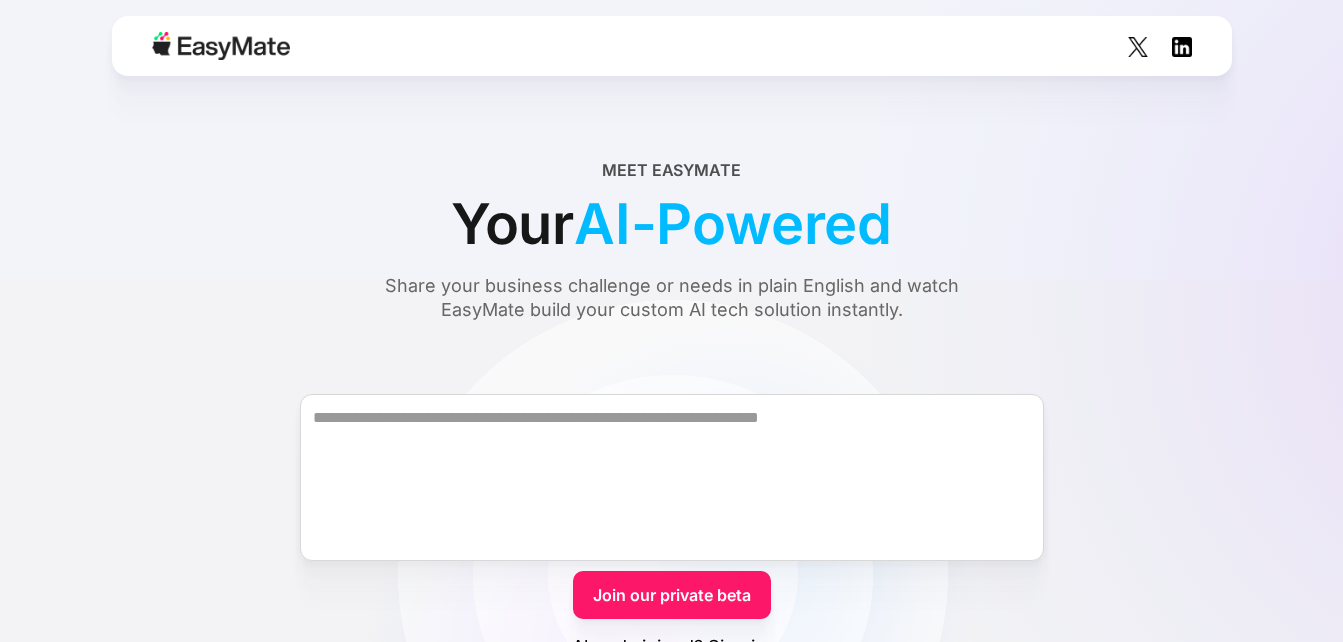 scroll, scrollTop: 0, scrollLeft: 0, axis: both 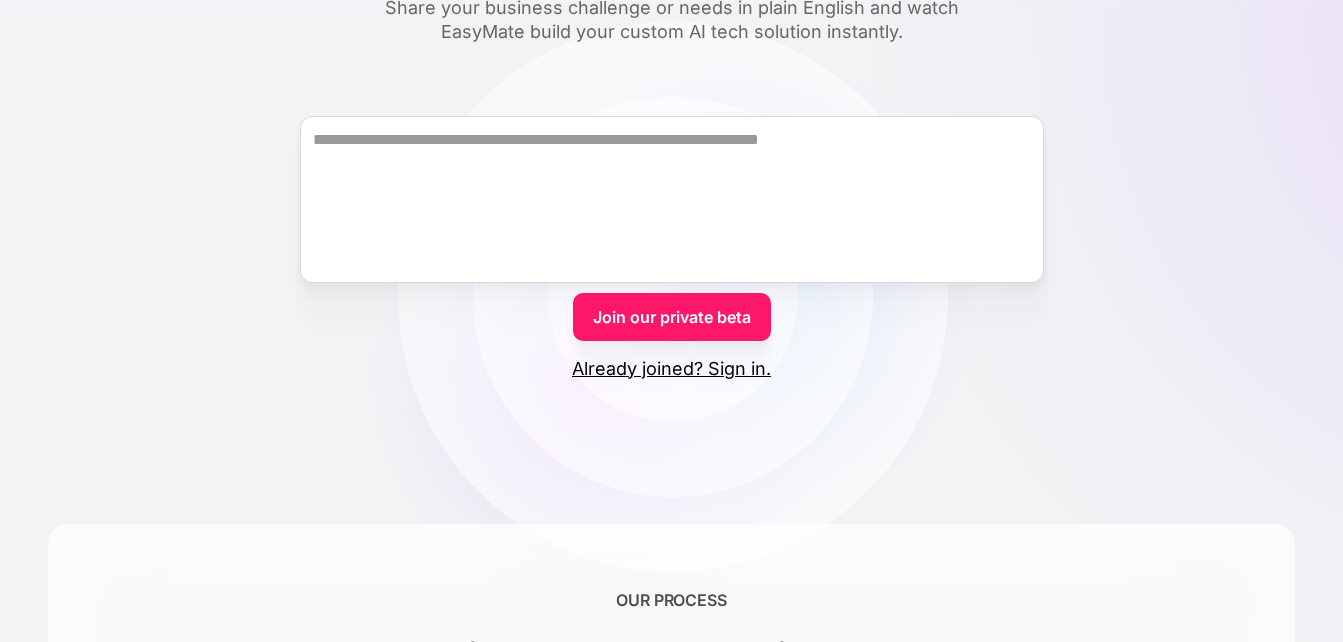 click on "Join our private beta" at bounding box center (672, 317) 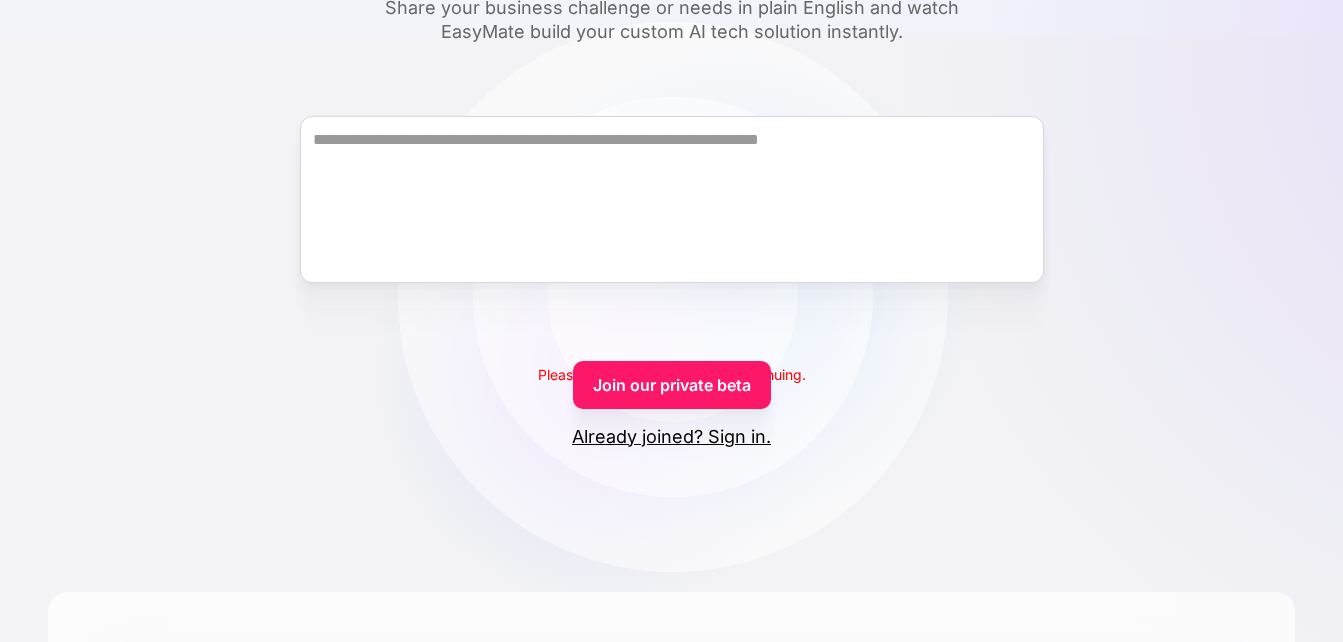 click on "Join our private beta" at bounding box center (672, 385) 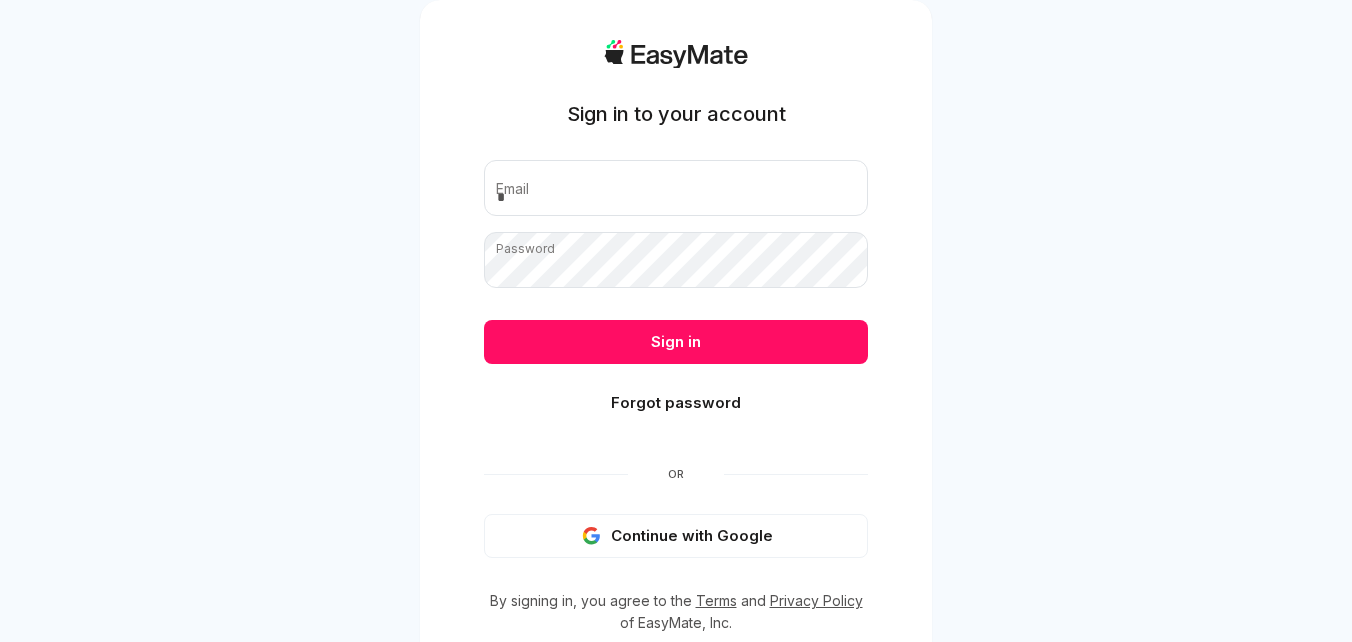 scroll, scrollTop: 0, scrollLeft: 0, axis: both 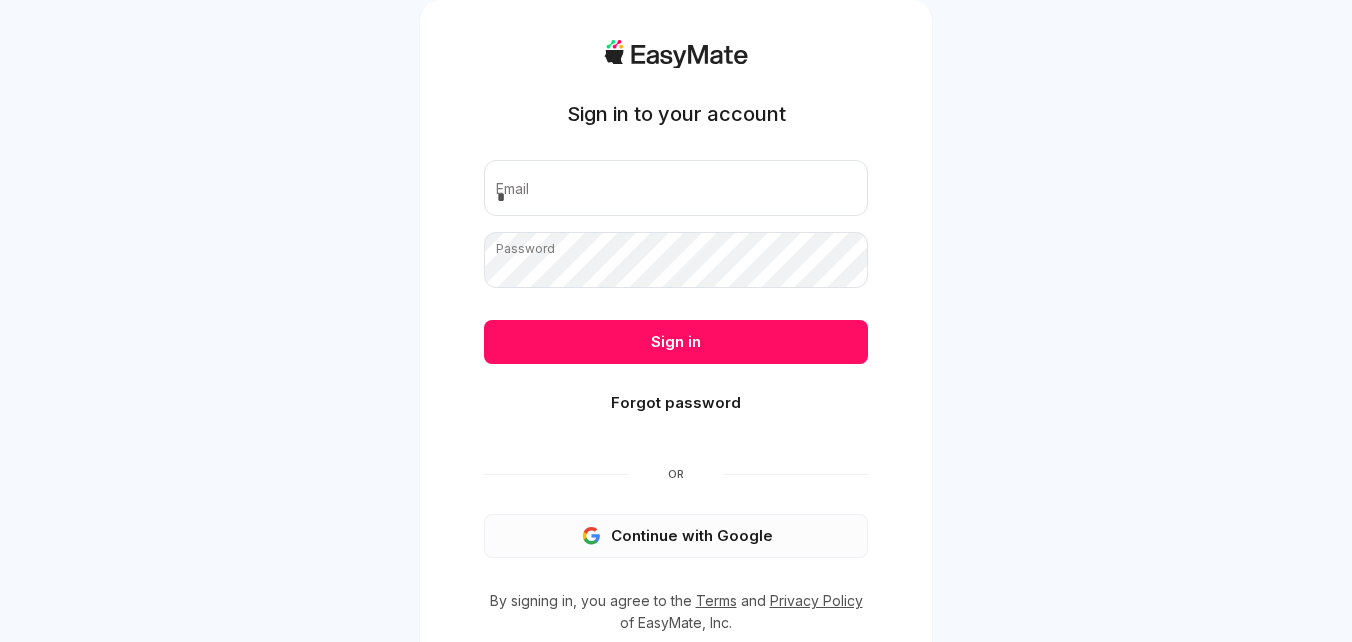 click on "Continue with Google" at bounding box center (676, 536) 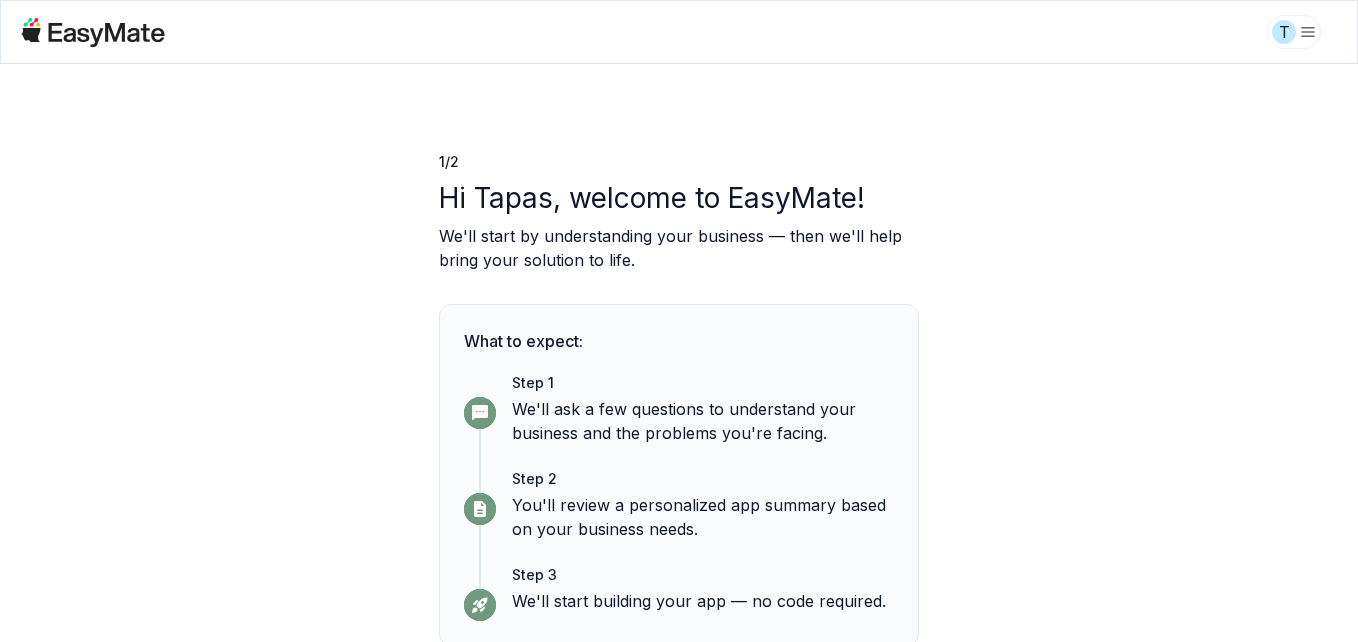 scroll, scrollTop: 0, scrollLeft: 0, axis: both 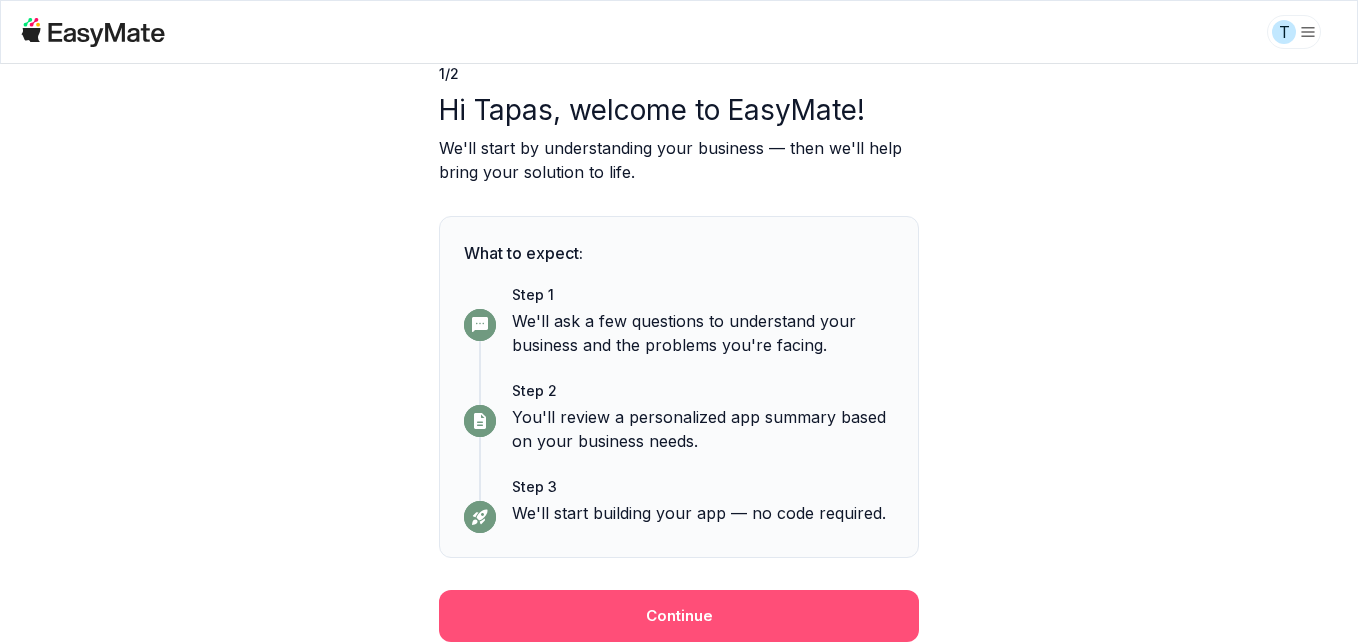 click on "Continue" at bounding box center [679, 616] 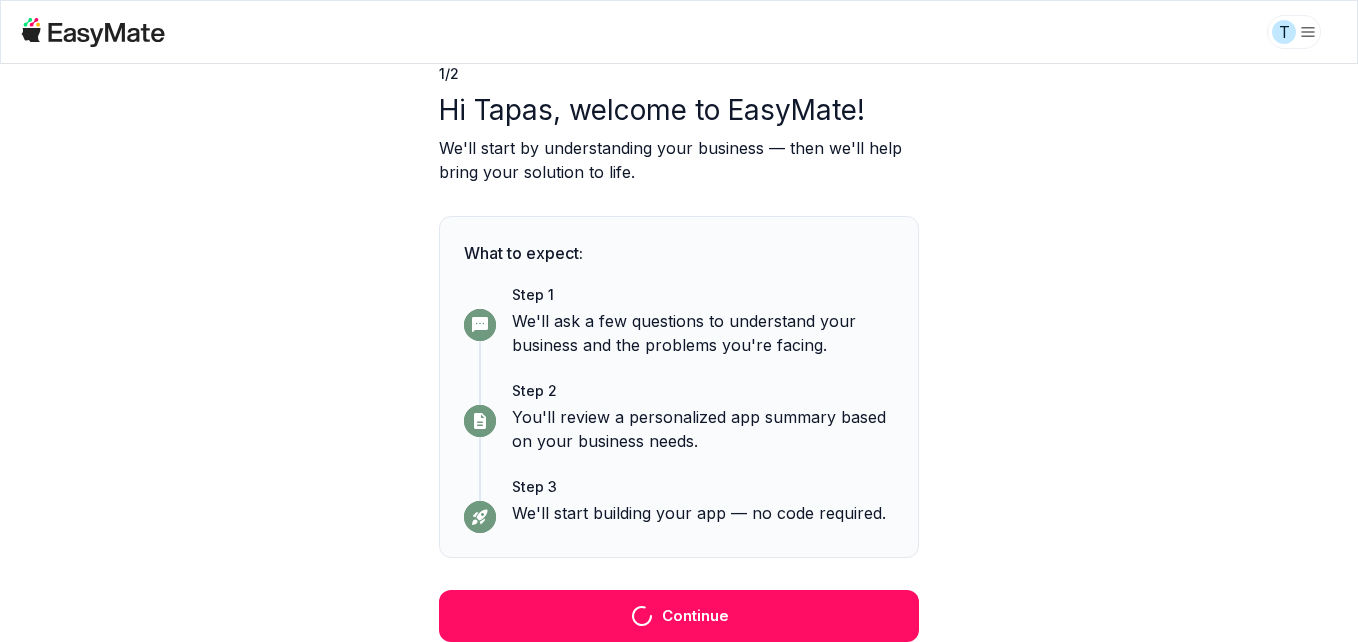 scroll, scrollTop: 48, scrollLeft: 0, axis: vertical 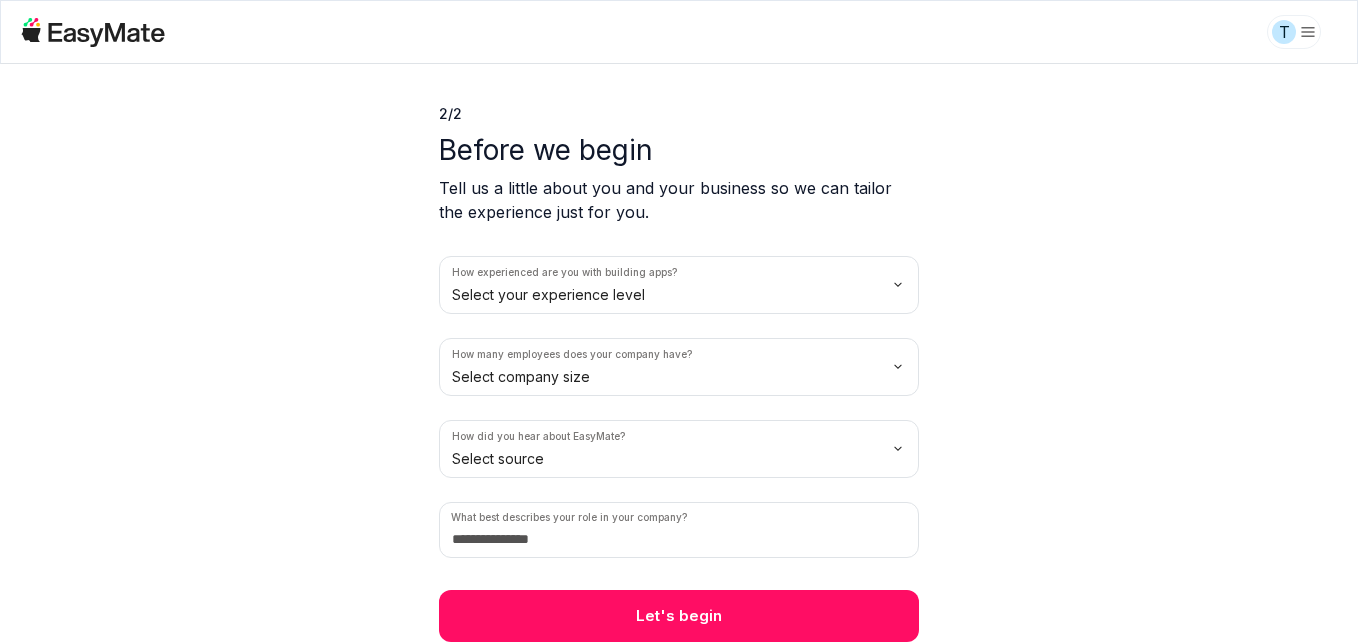 click on "T 2 / 2 Before we begin Tell us a little about you and your business so we can tailor the experience just for you. How experienced are you with building apps? Select your experience level How many employees does your company have? Select company size How did you hear about EasyMate? Select source What best describes your role in your company? Let's begin" at bounding box center (679, 321) 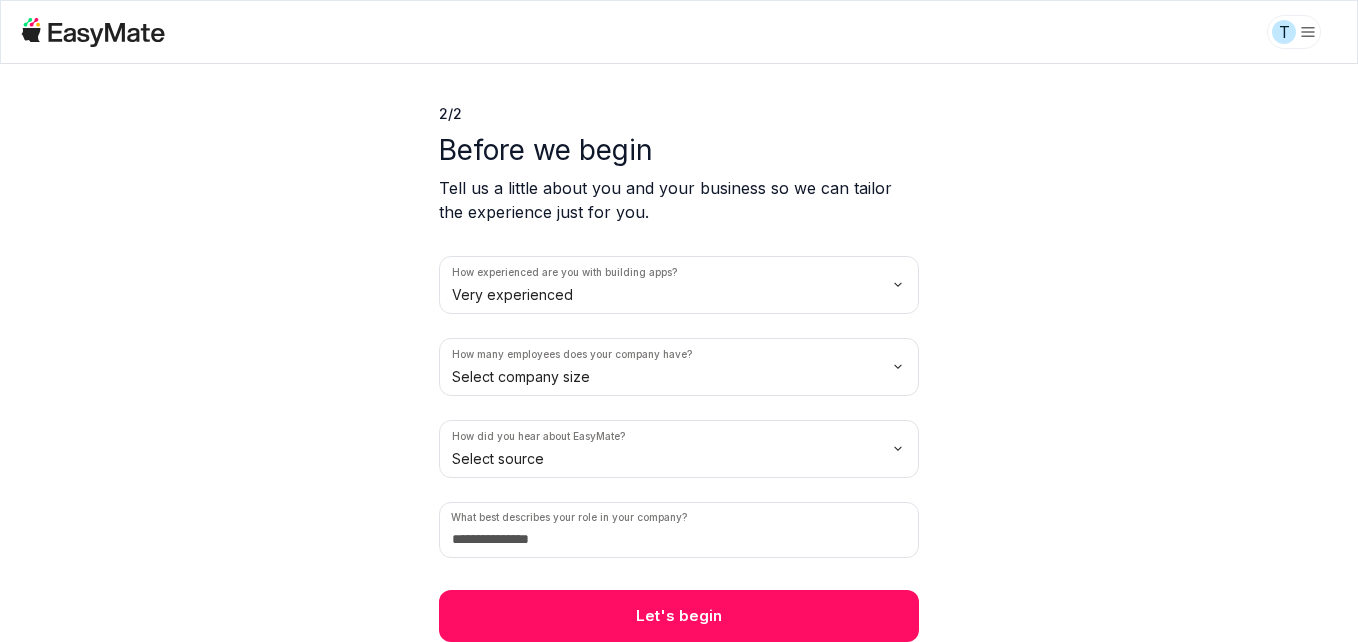 click on "T 2 / 2 Before we begin Tell us a little about you and your business so we can tailor the experience just for you. How experienced are you with building apps? Very experienced How many employees does your company have? Select company size How did you hear about EasyMate? Select source What best describes your role in your company? Let's begin" at bounding box center (679, 321) 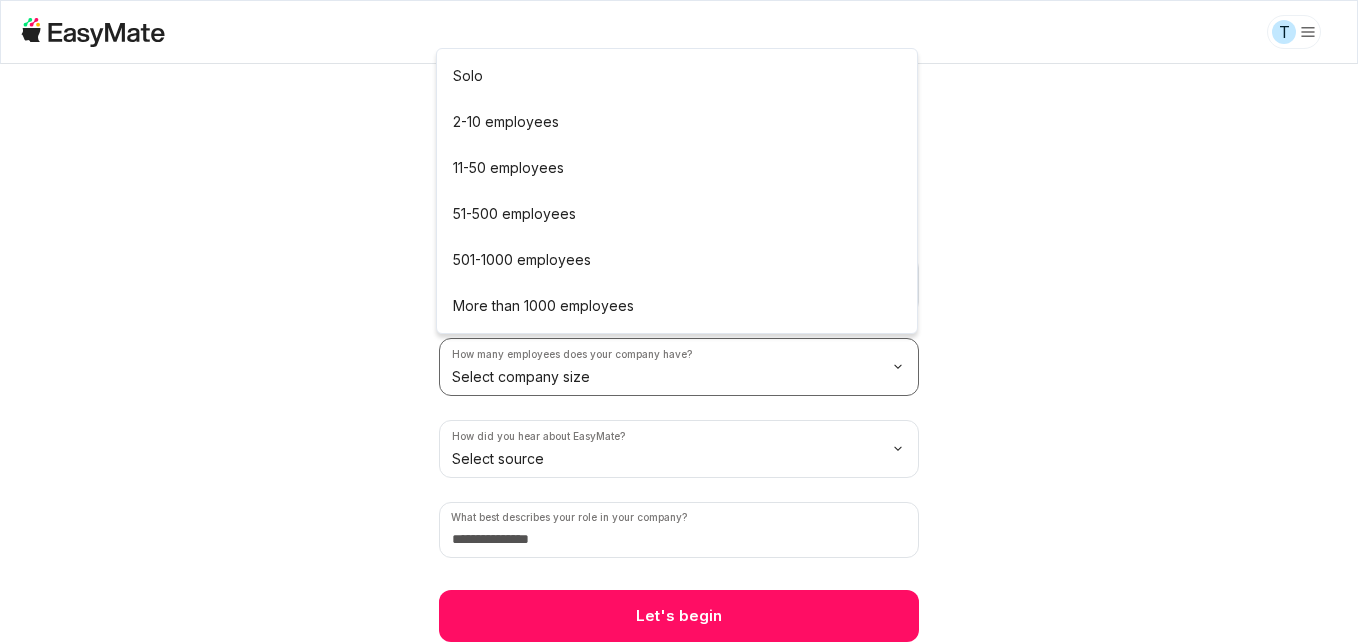 click on "2 / 2 Before we begin Tell us a little about you and your business so we can tailor the experience just for you. How experienced are you with building apps? Very experienced How many employees does your company have? Select company size How did you hear about EasyMate? Select source What best describes your role in your company? Let's begin" at bounding box center [679, 329] 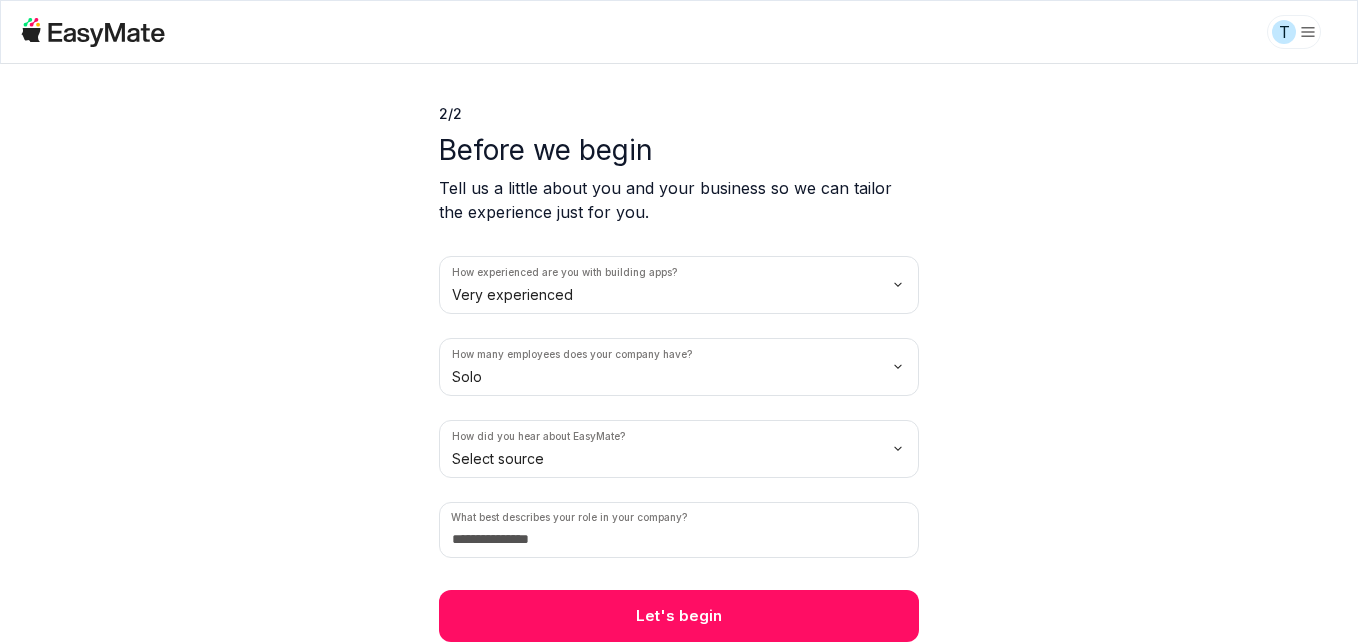 click on "T 2 / 2 Before we begin Tell us a little about you and your business so we can tailor the experience just for you. How experienced are you with building apps? Very experienced How many employees does your company have? Solo How did you hear about EasyMate? Select source What best describes your role in your company? Let's begin" at bounding box center [679, 321] 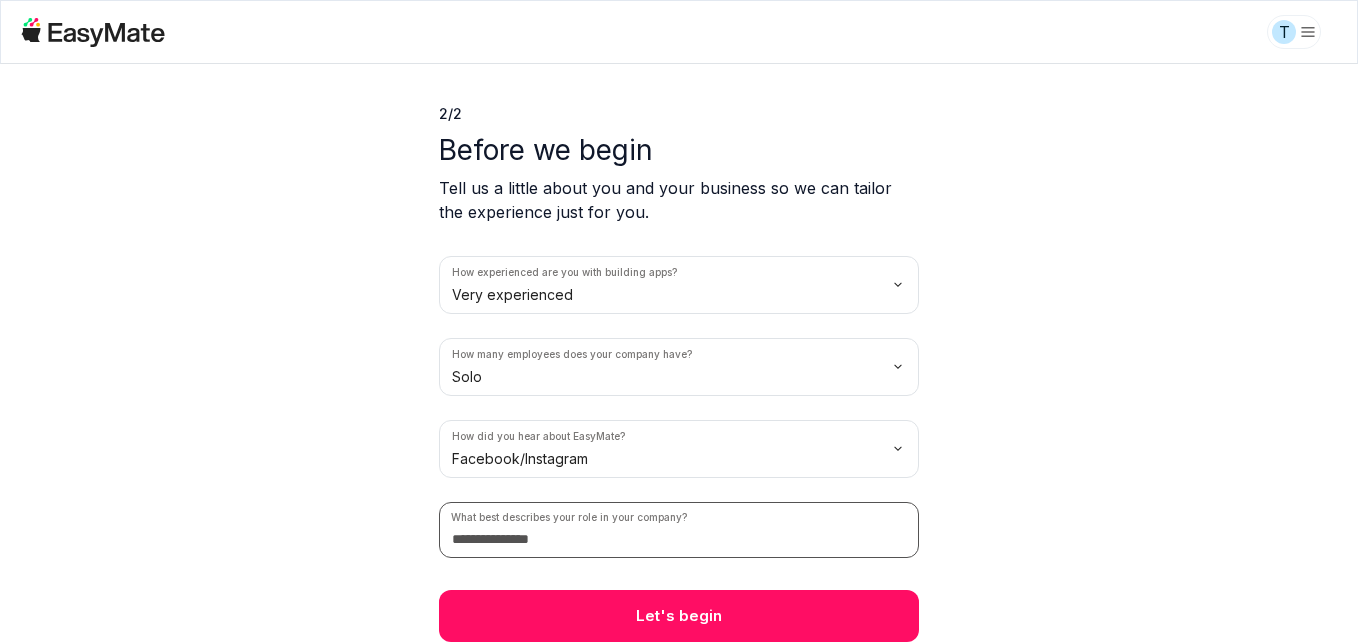 click at bounding box center (679, 530) 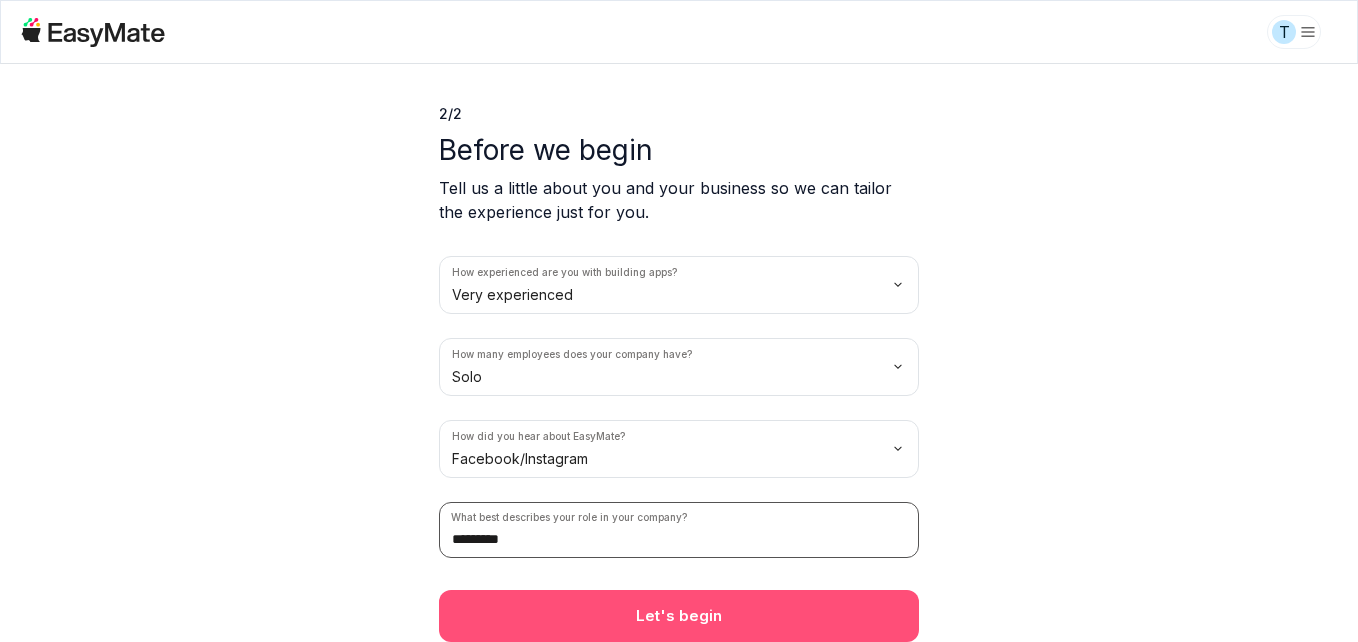 type on "*********" 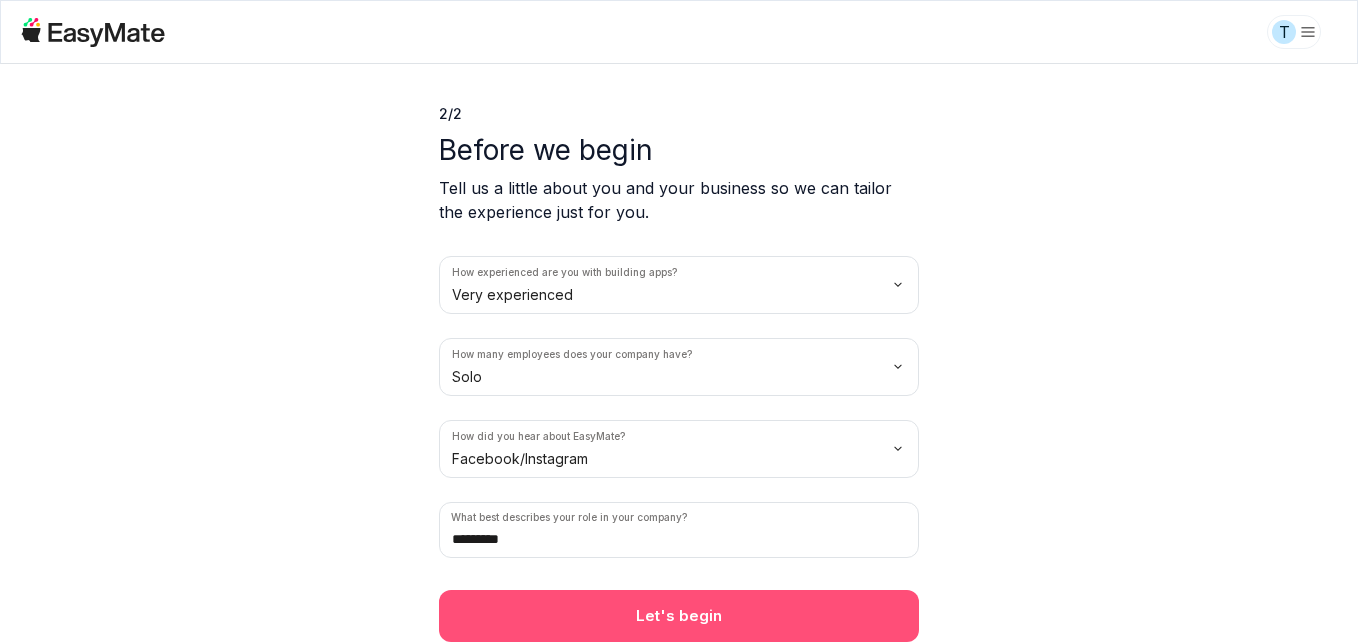 click on "Let's begin" at bounding box center [679, 616] 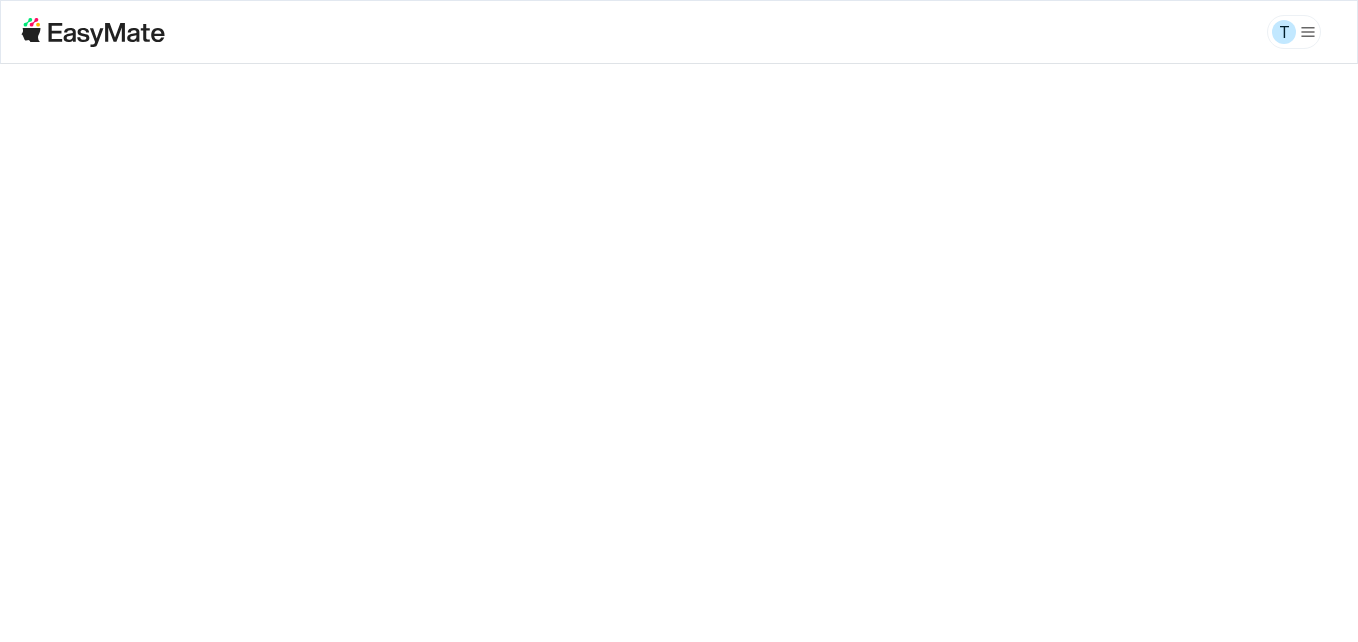 scroll, scrollTop: 0, scrollLeft: 0, axis: both 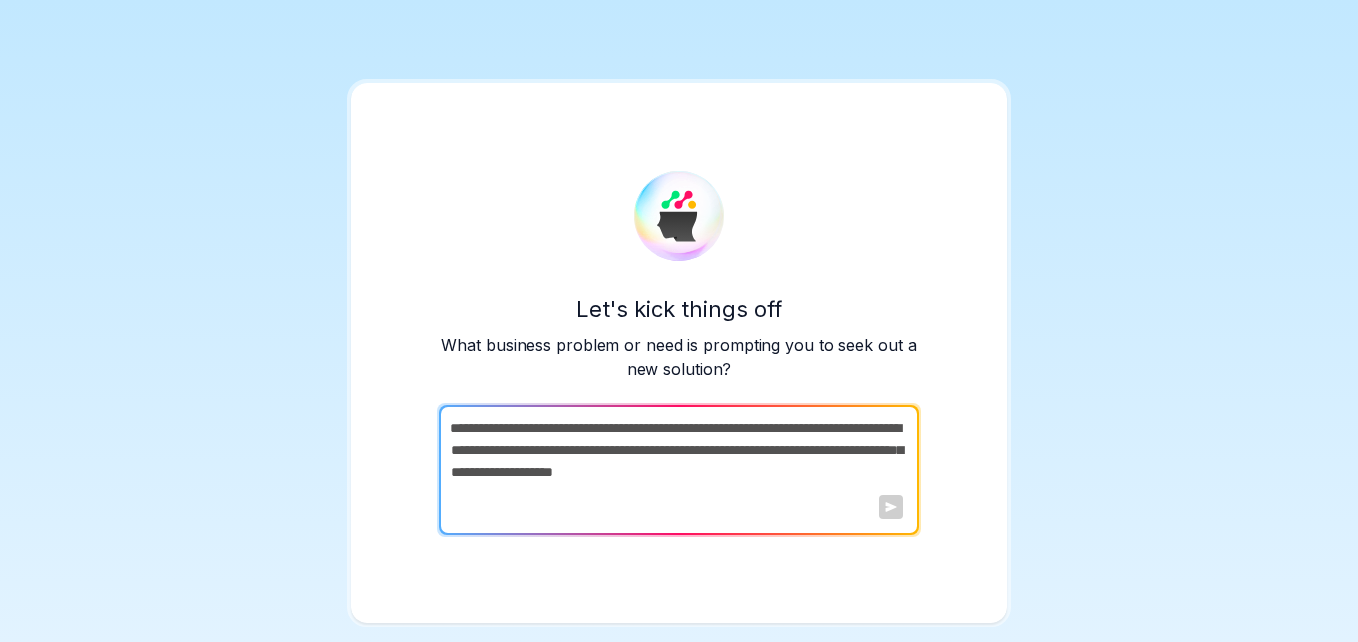 click at bounding box center (677, 470) 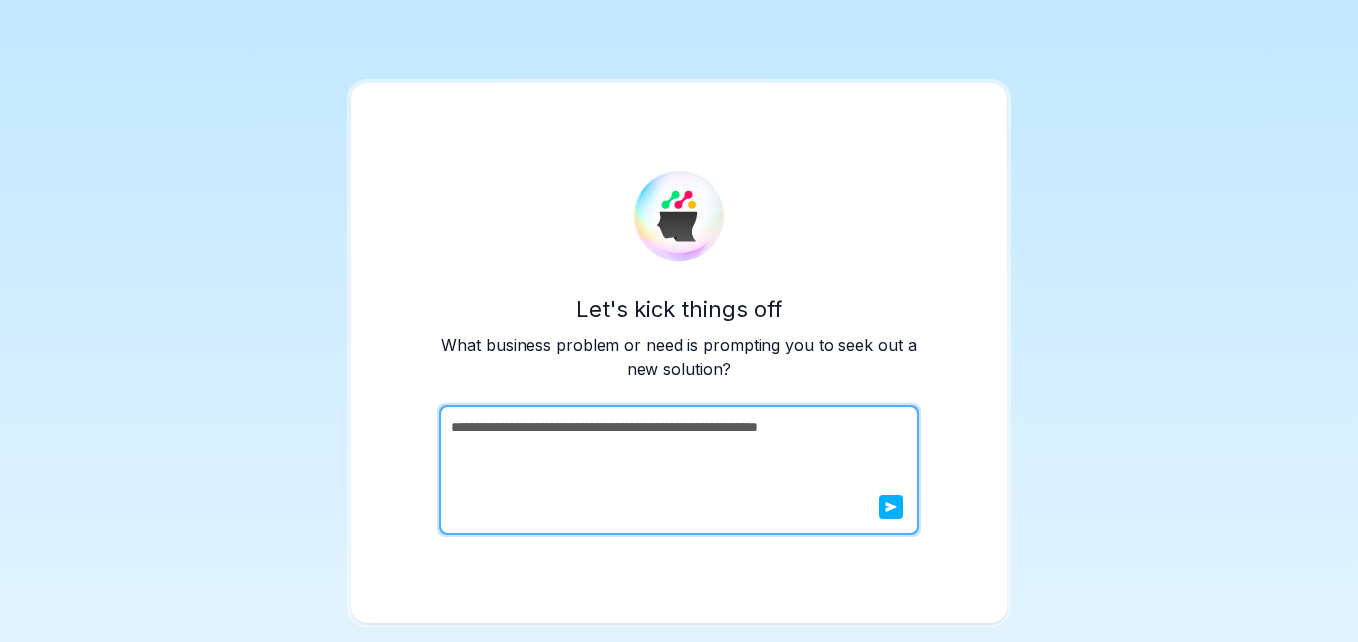 type on "**********" 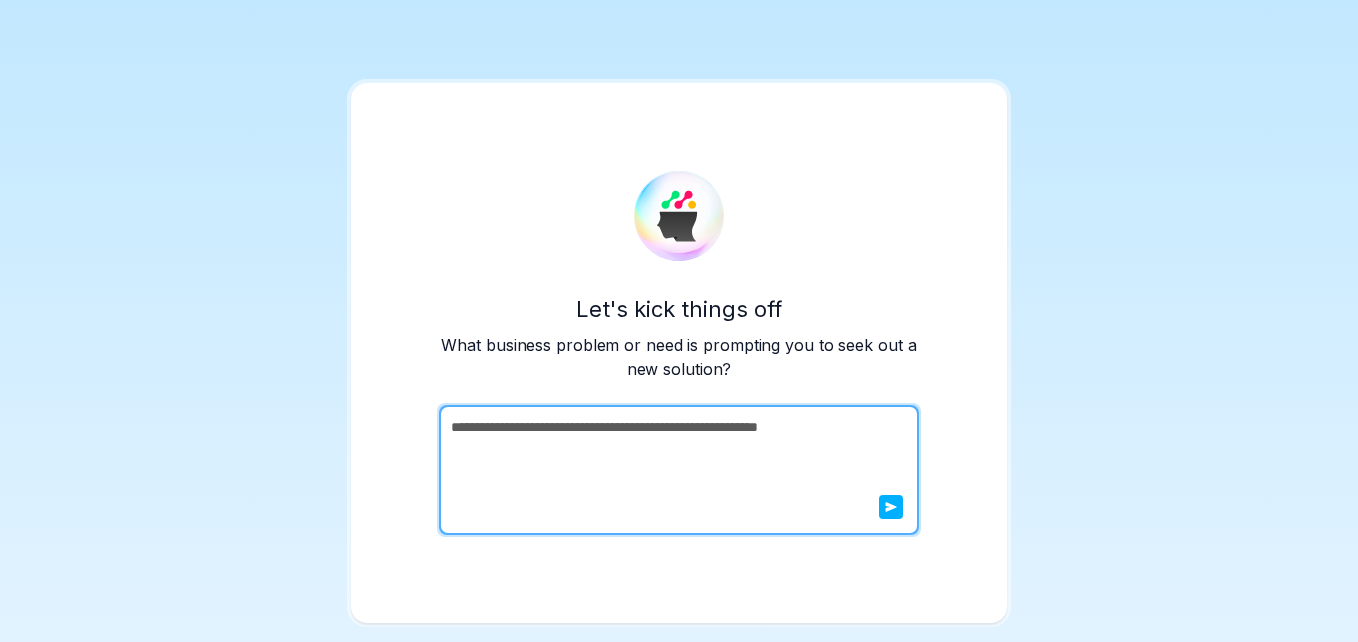 click 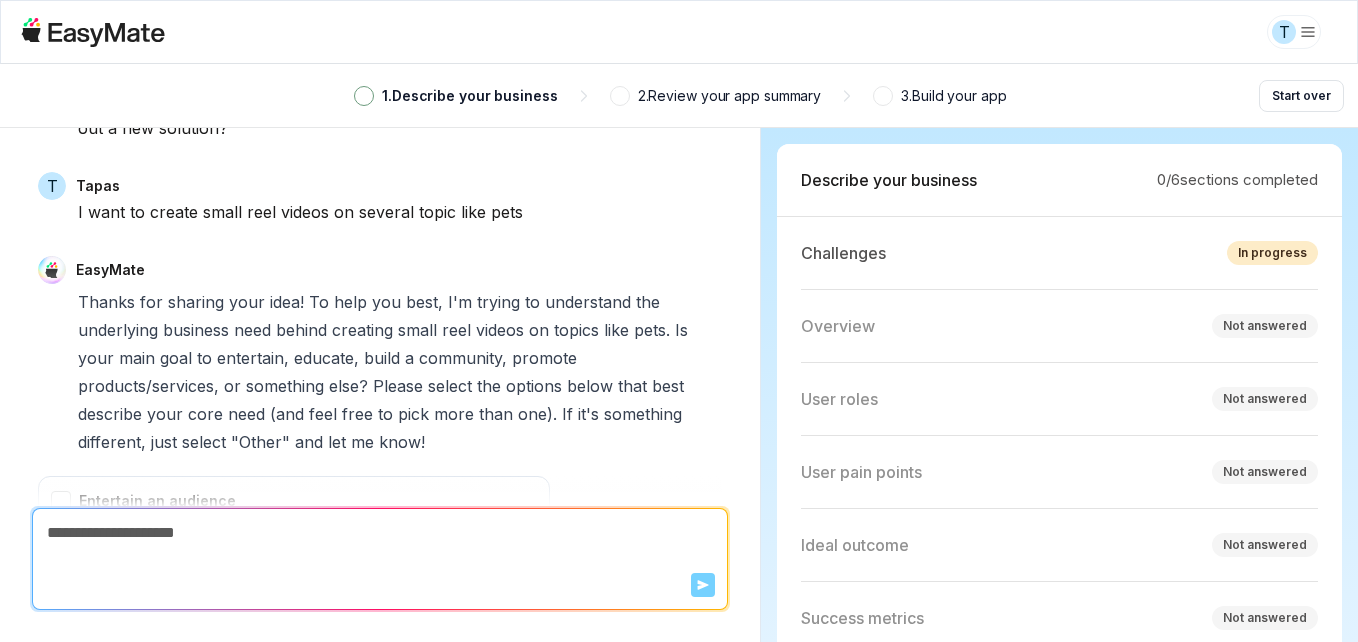 scroll, scrollTop: 556, scrollLeft: 0, axis: vertical 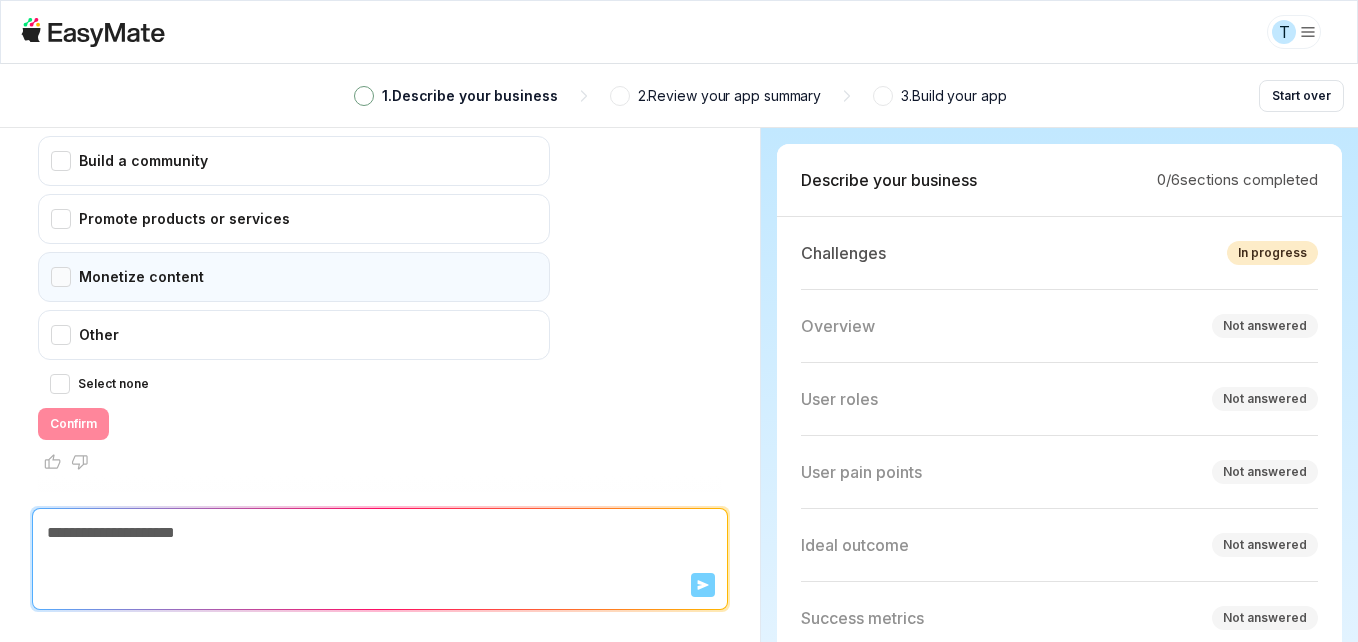 click on "Monetize content" at bounding box center (294, 277) 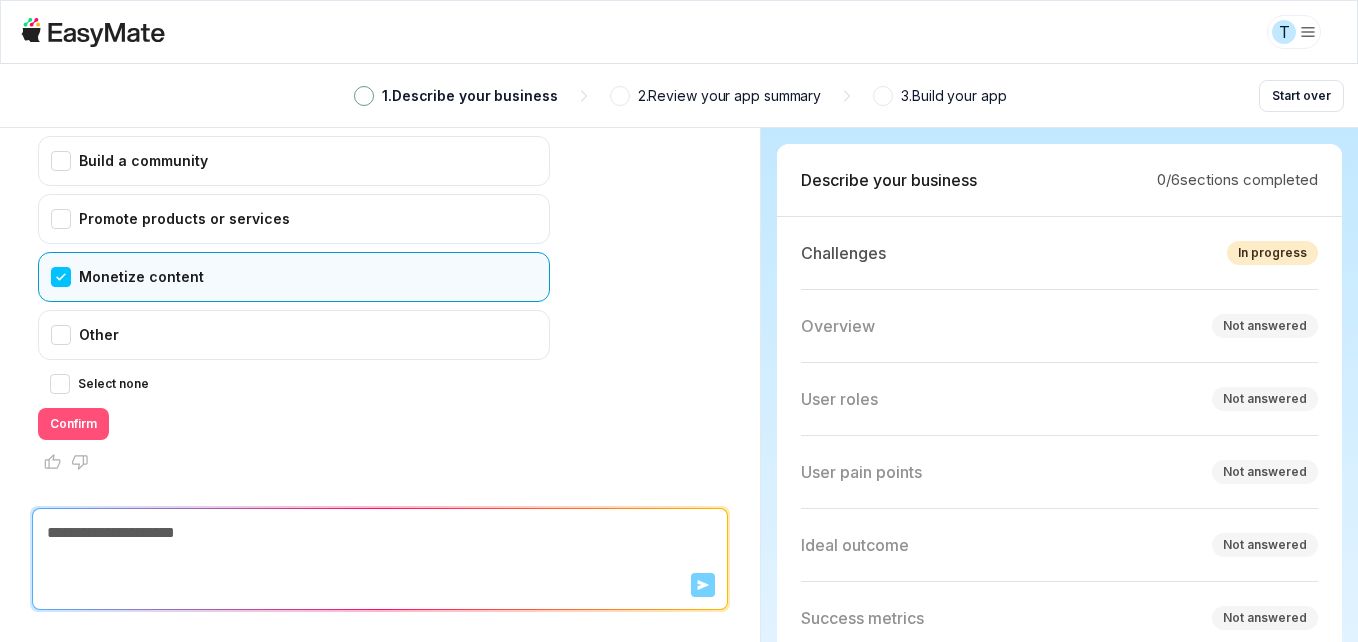 click on "Confirm" at bounding box center [73, 424] 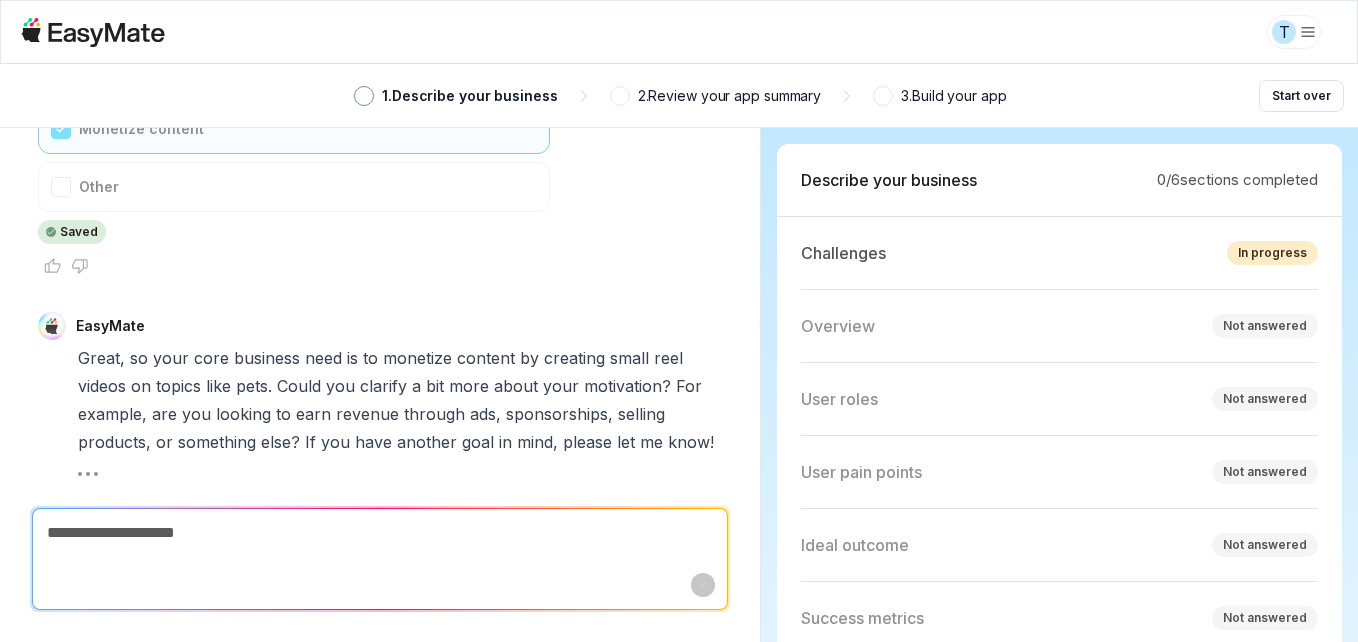 scroll, scrollTop: 1102, scrollLeft: 0, axis: vertical 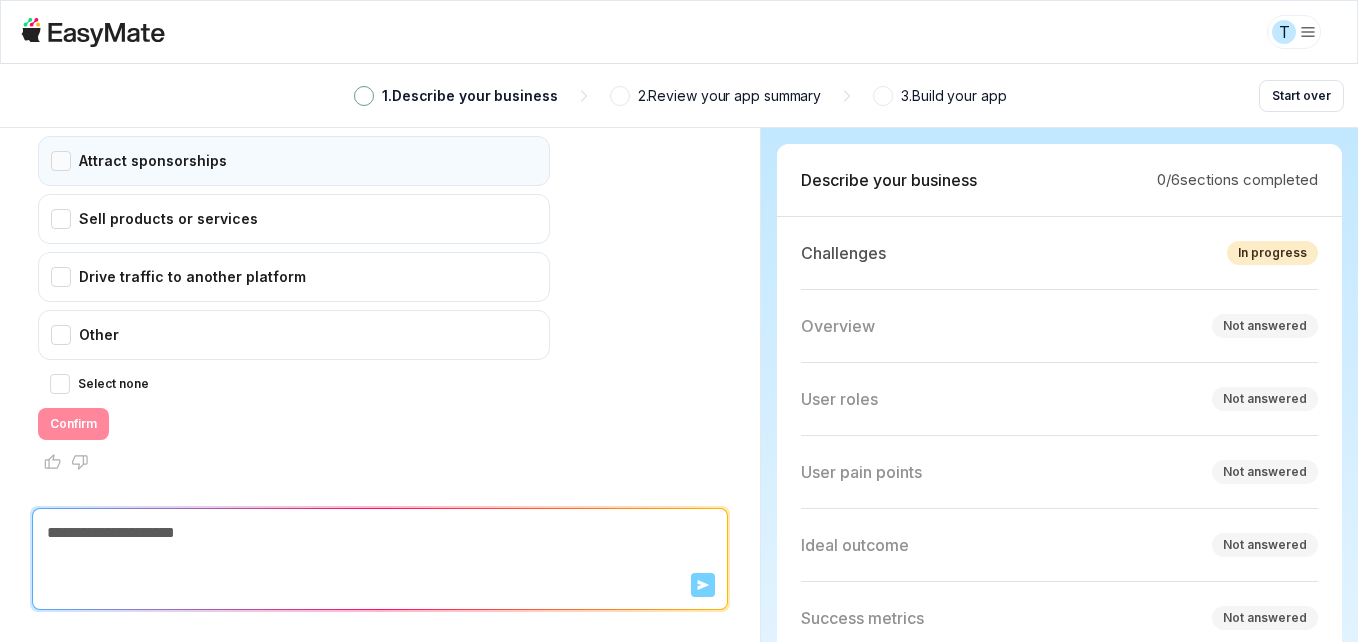 click on "Attract sponsorships" at bounding box center (294, 161) 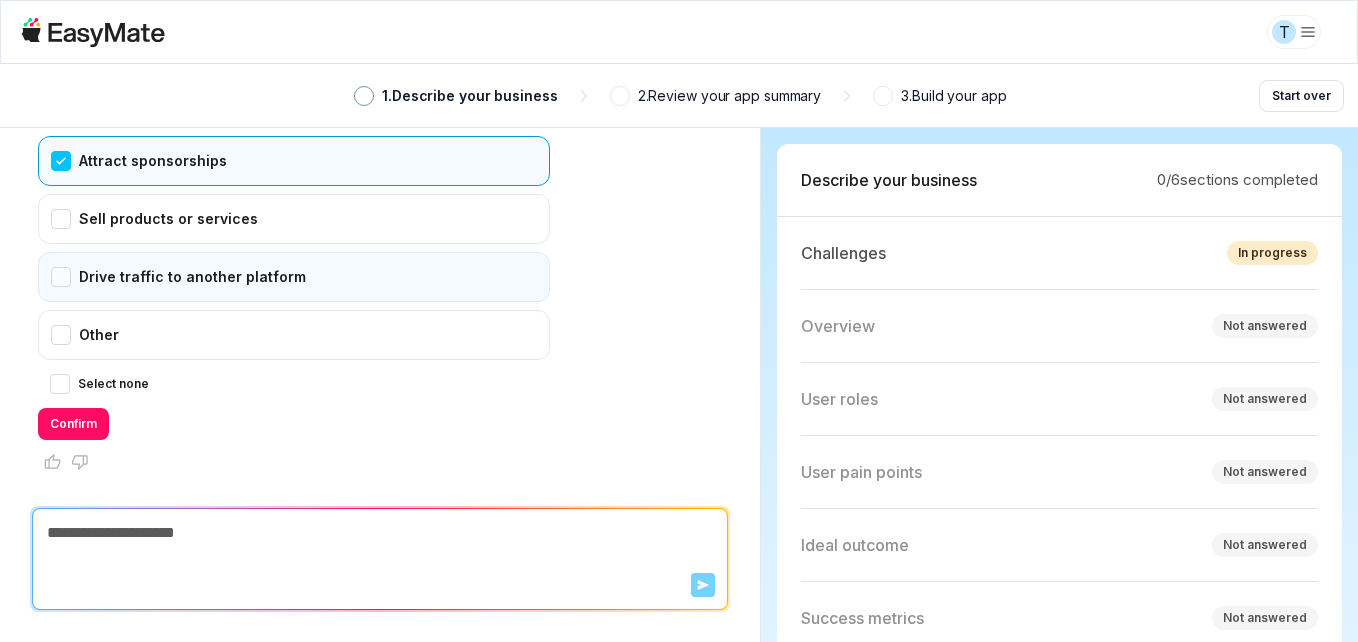 click on "Drive traffic to another platform" at bounding box center (294, 277) 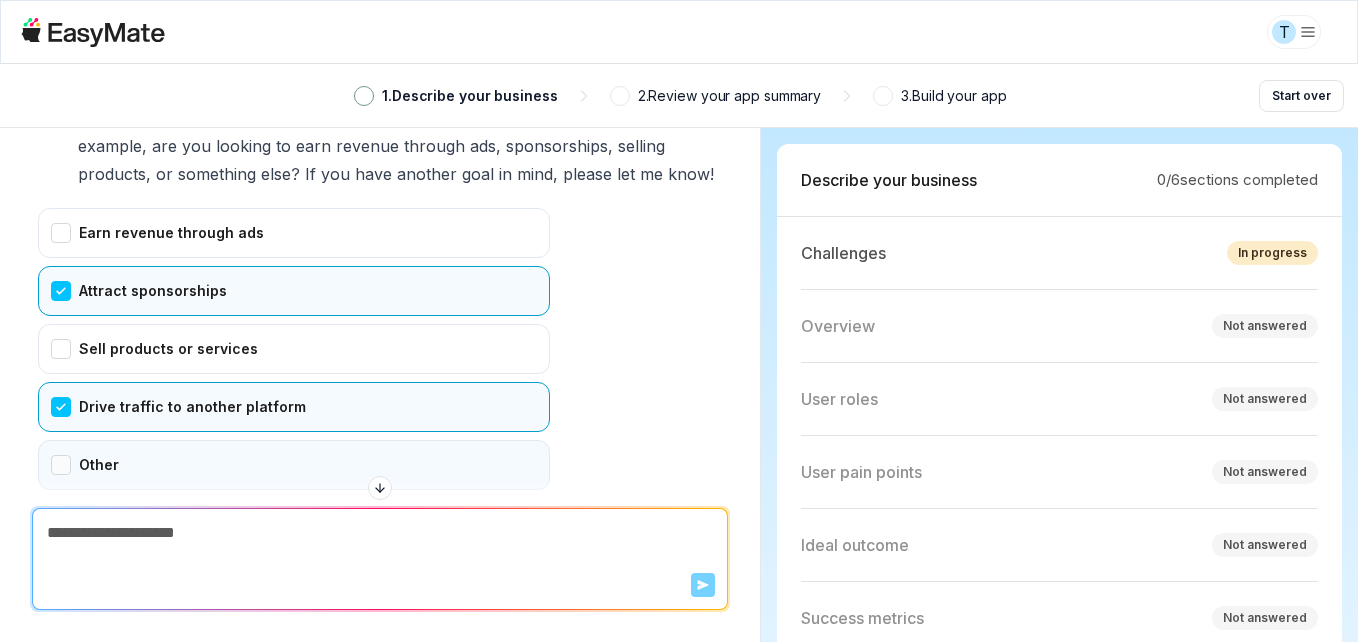 scroll, scrollTop: 971, scrollLeft: 0, axis: vertical 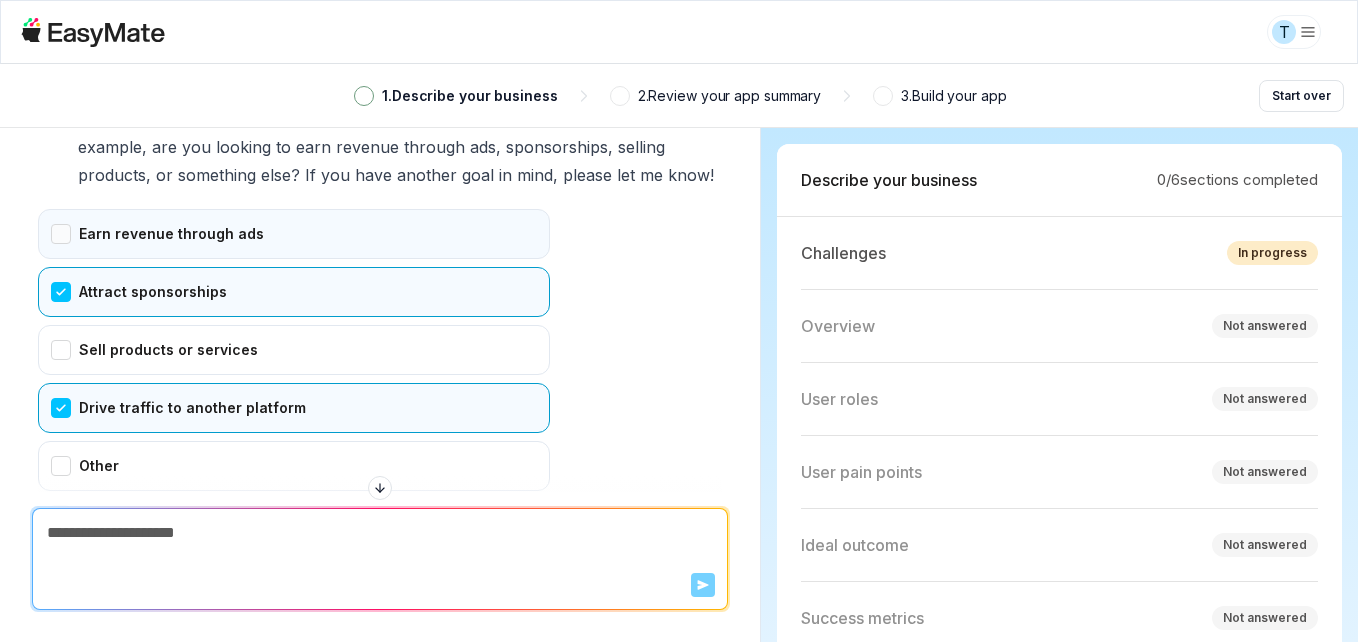 click on "Earn revenue through ads" at bounding box center [294, 234] 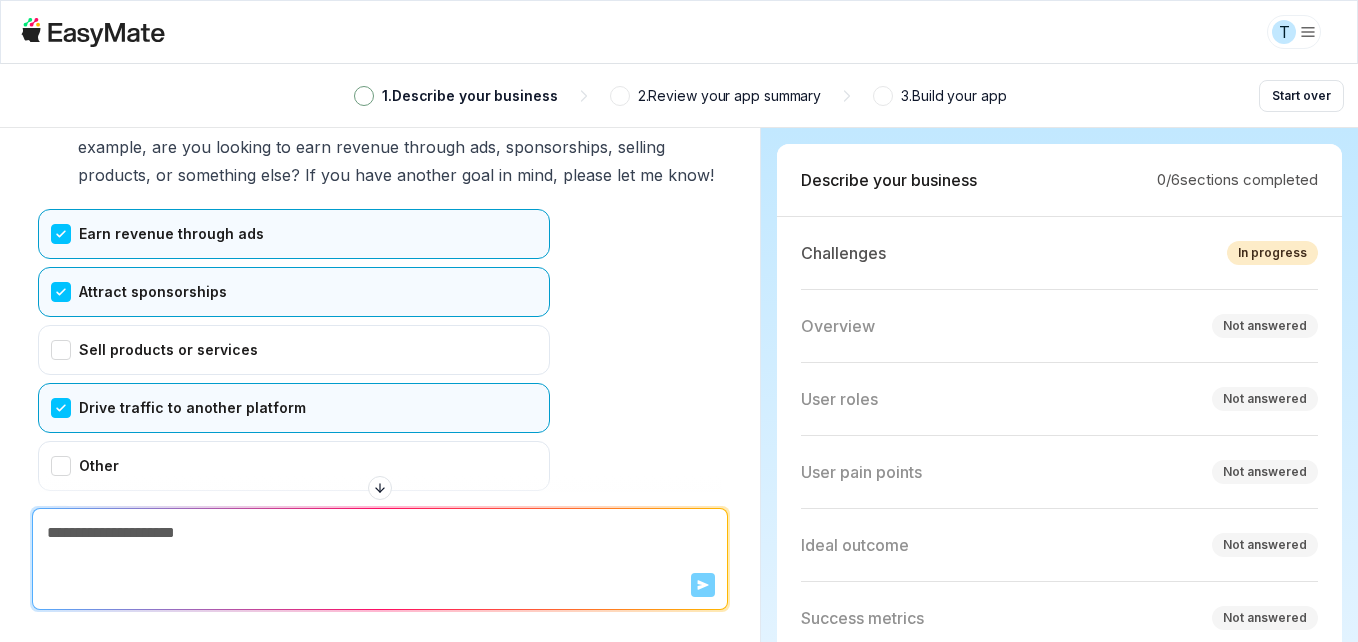 click on "Attract sponsorships" at bounding box center (294, 292) 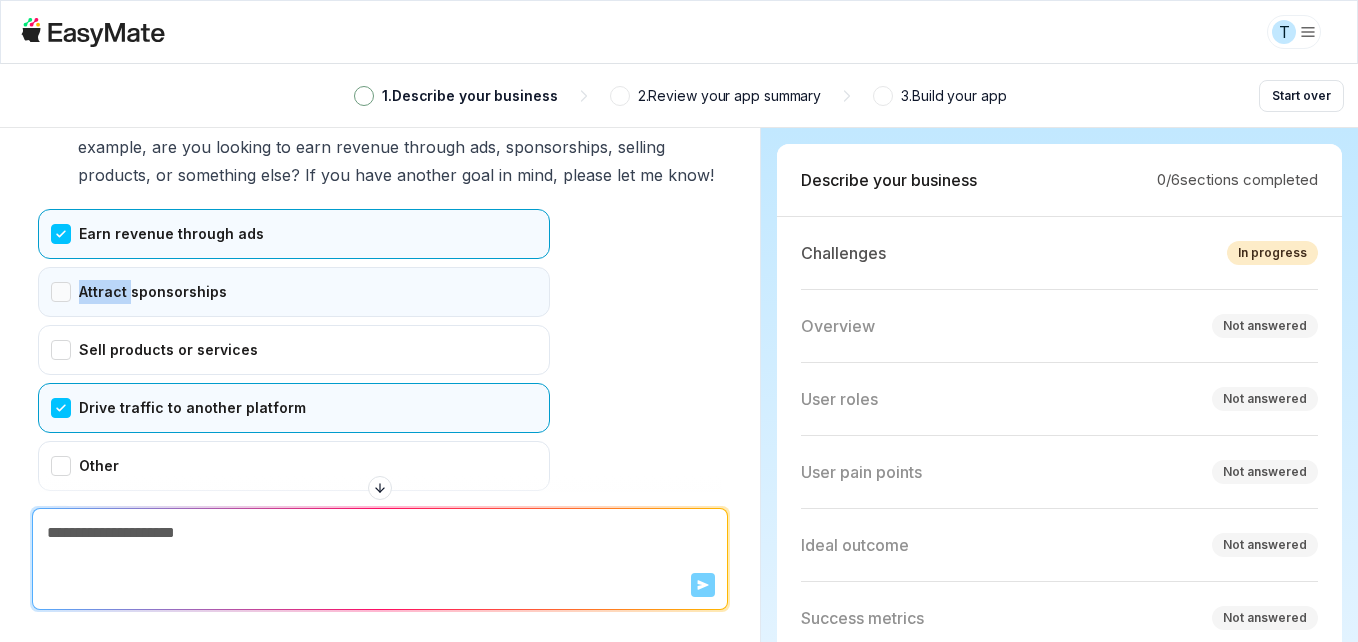 click on "Attract sponsorships" at bounding box center (294, 292) 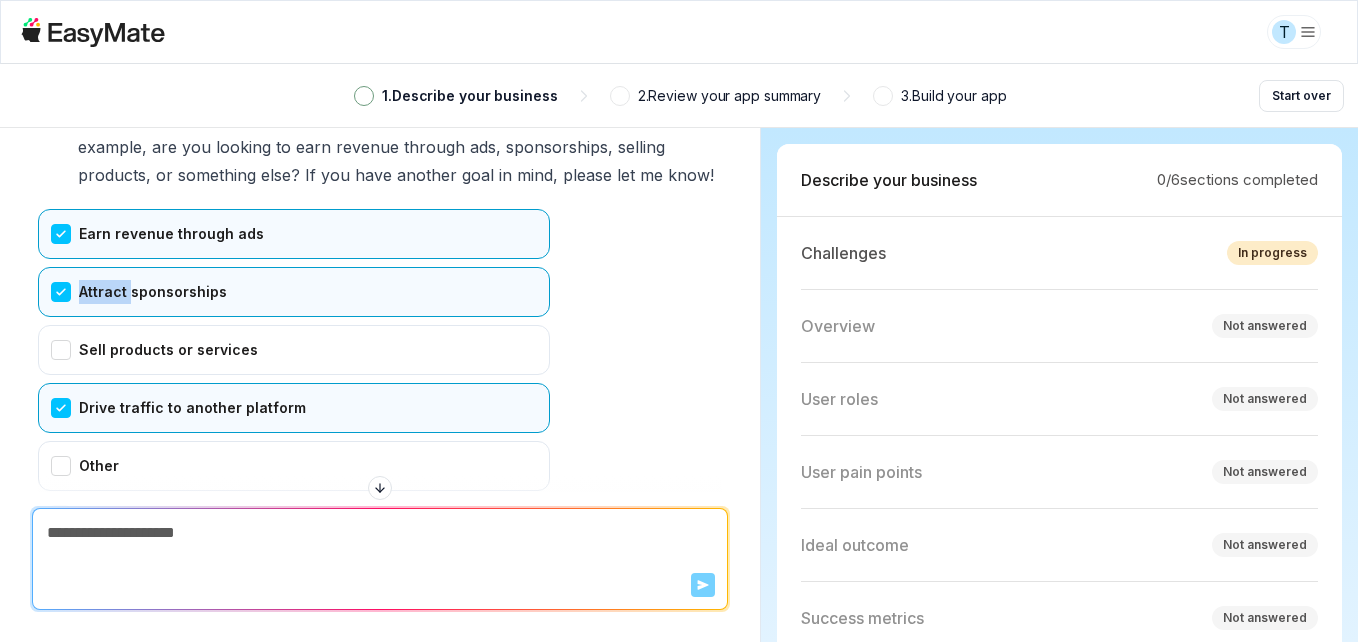 click on "Attract sponsorships" at bounding box center [294, 292] 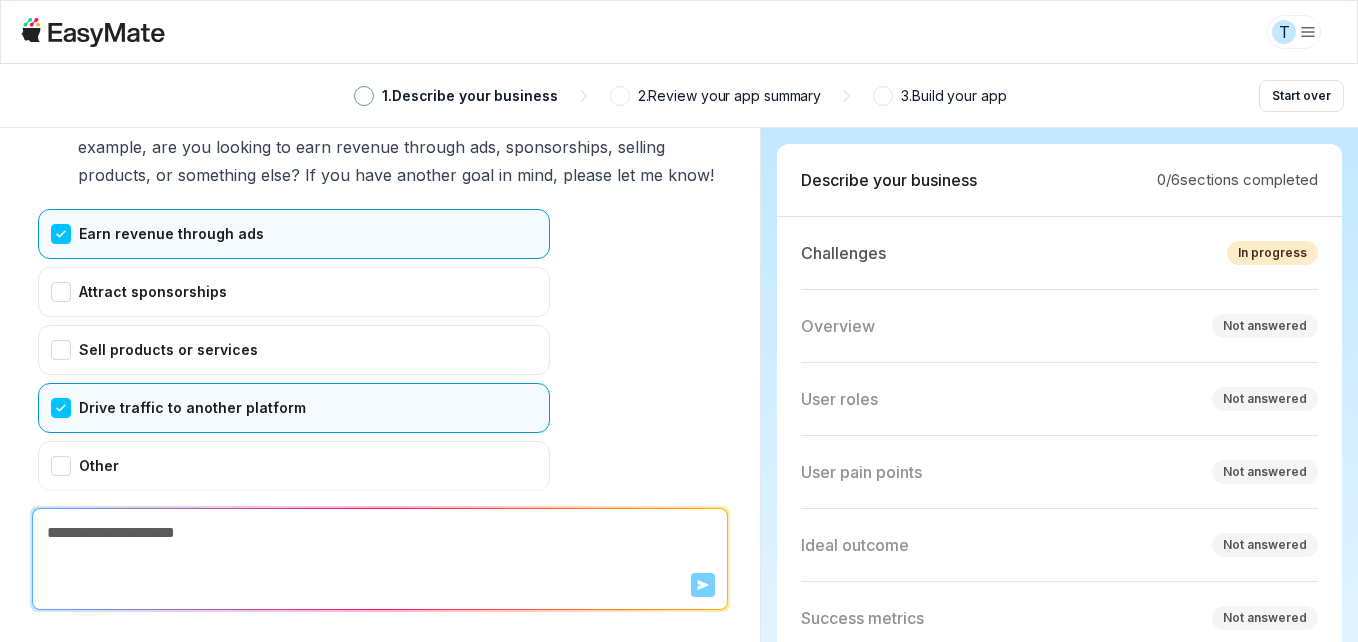 scroll, scrollTop: 1102, scrollLeft: 0, axis: vertical 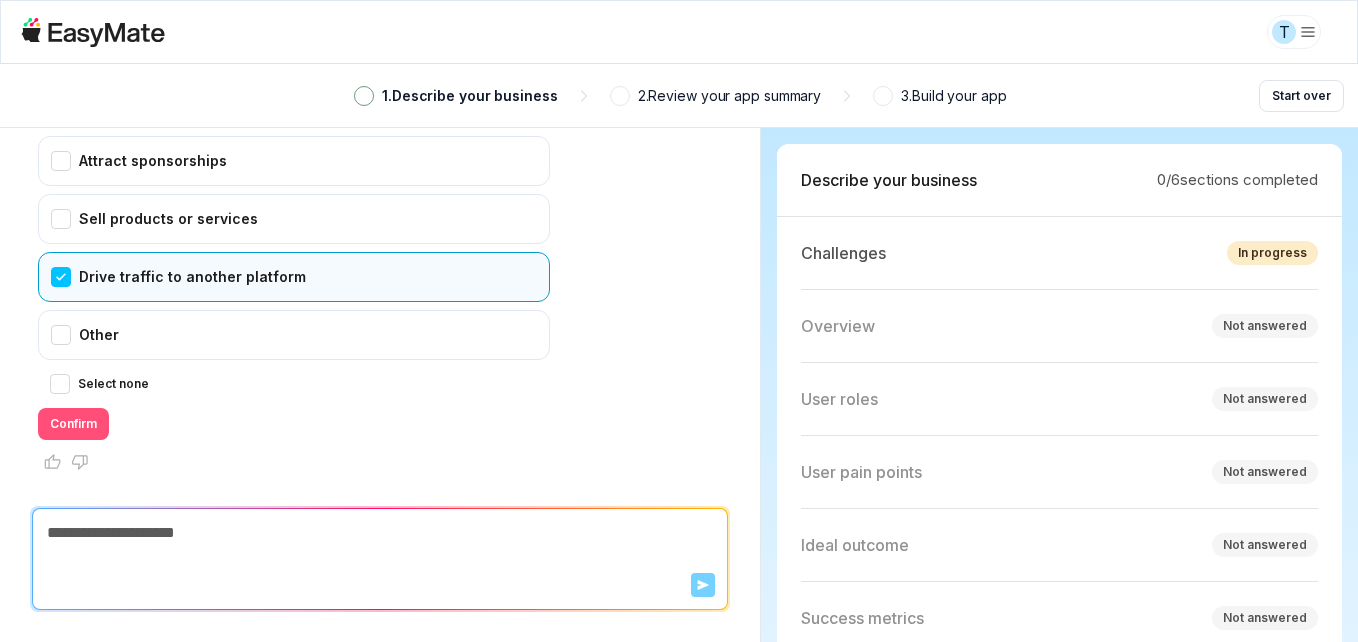 click on "Confirm" at bounding box center (73, 424) 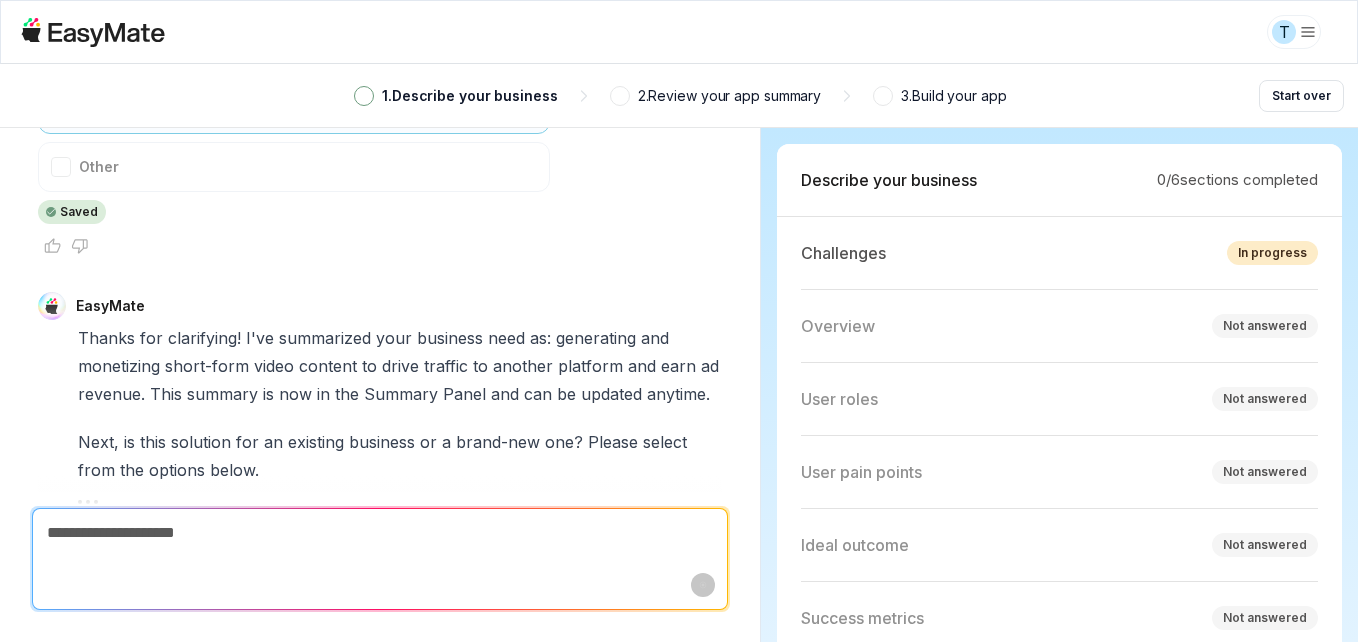 scroll, scrollTop: 1298, scrollLeft: 0, axis: vertical 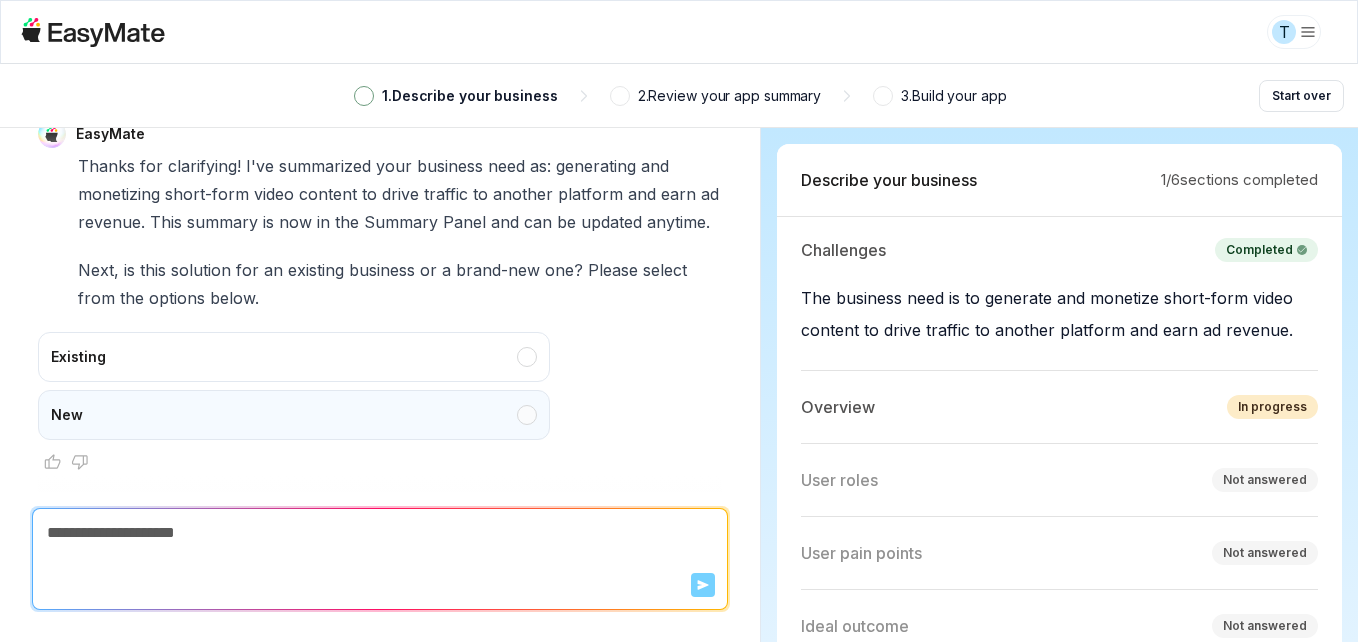 click on "New" at bounding box center [294, 415] 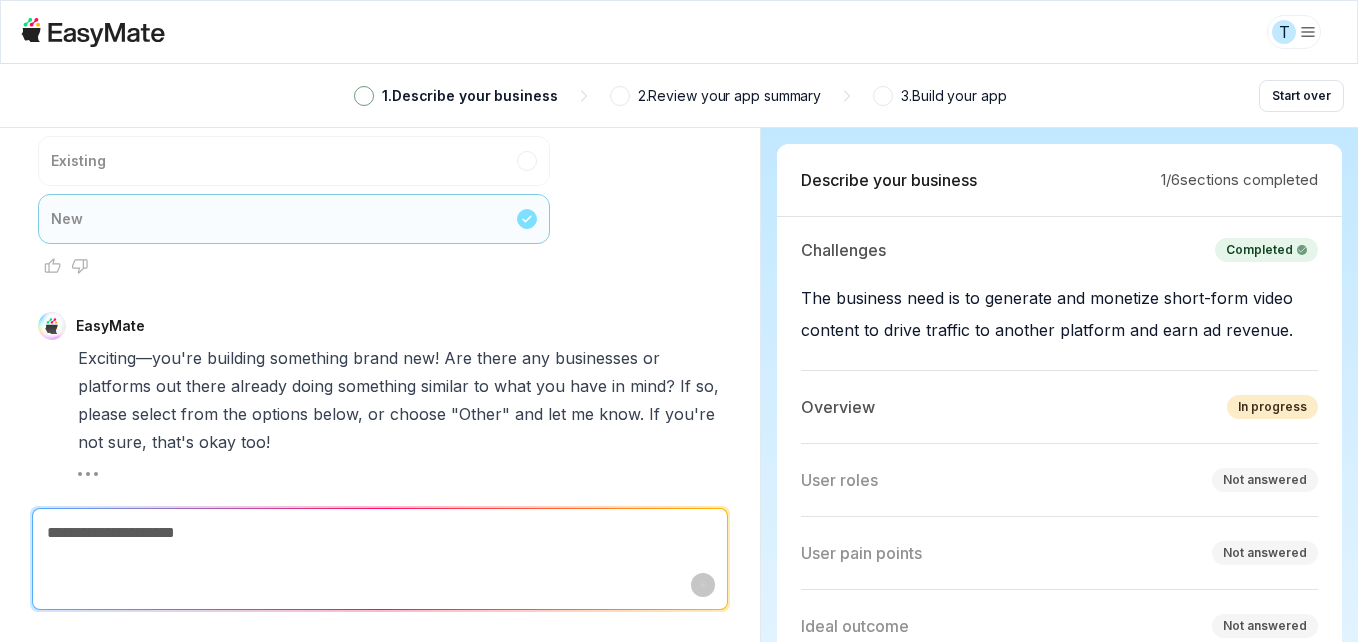 scroll, scrollTop: 2036, scrollLeft: 0, axis: vertical 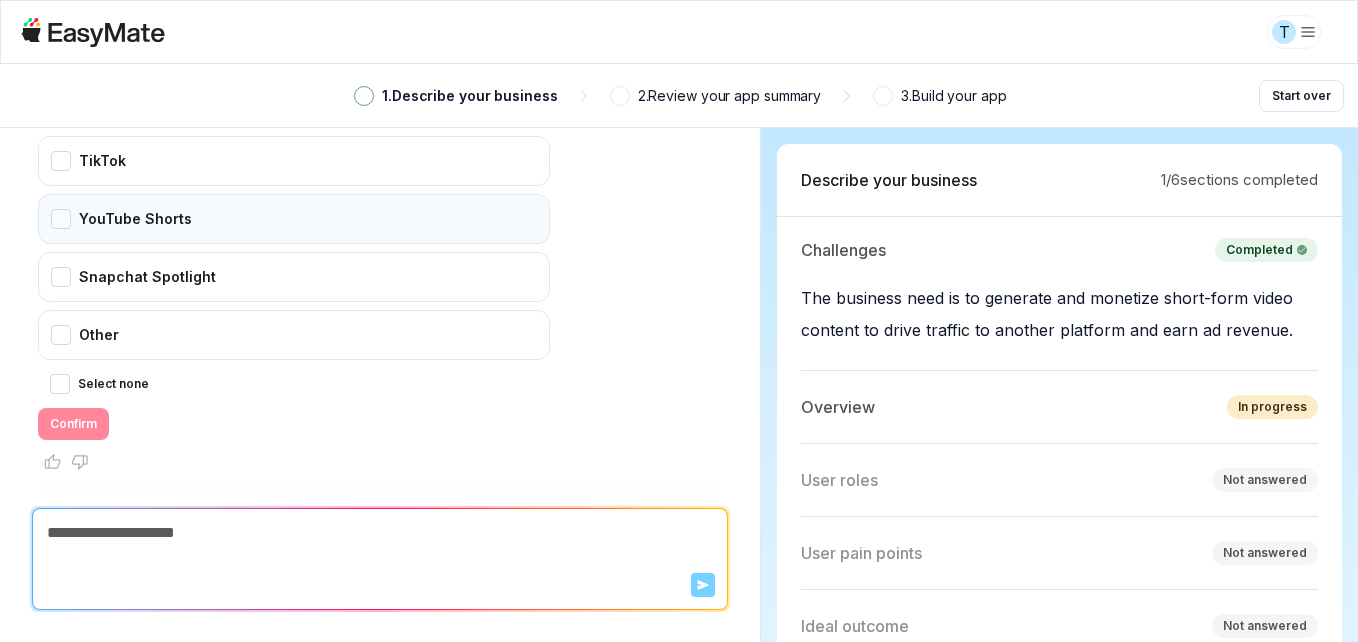 click on "YouTube Shorts" at bounding box center [294, 219] 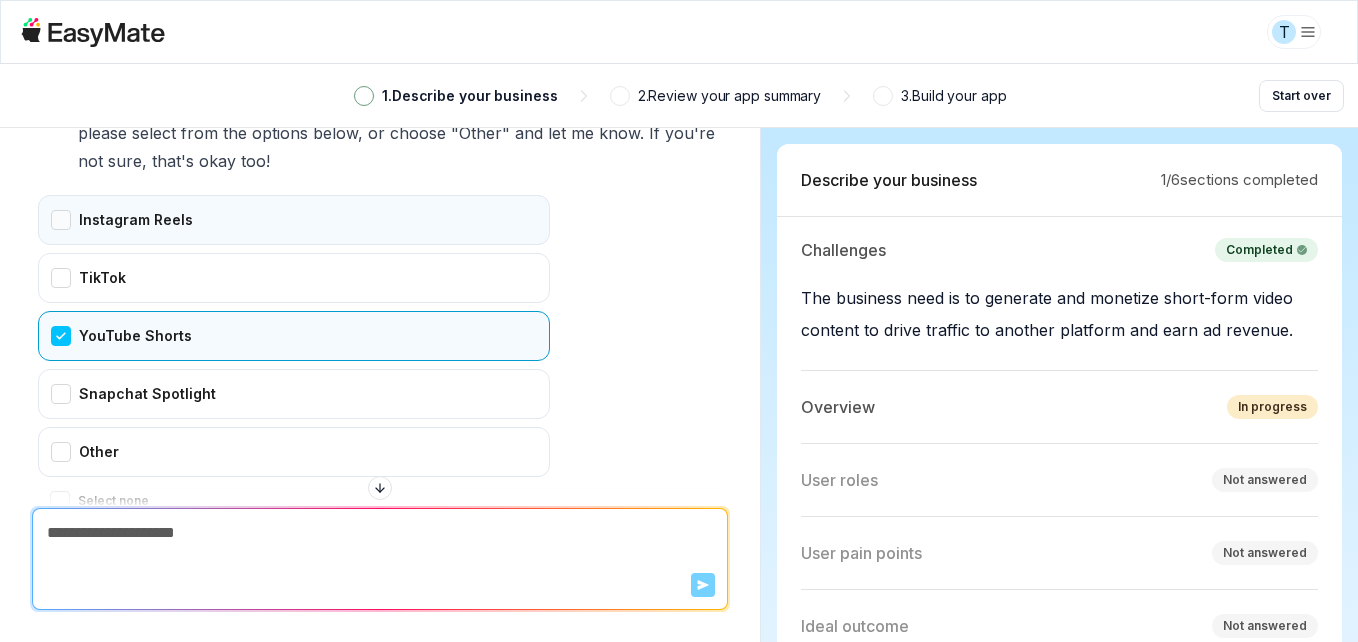 scroll, scrollTop: 1892, scrollLeft: 0, axis: vertical 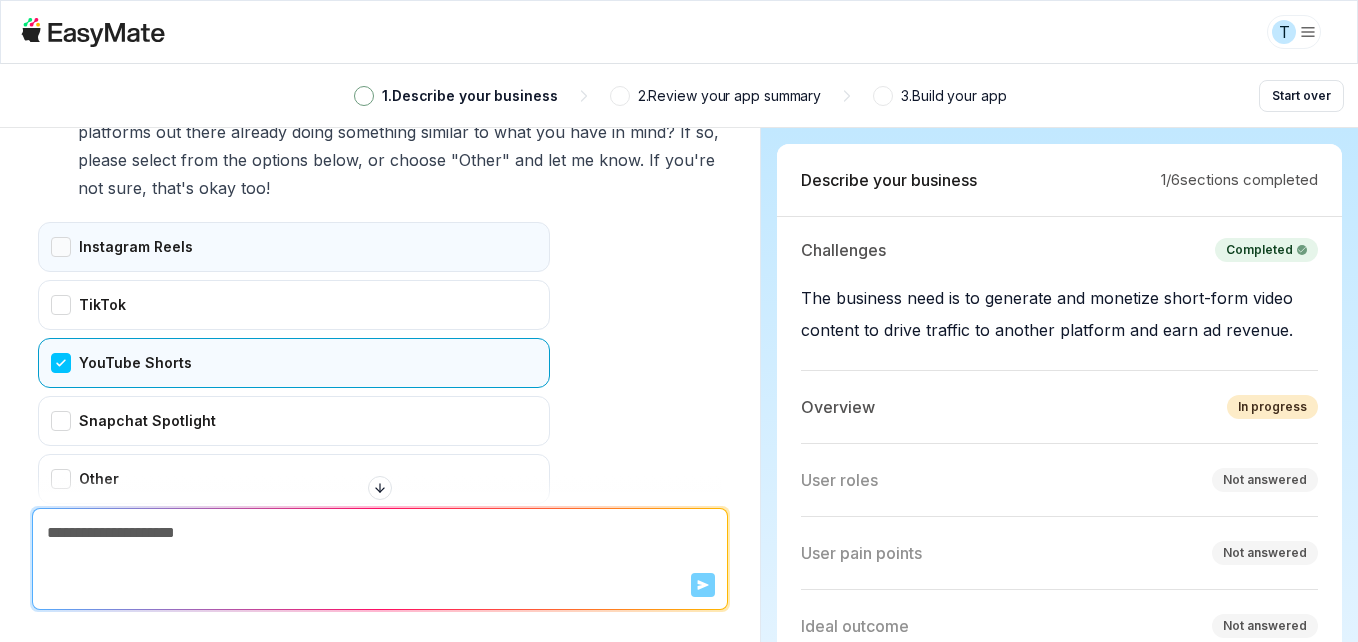 click on "Instagram Reels" at bounding box center (294, 247) 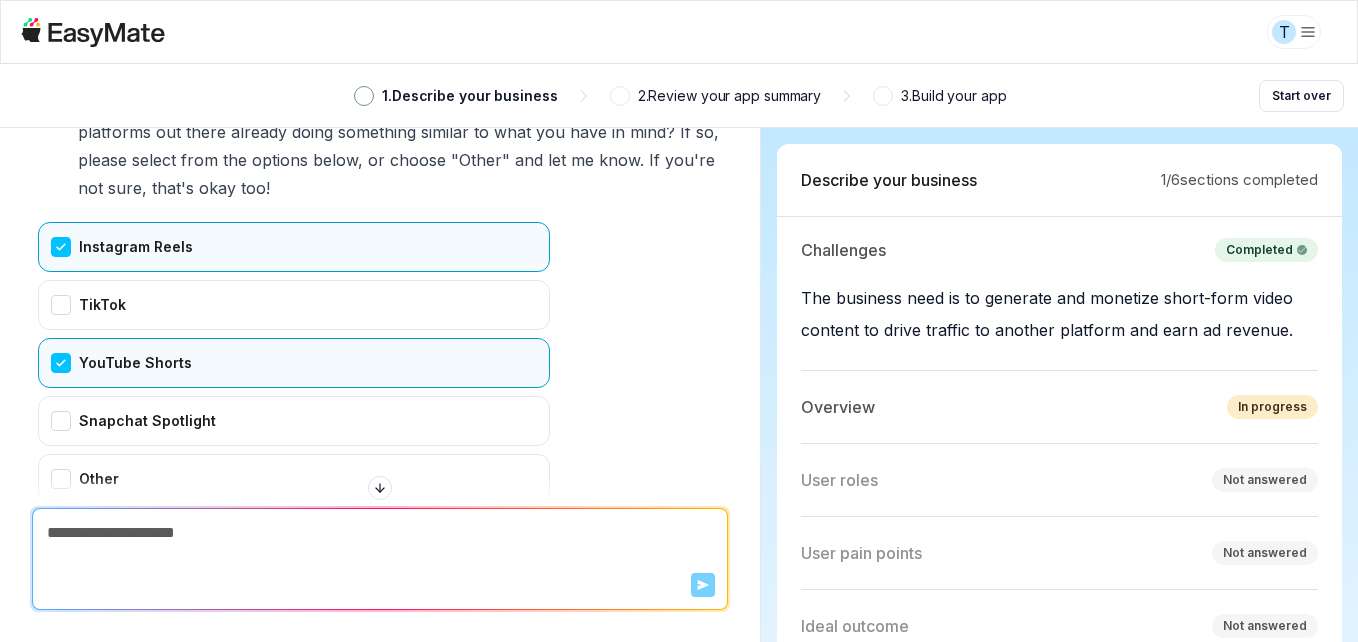 scroll, scrollTop: 2036, scrollLeft: 0, axis: vertical 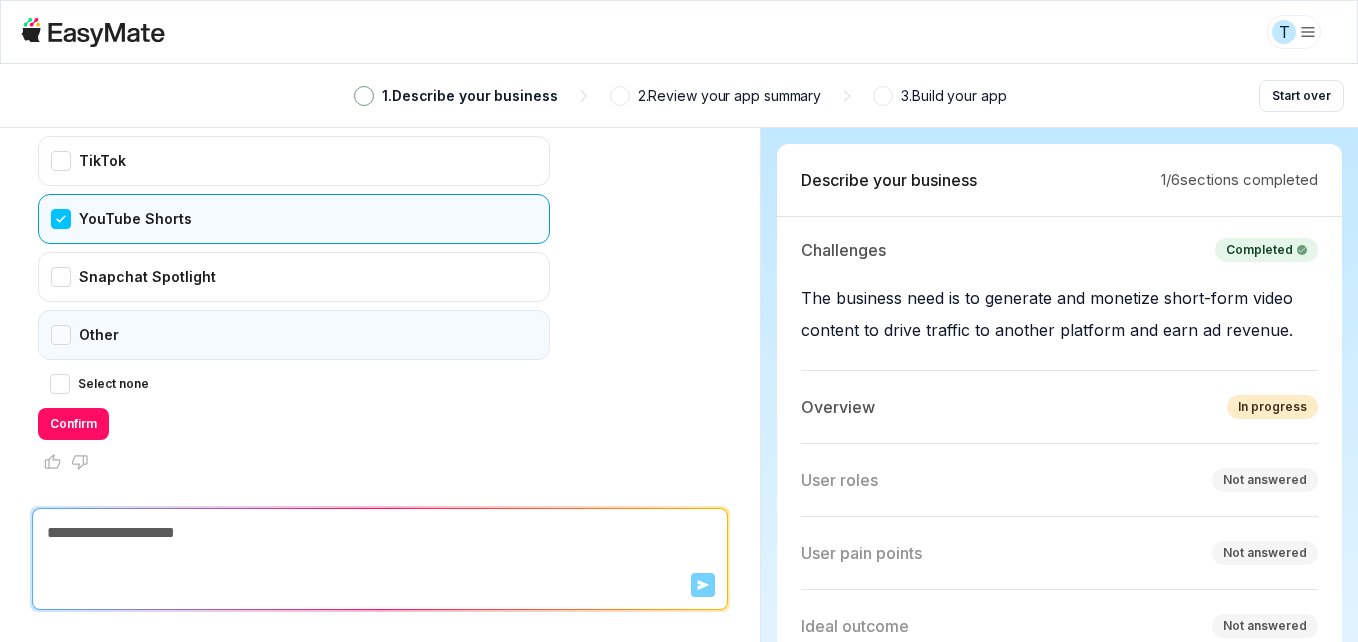 click on "Other" at bounding box center [294, 335] 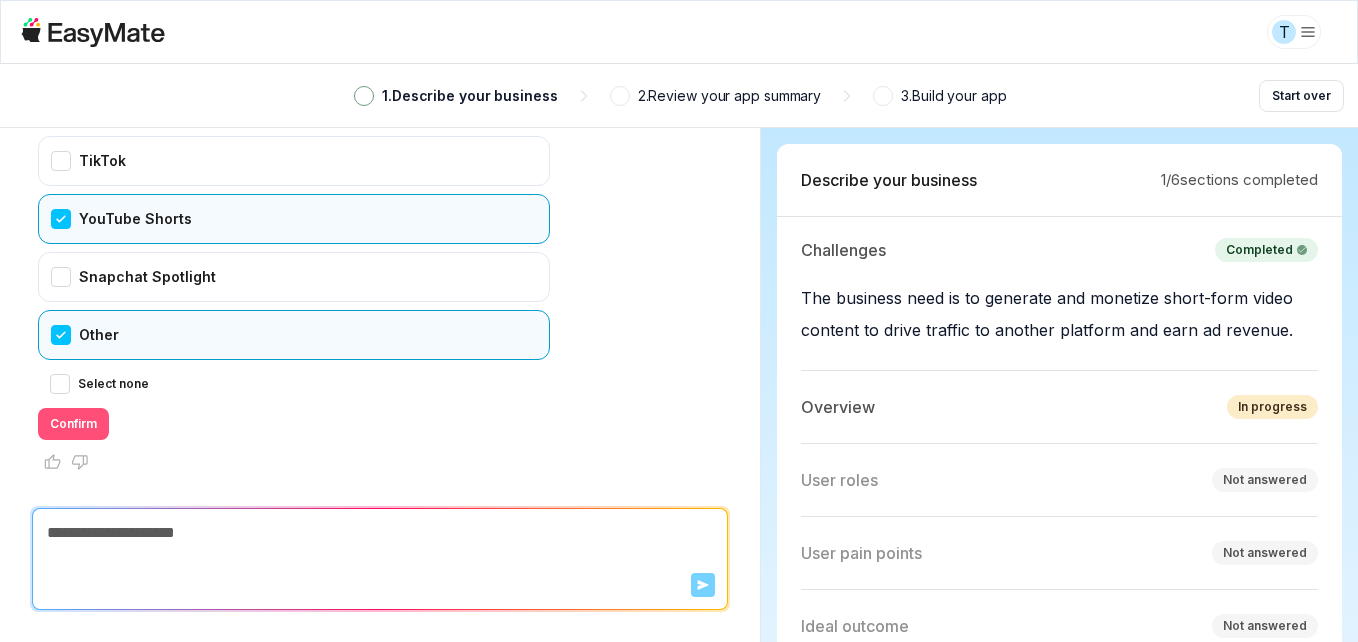 click on "Confirm" at bounding box center (73, 424) 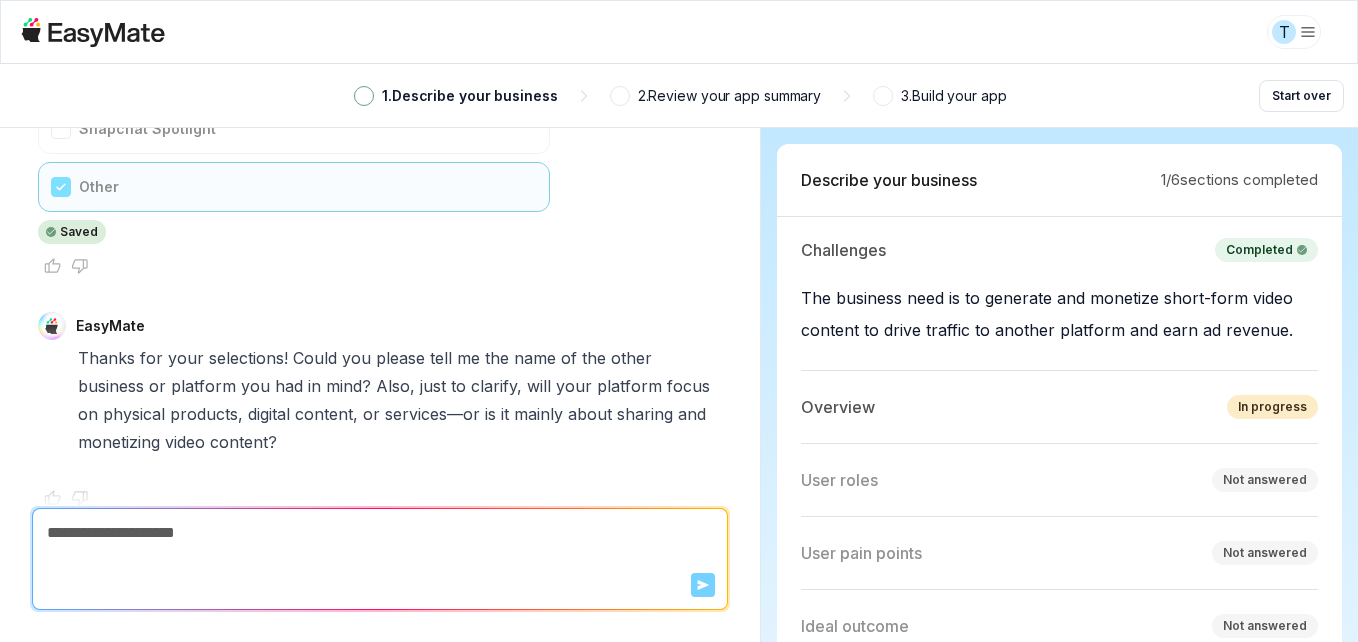 scroll, scrollTop: 2220, scrollLeft: 0, axis: vertical 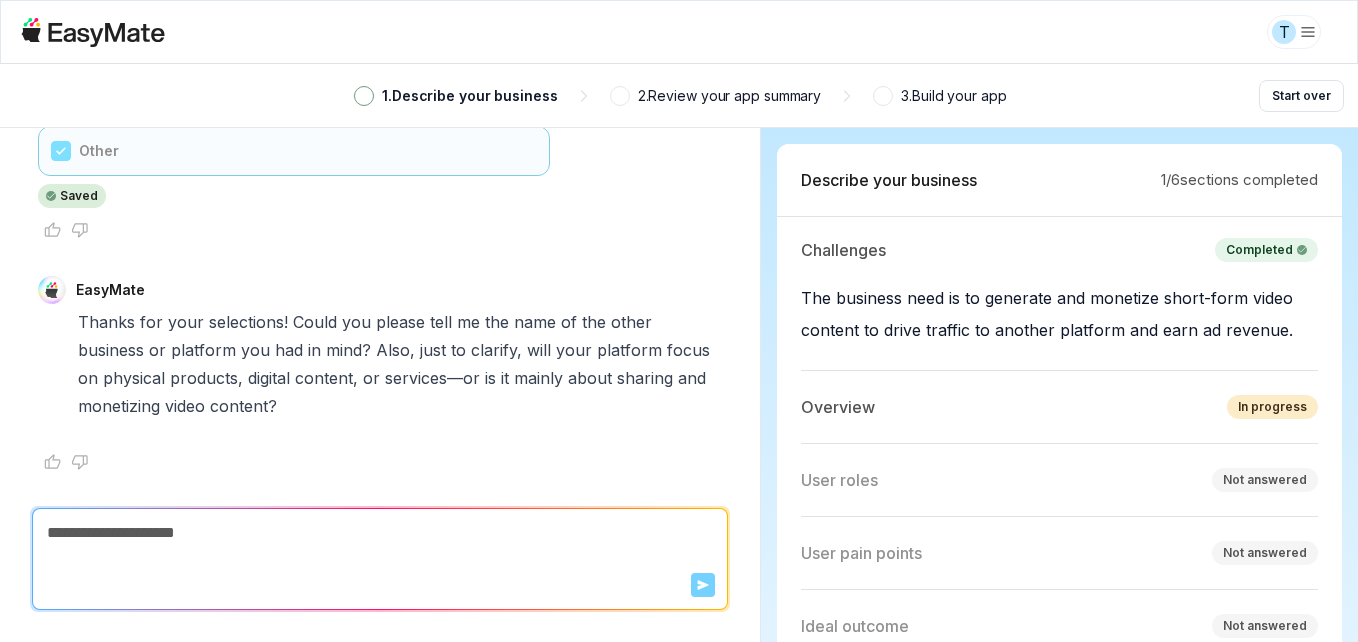 click at bounding box center [380, 492] 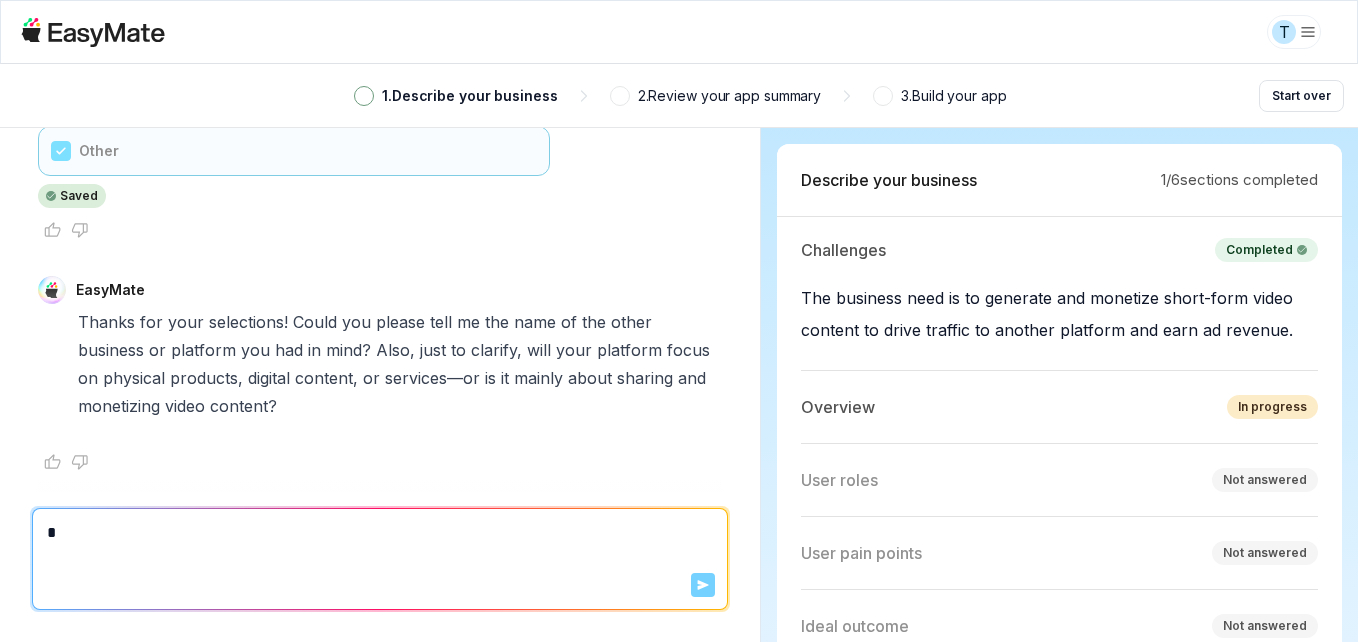type on "*" 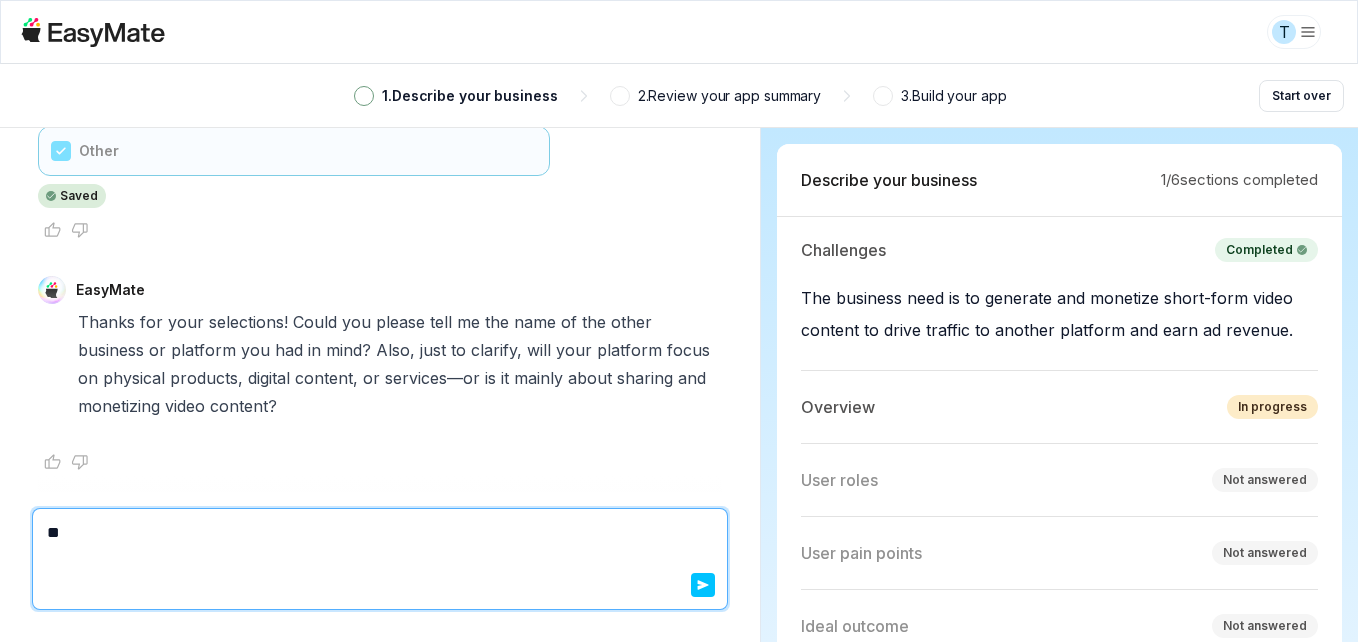 type on "*" 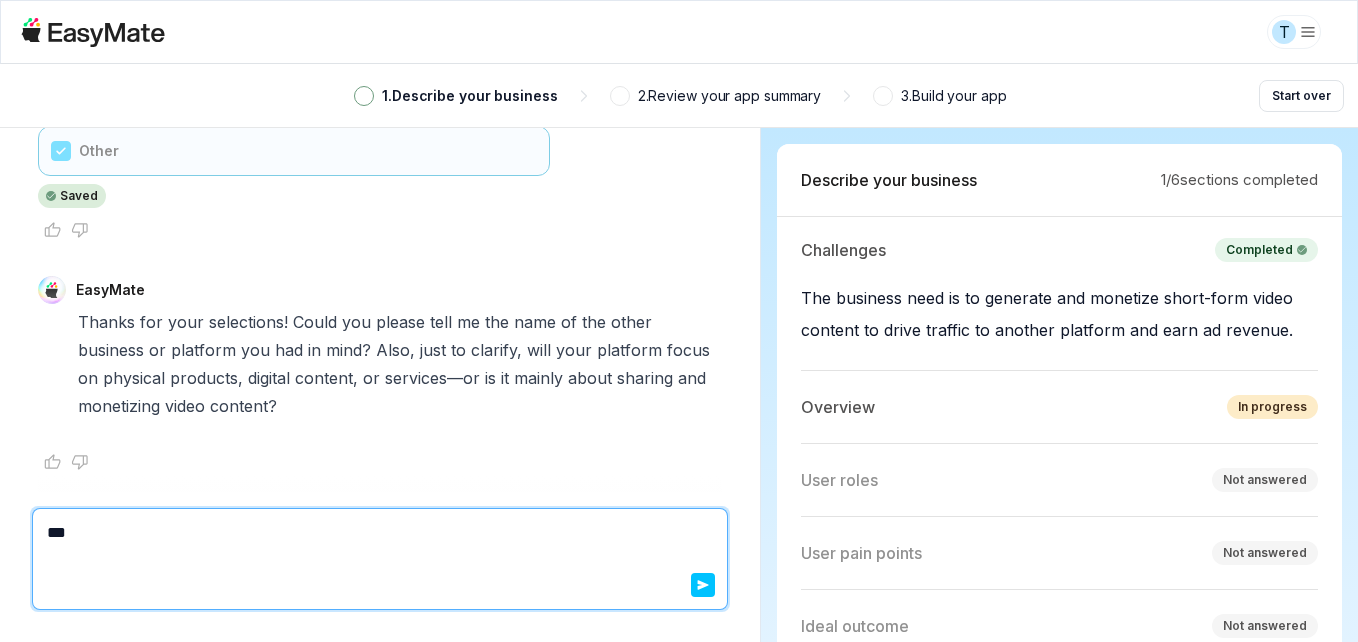 type on "*" 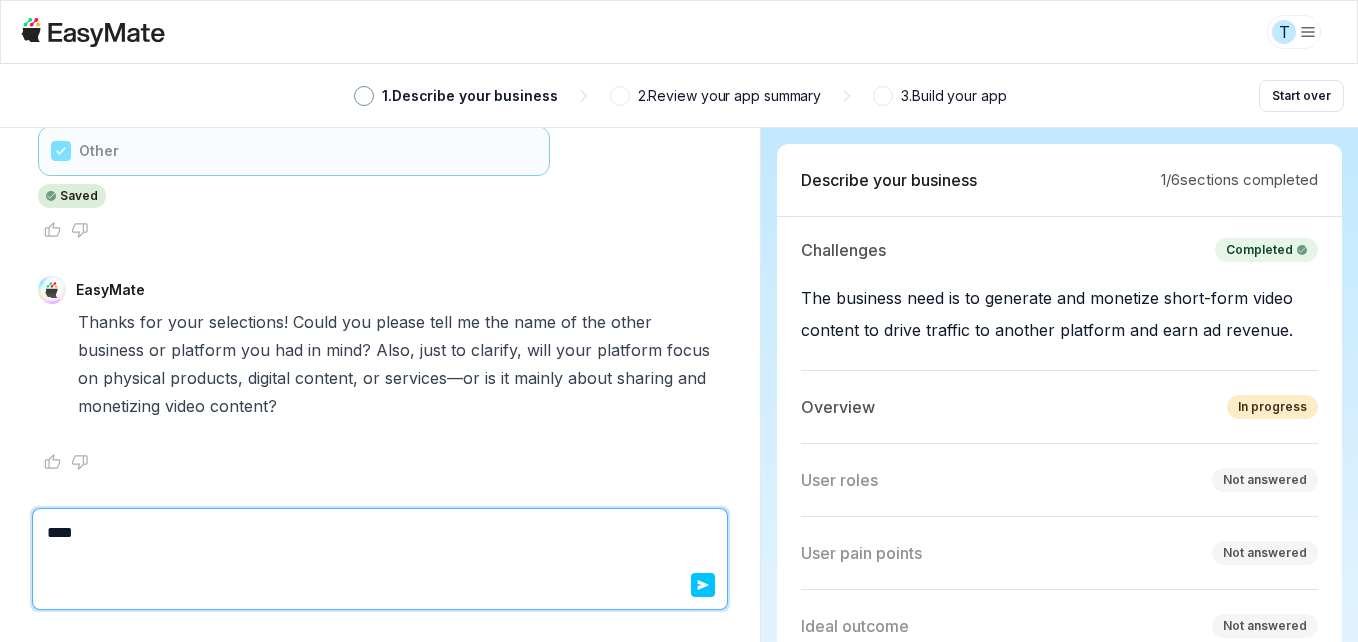 type on "*" 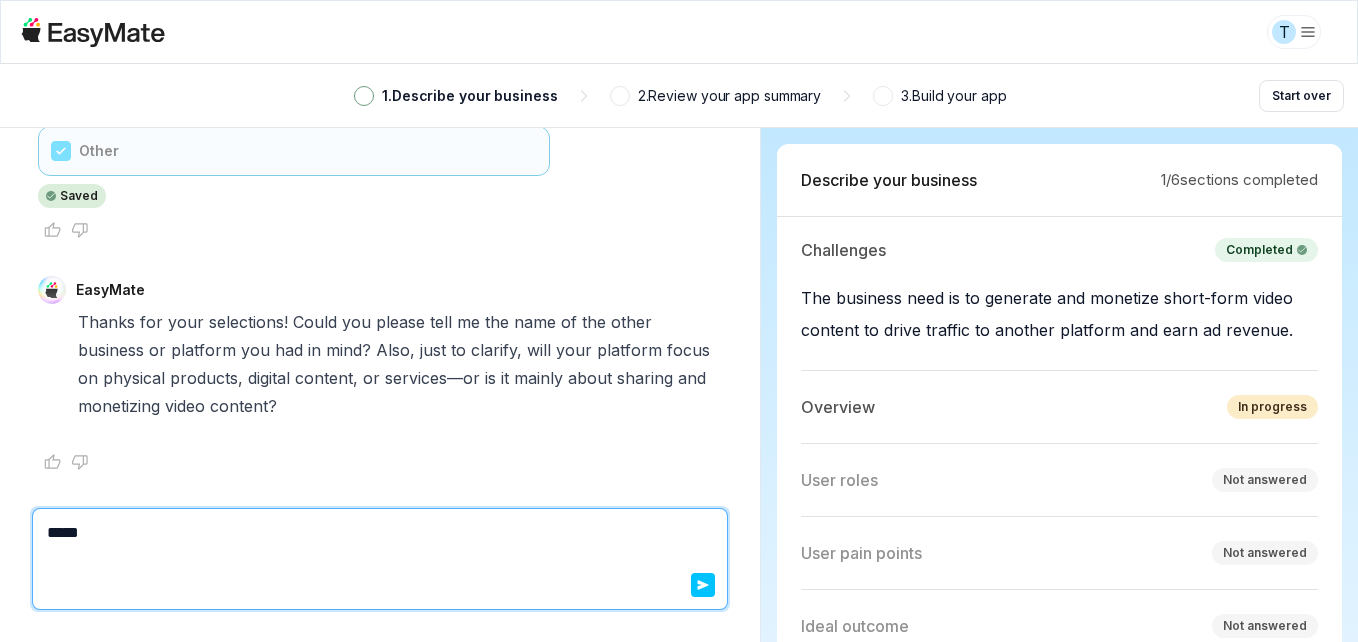 type on "*" 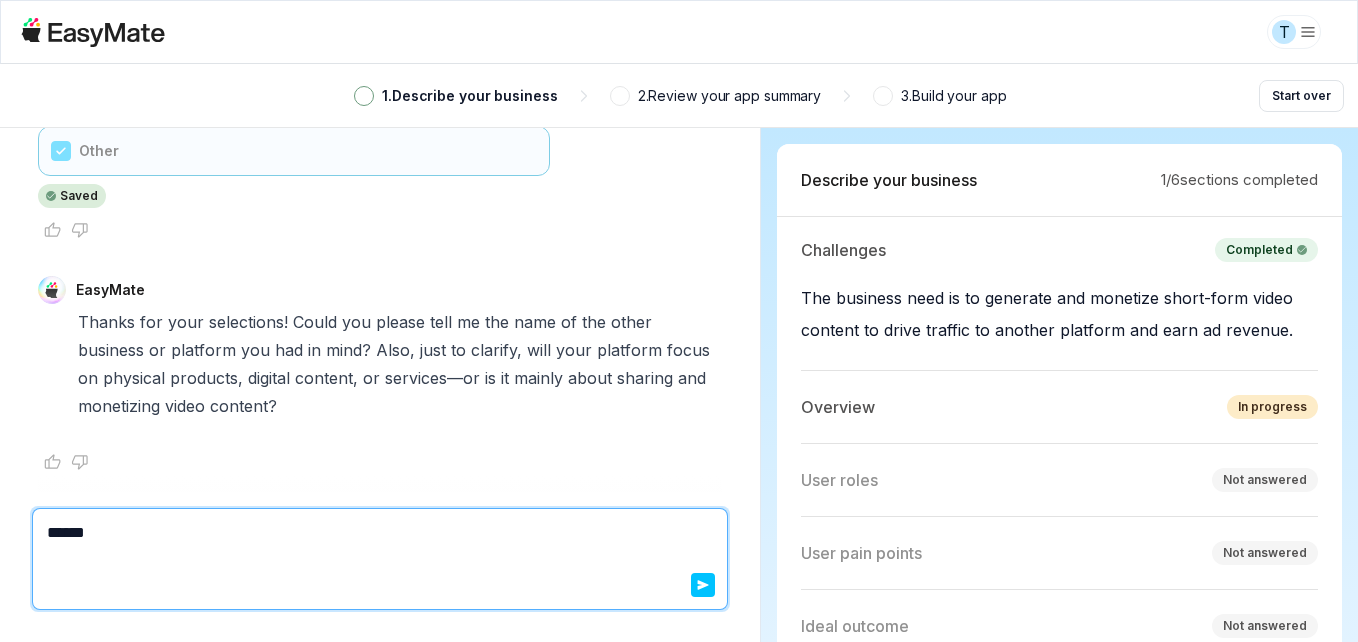 type on "*" 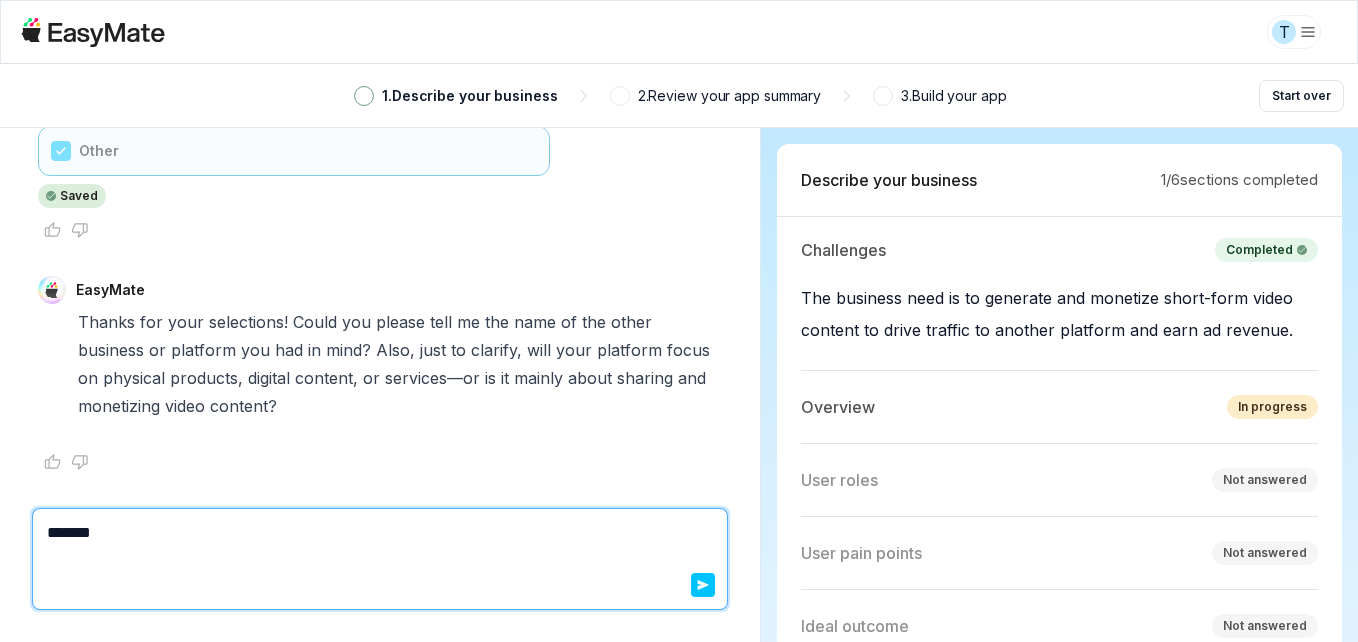 type on "*" 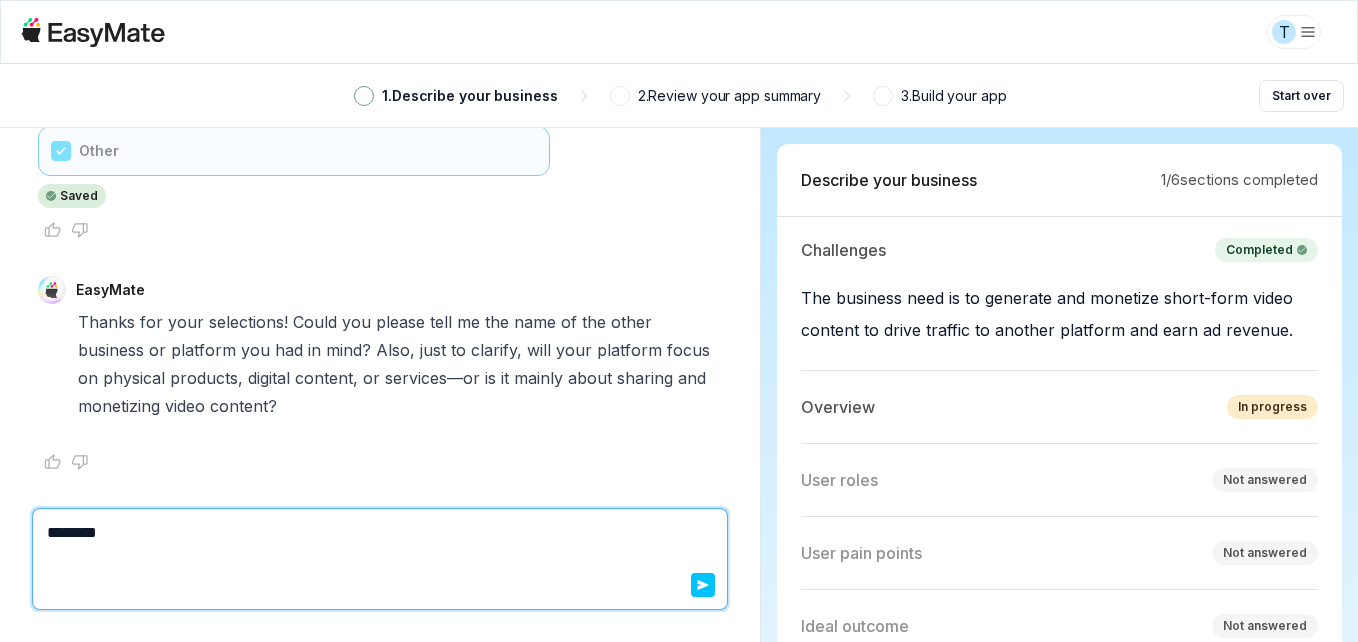 type on "*" 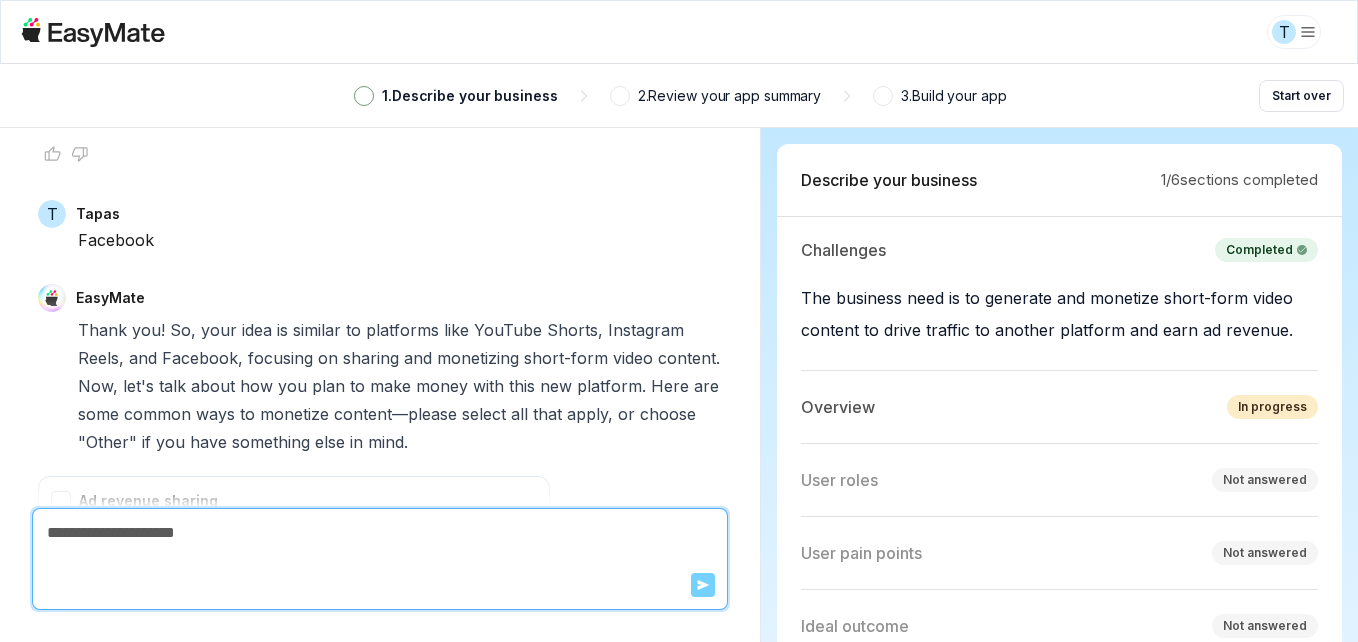 scroll, scrollTop: 2984, scrollLeft: 0, axis: vertical 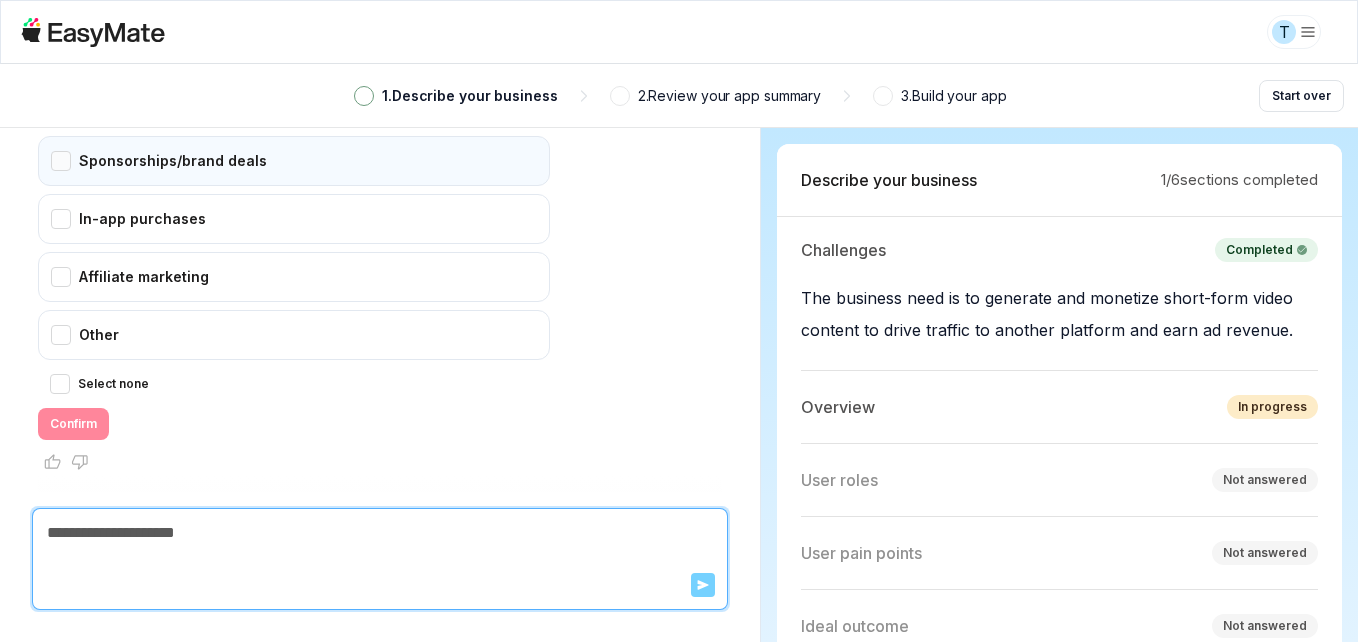 click on "Sponsorships/brand deals" at bounding box center [294, 161] 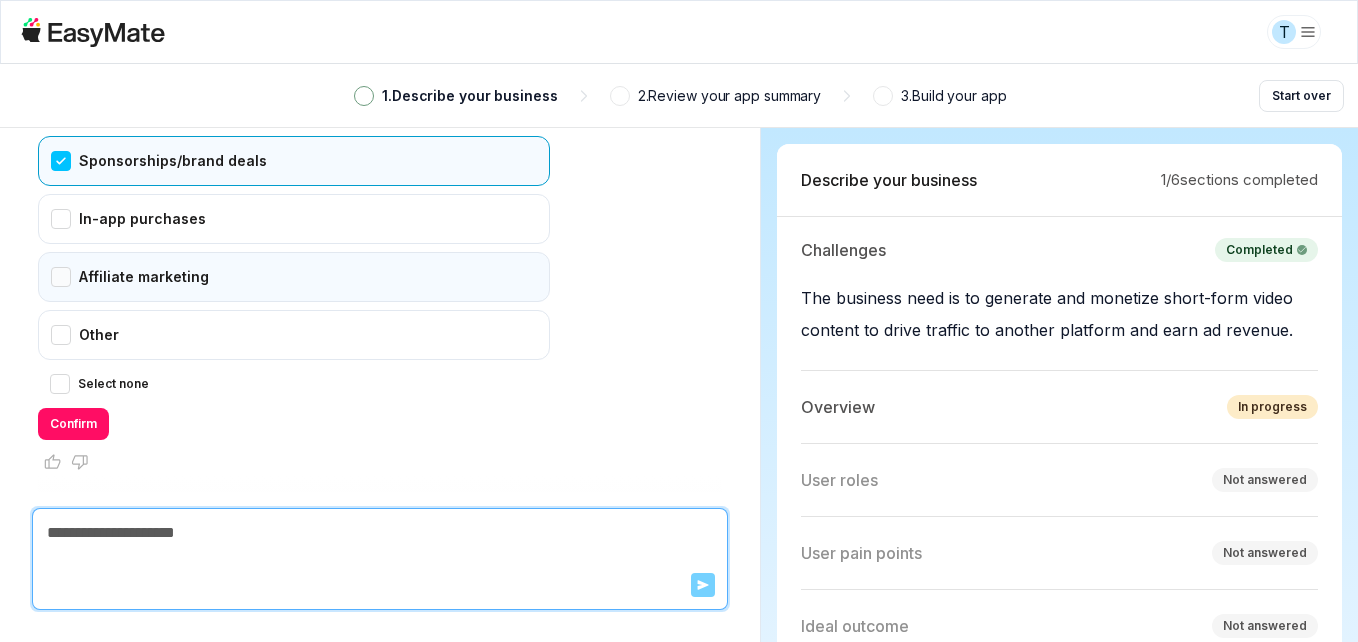 click on "Affiliate marketing" at bounding box center [294, 277] 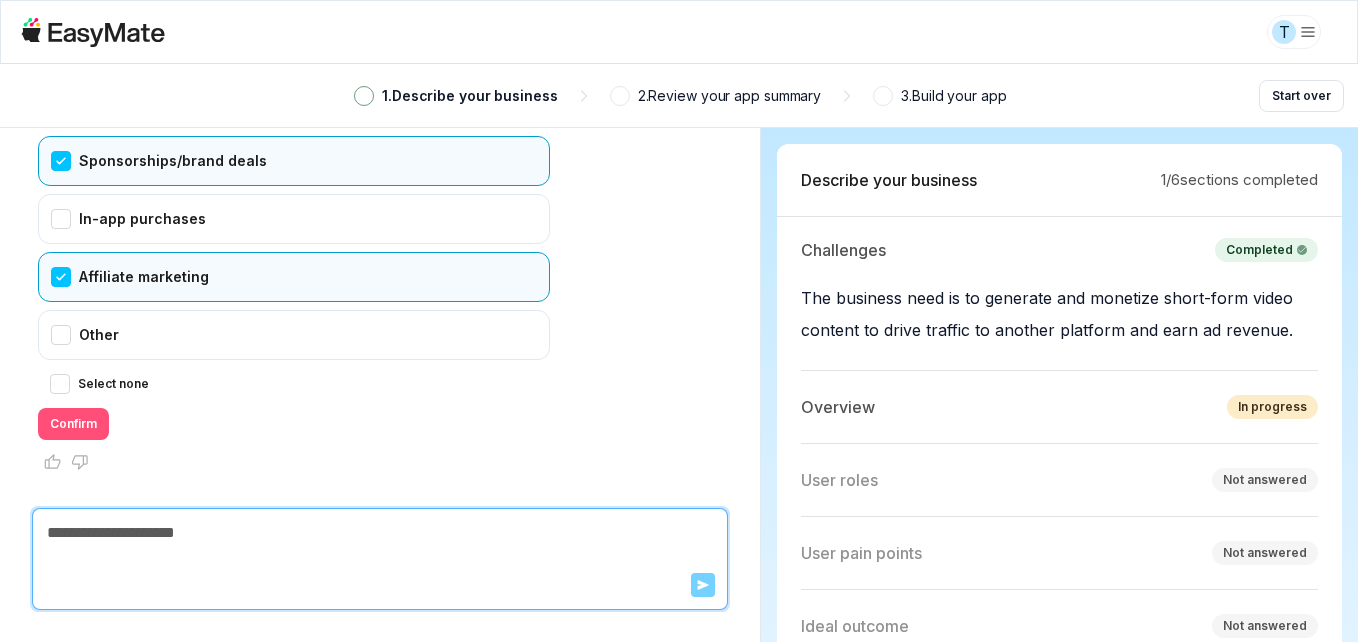 click on "Confirm" at bounding box center (73, 424) 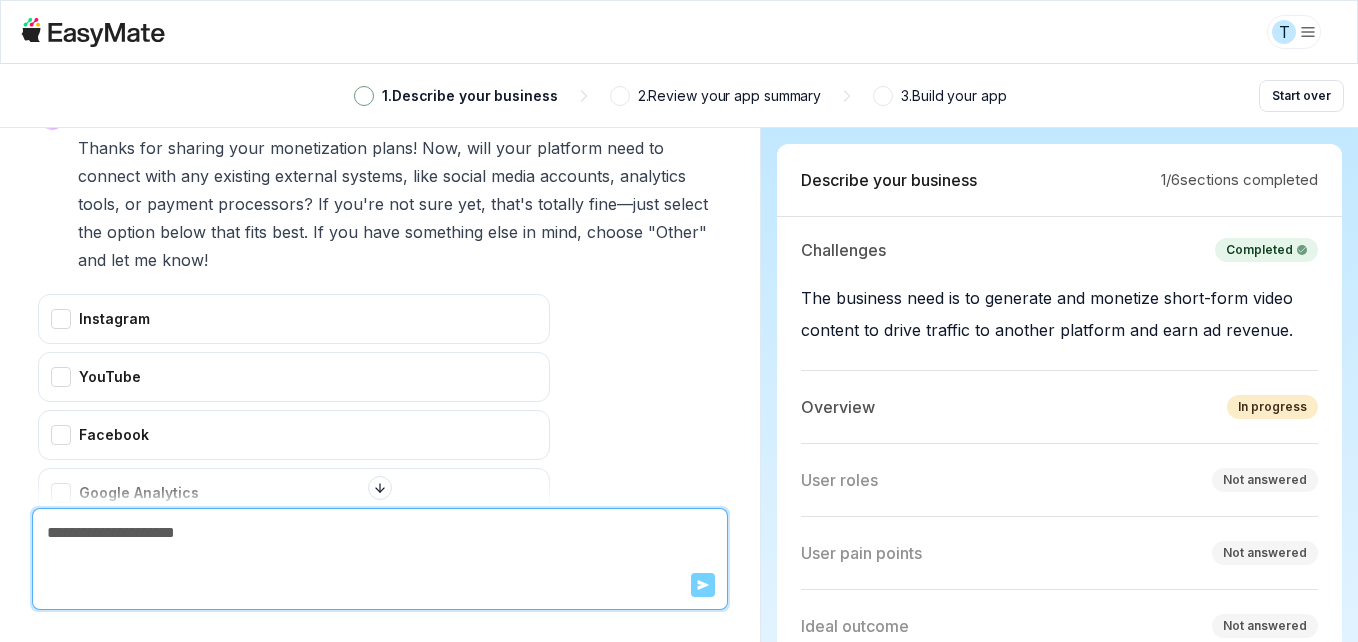 scroll, scrollTop: 3341, scrollLeft: 0, axis: vertical 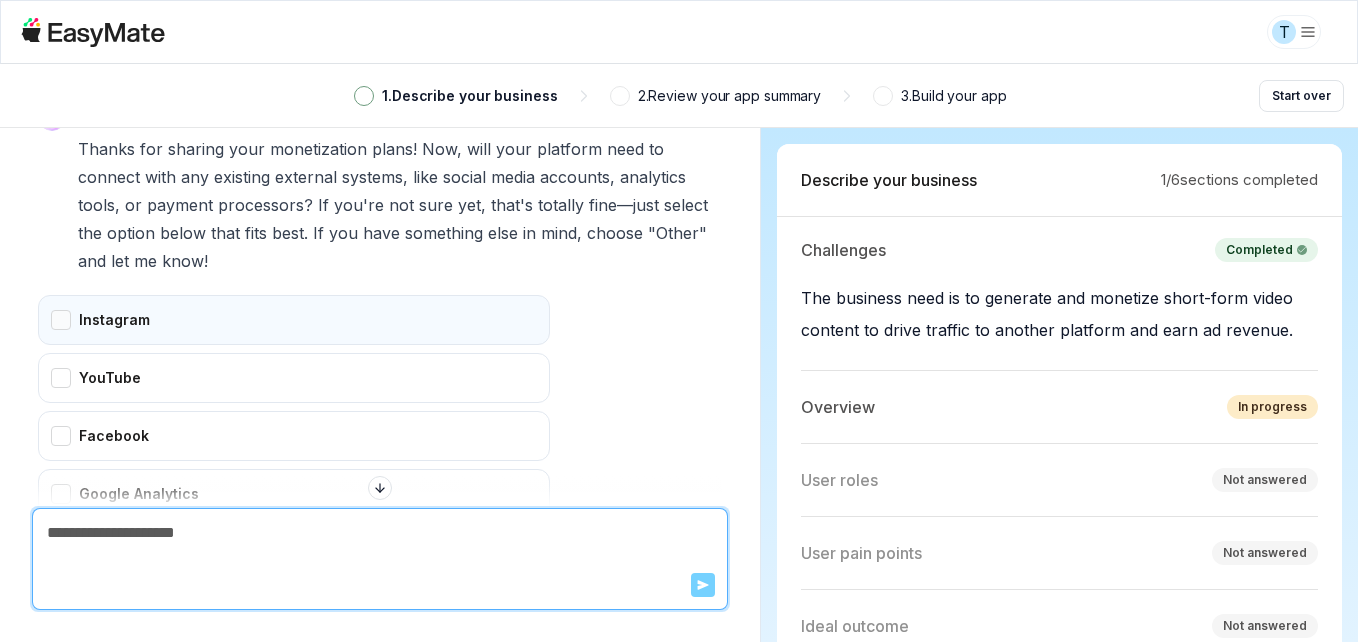 click on "Instagram" at bounding box center [294, 320] 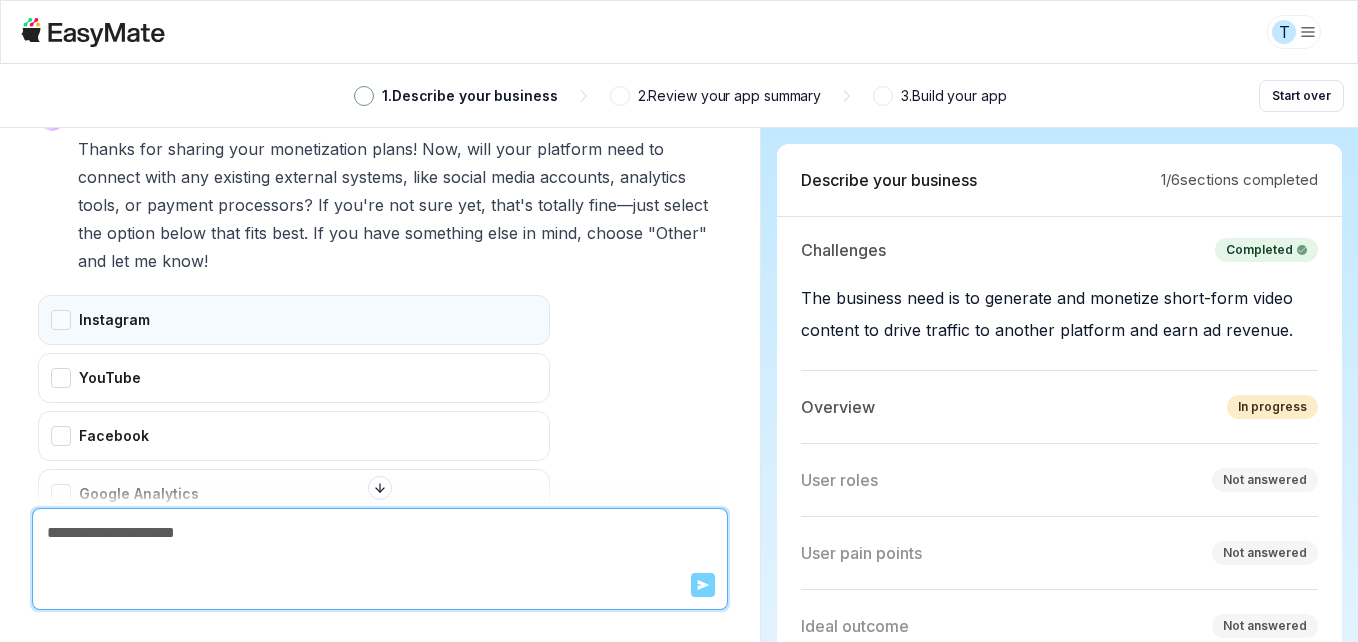 click on "Instagram" at bounding box center [294, 320] 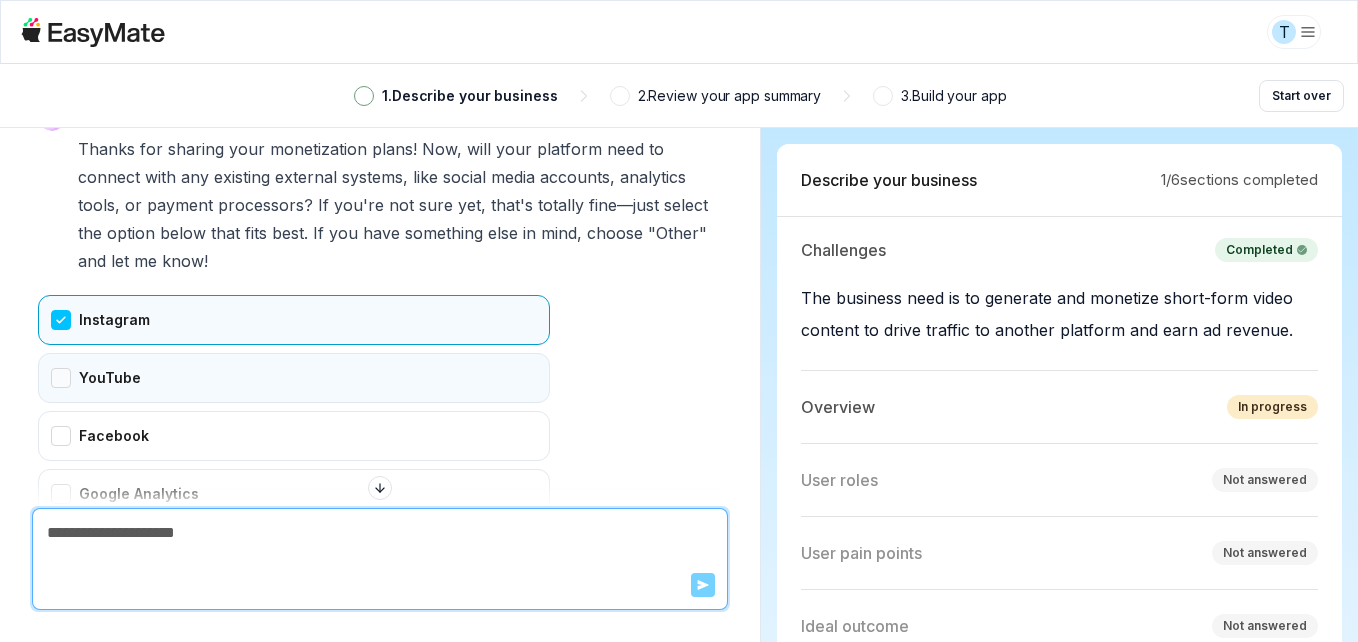 click on "YouTube" at bounding box center [294, 378] 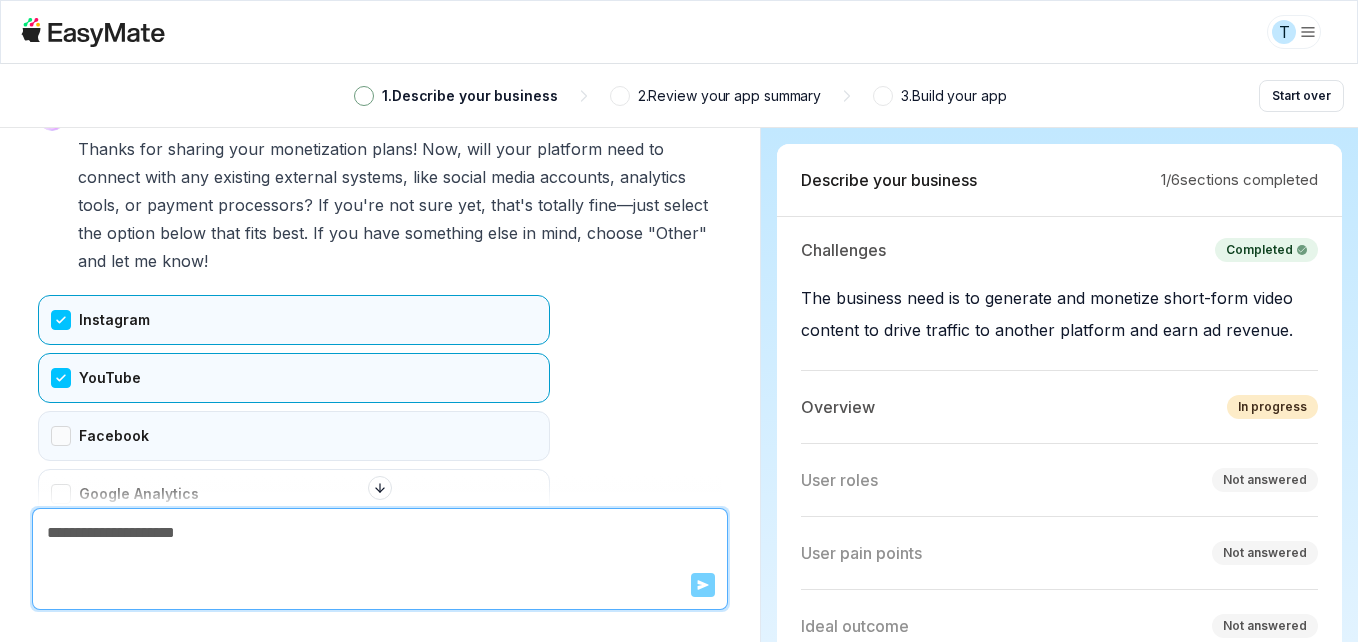 click on "Facebook" at bounding box center [294, 436] 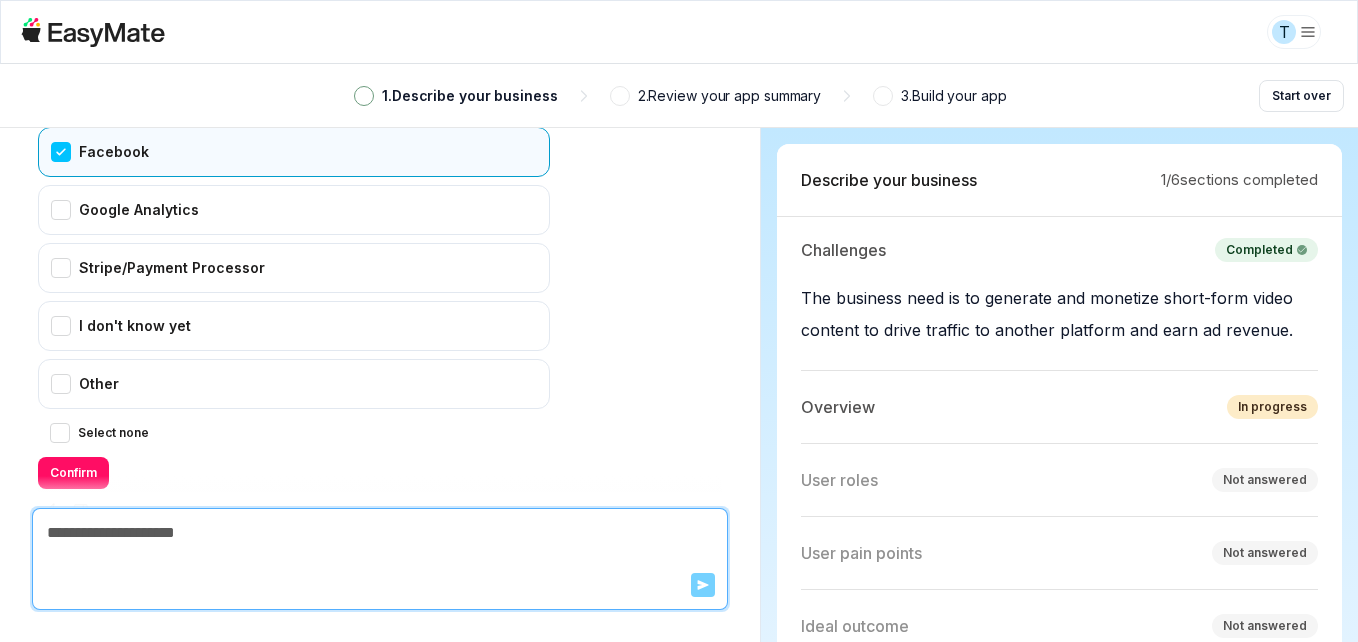 scroll, scrollTop: 3674, scrollLeft: 0, axis: vertical 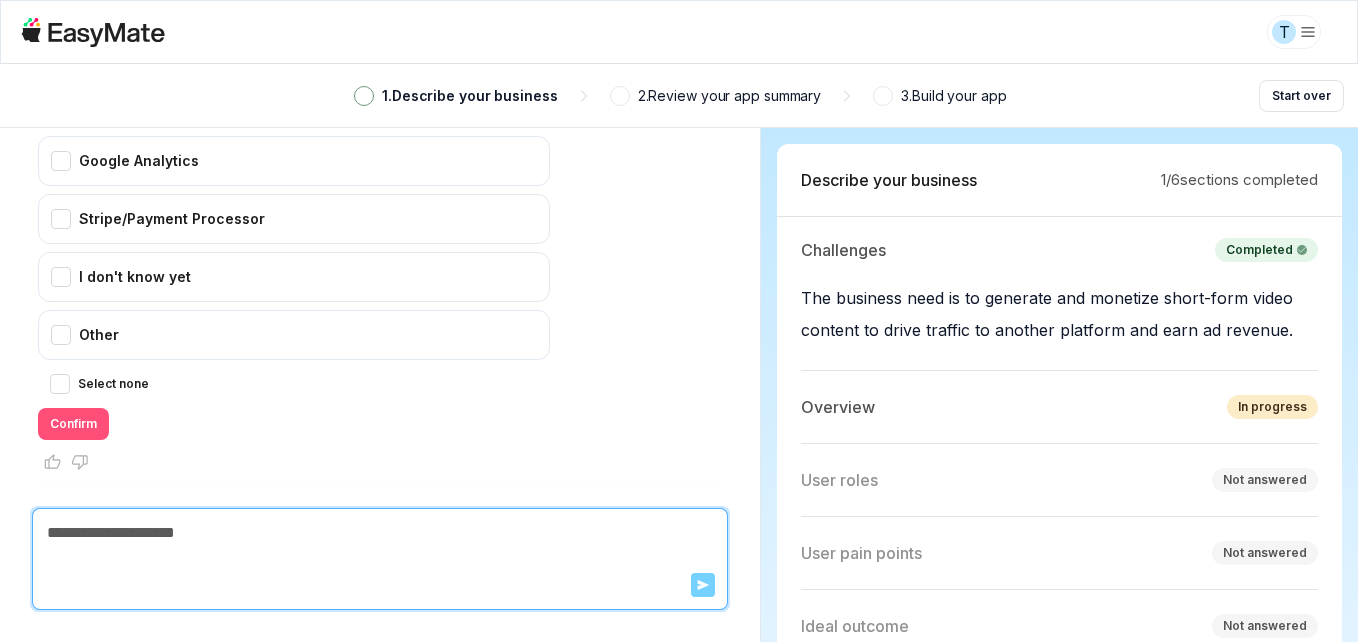 click on "Confirm" at bounding box center [73, 424] 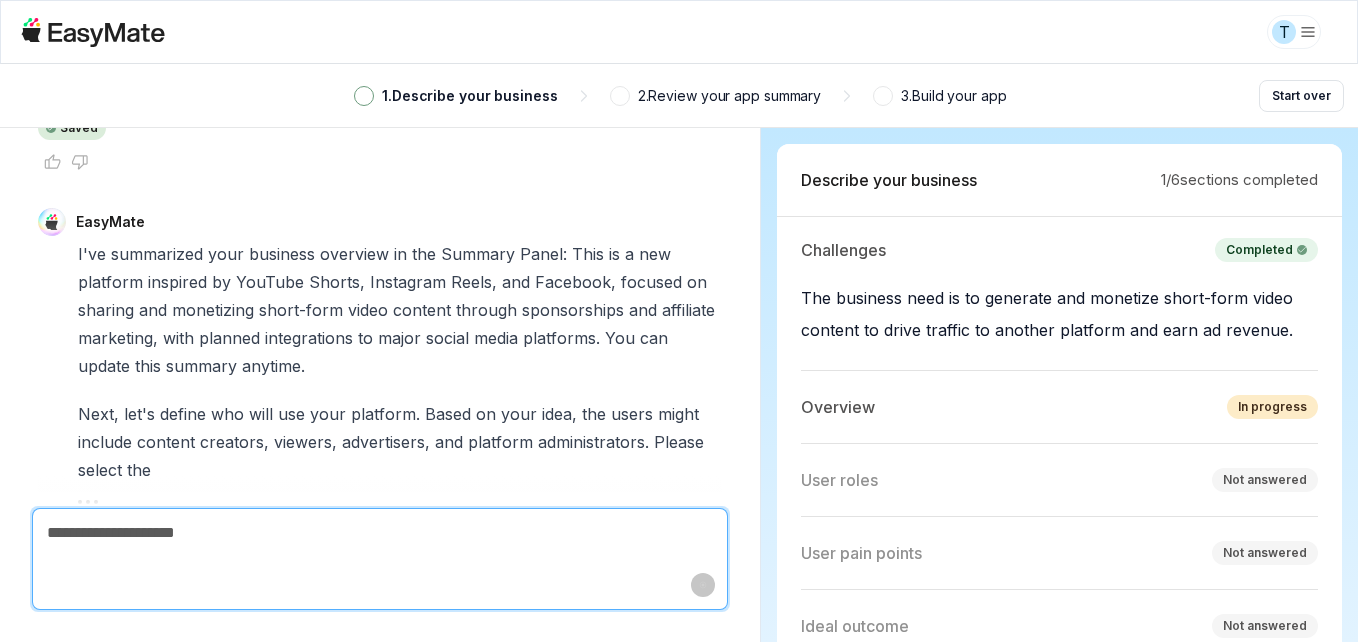 scroll, scrollTop: 3954, scrollLeft: 0, axis: vertical 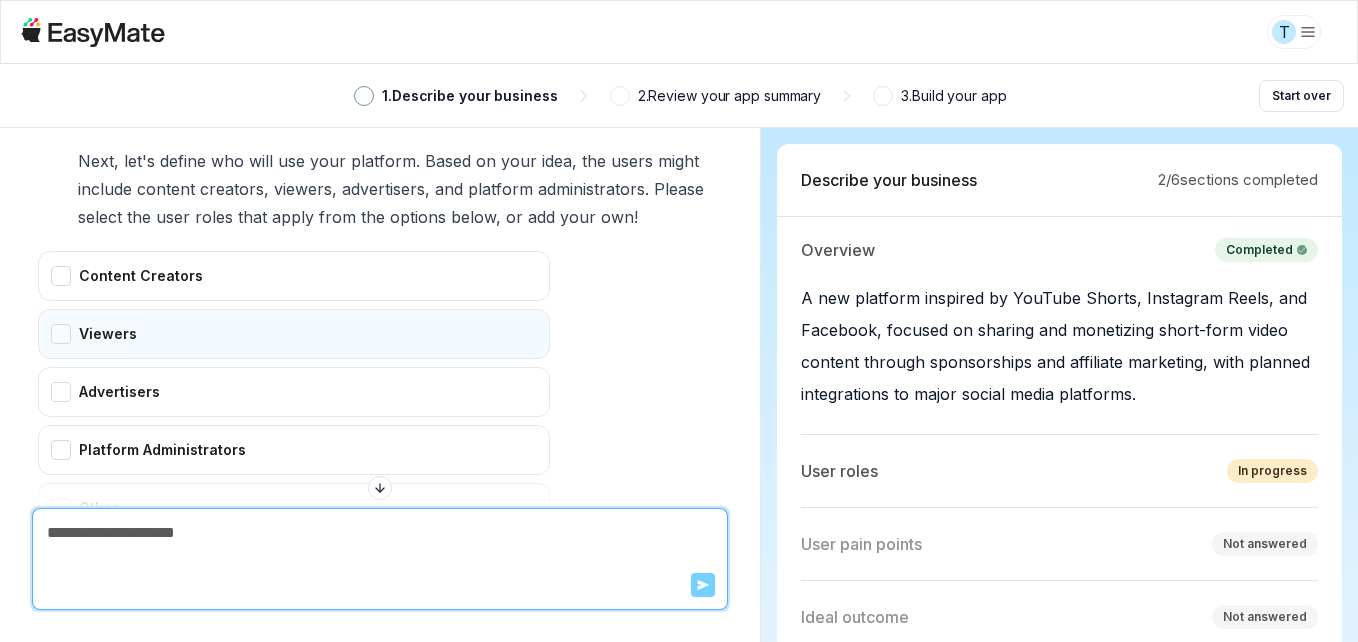click on "Viewers" at bounding box center [294, 334] 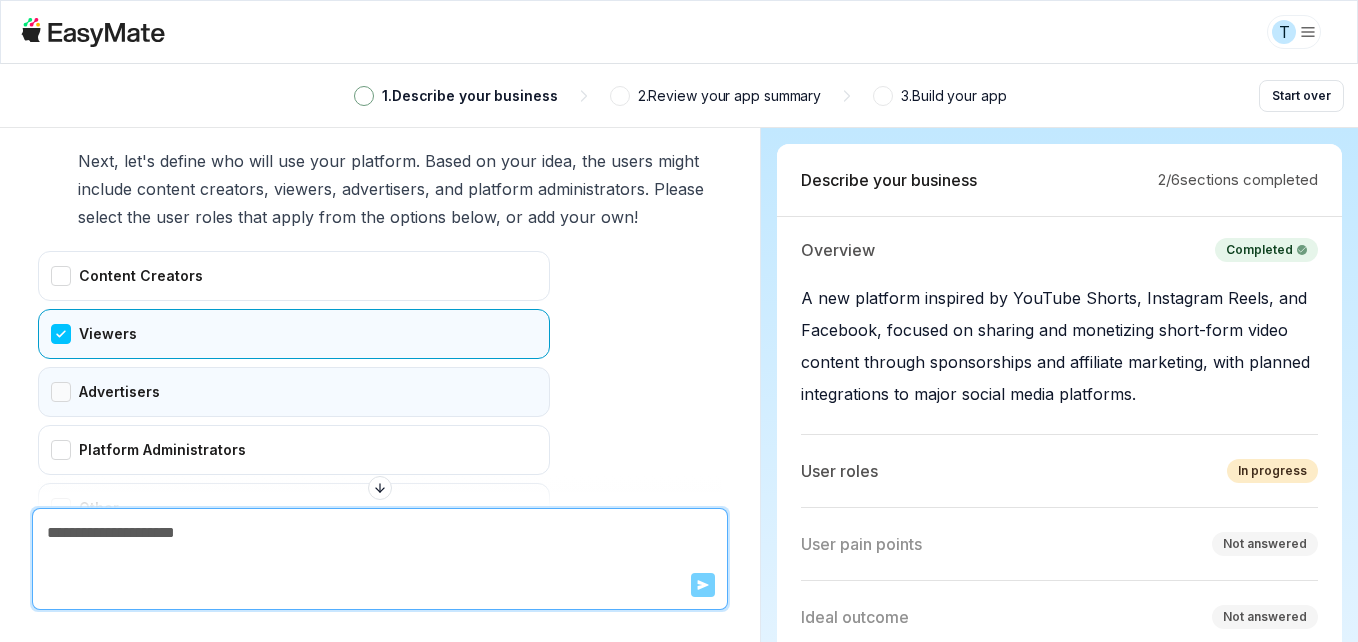 click on "Advertisers" at bounding box center [294, 392] 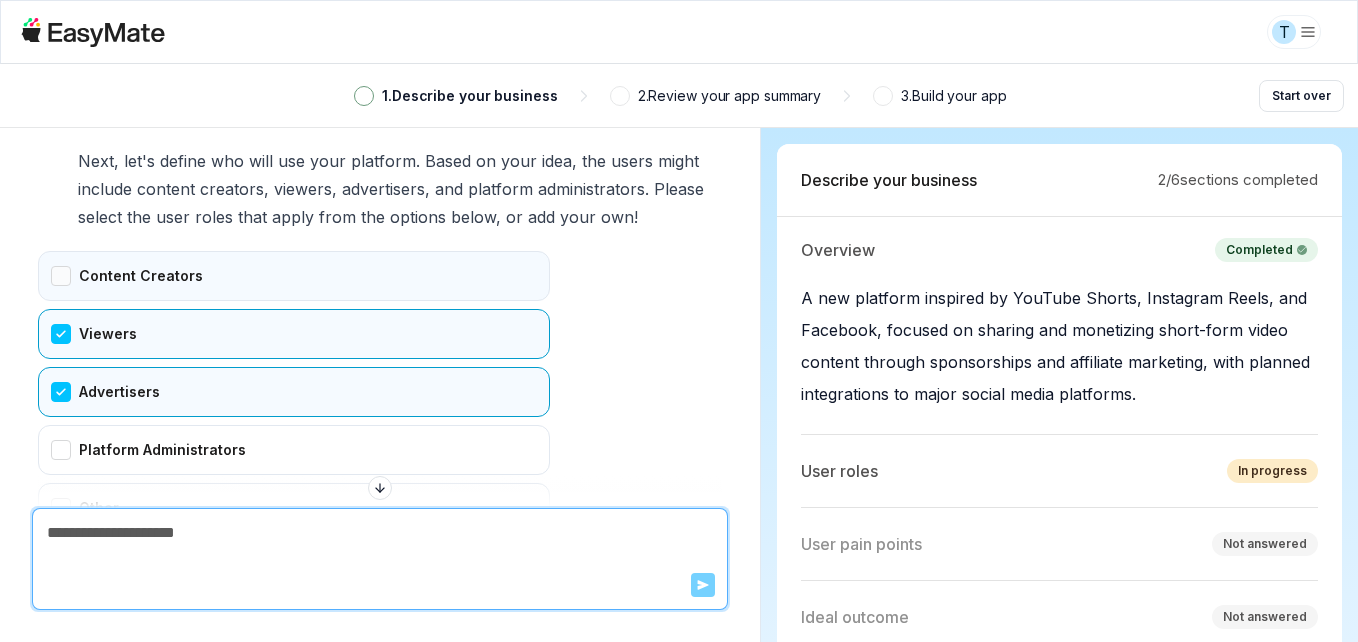 click on "Content Creators" at bounding box center [294, 276] 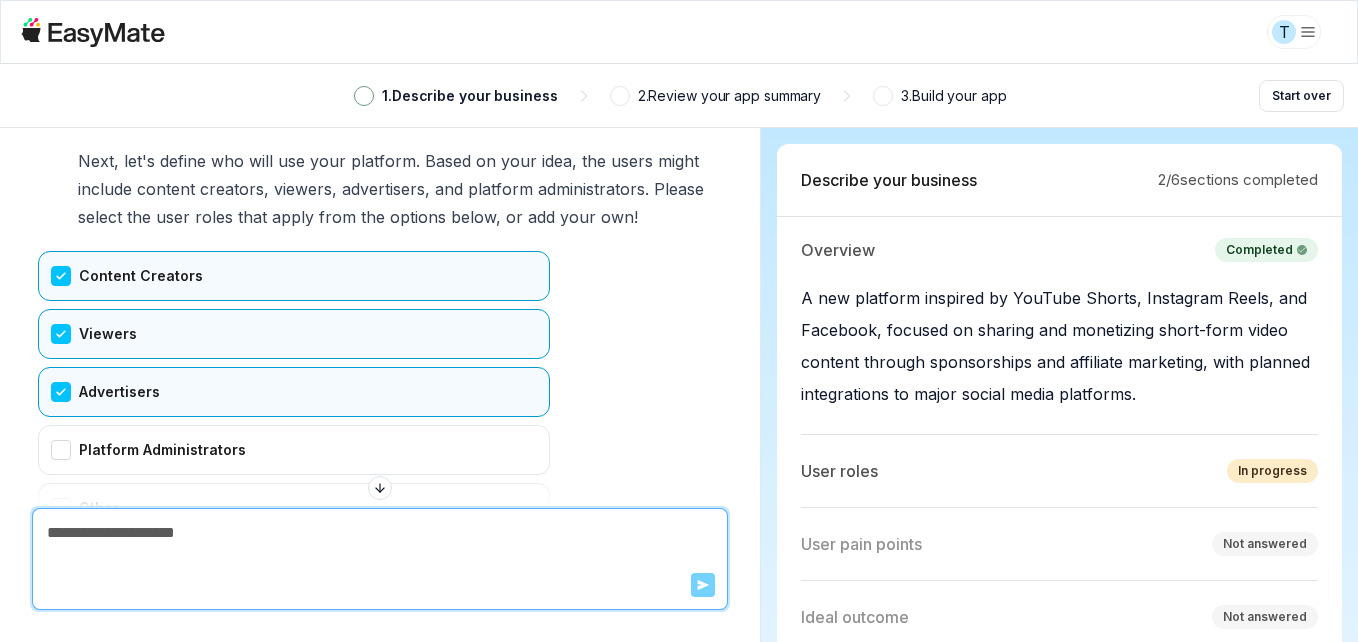 scroll, scrollTop: 4352, scrollLeft: 0, axis: vertical 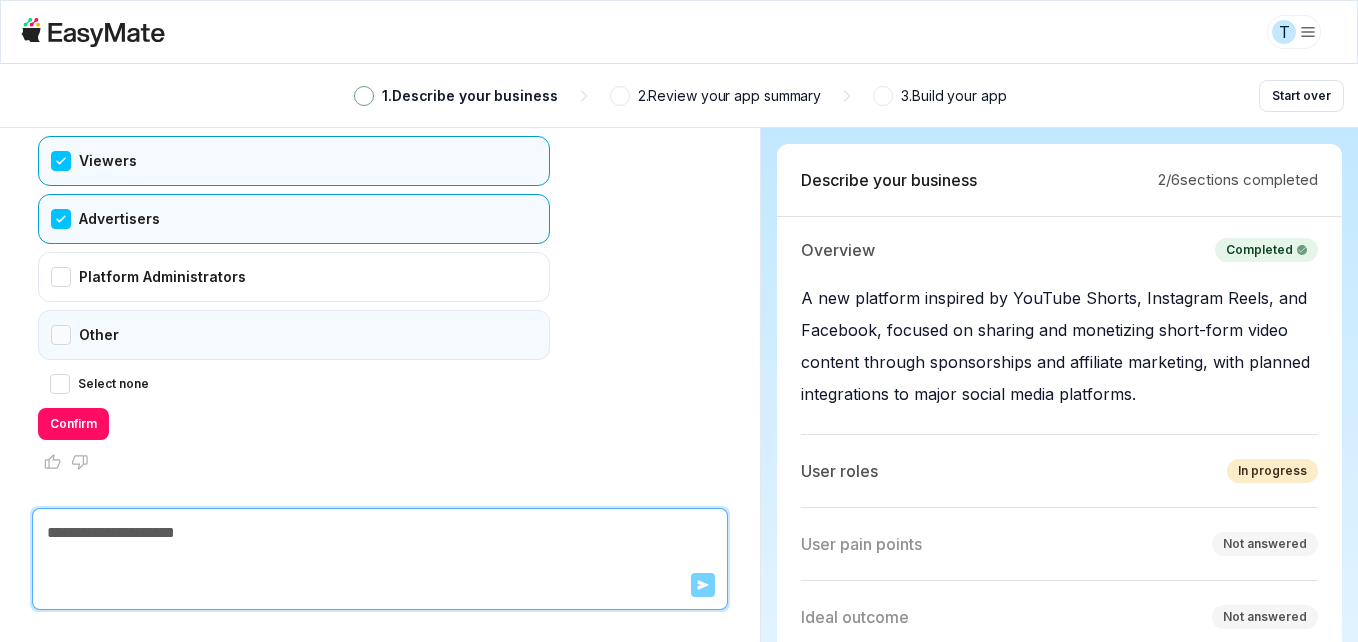 click on "Other" at bounding box center [294, 335] 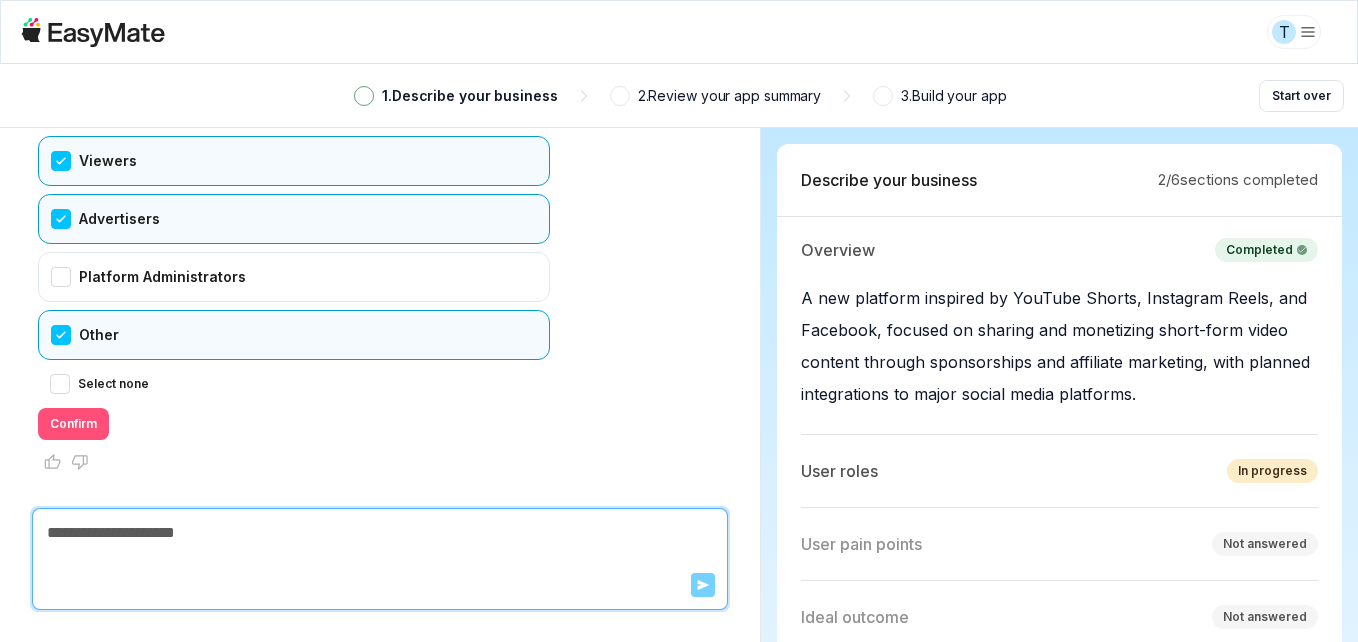 click on "Confirm" at bounding box center (73, 424) 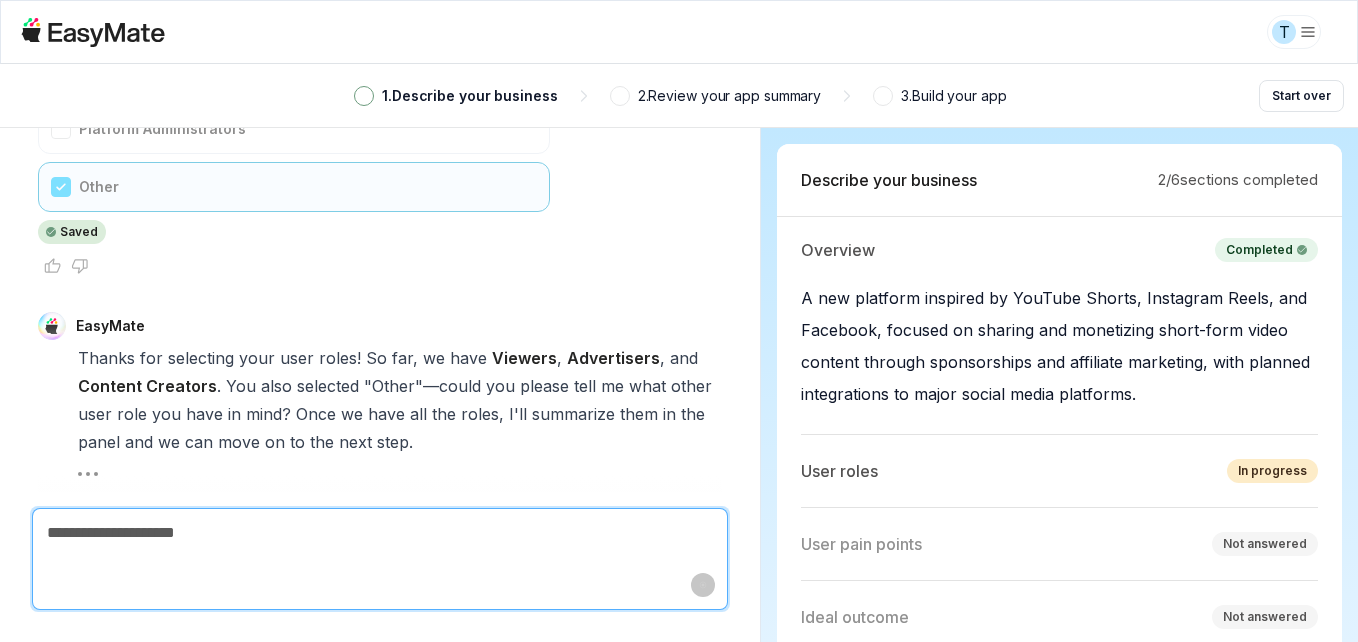 scroll, scrollTop: 4536, scrollLeft: 0, axis: vertical 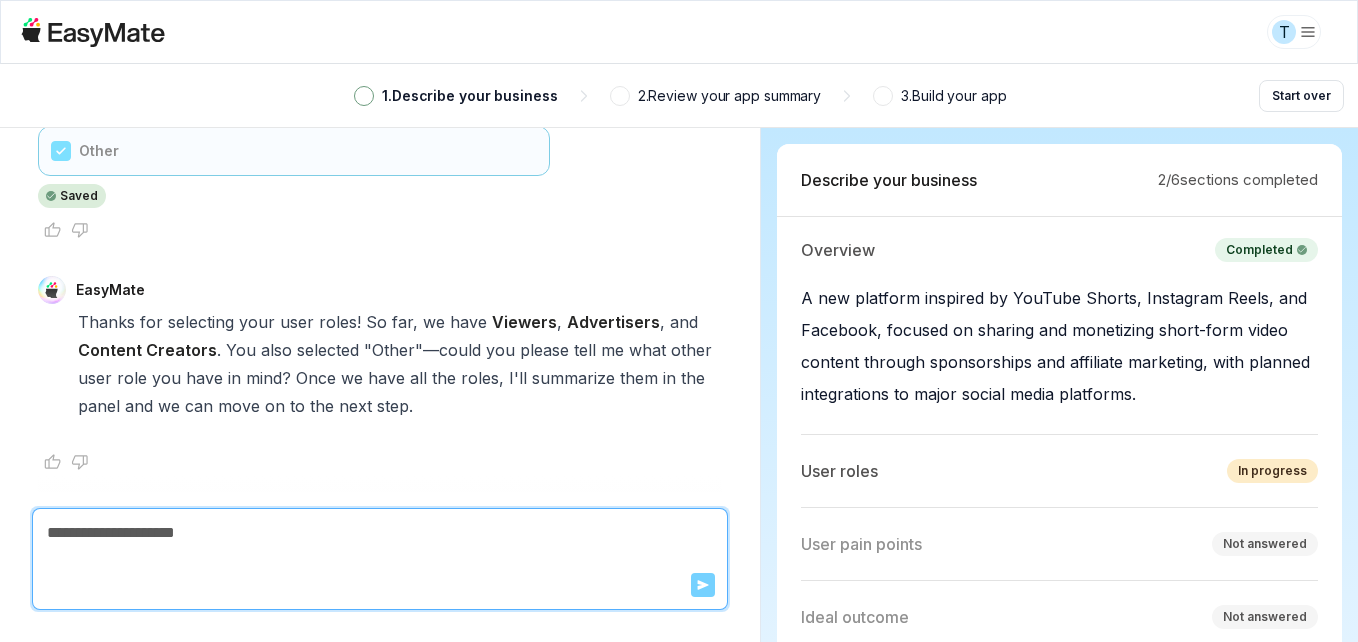 click at bounding box center [380, 533] 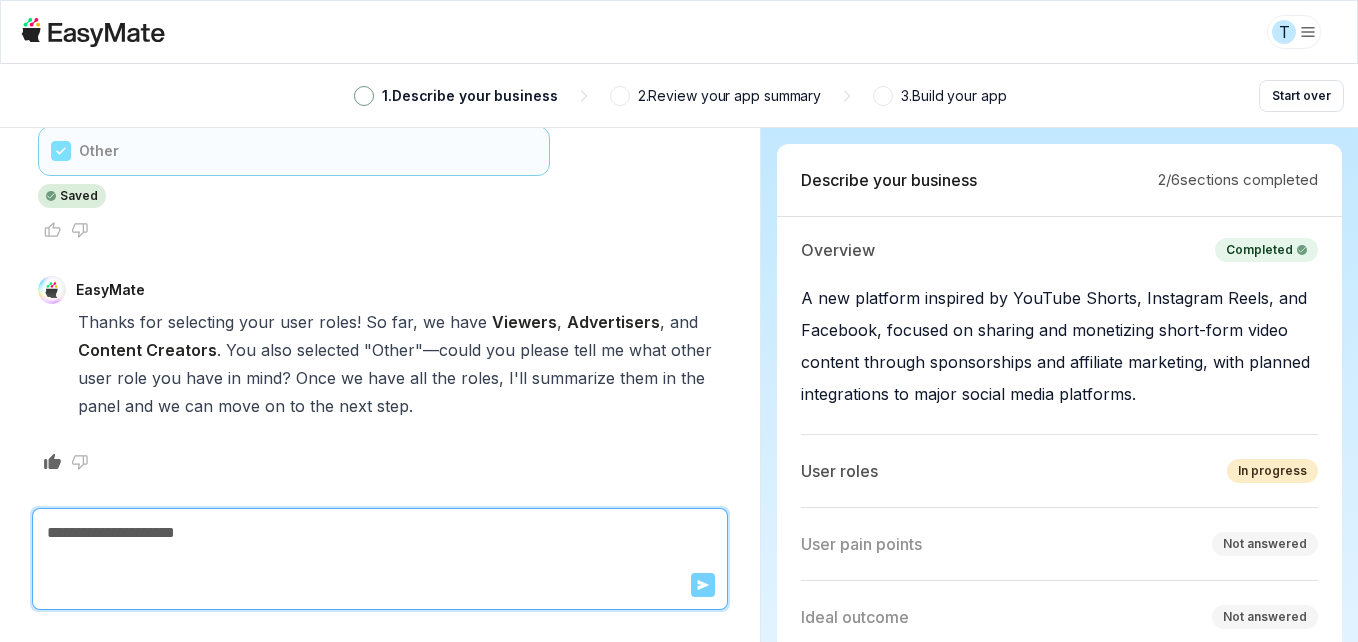 click on ""Other"—could" at bounding box center [422, 350] 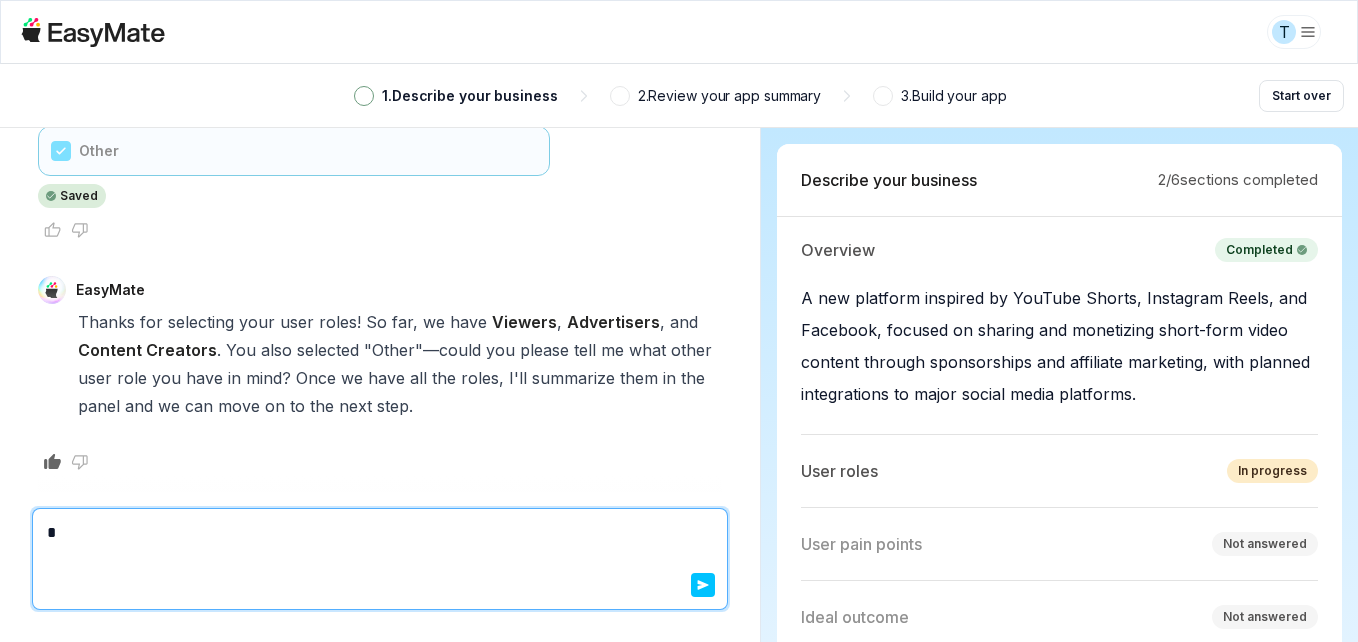 type on "*" 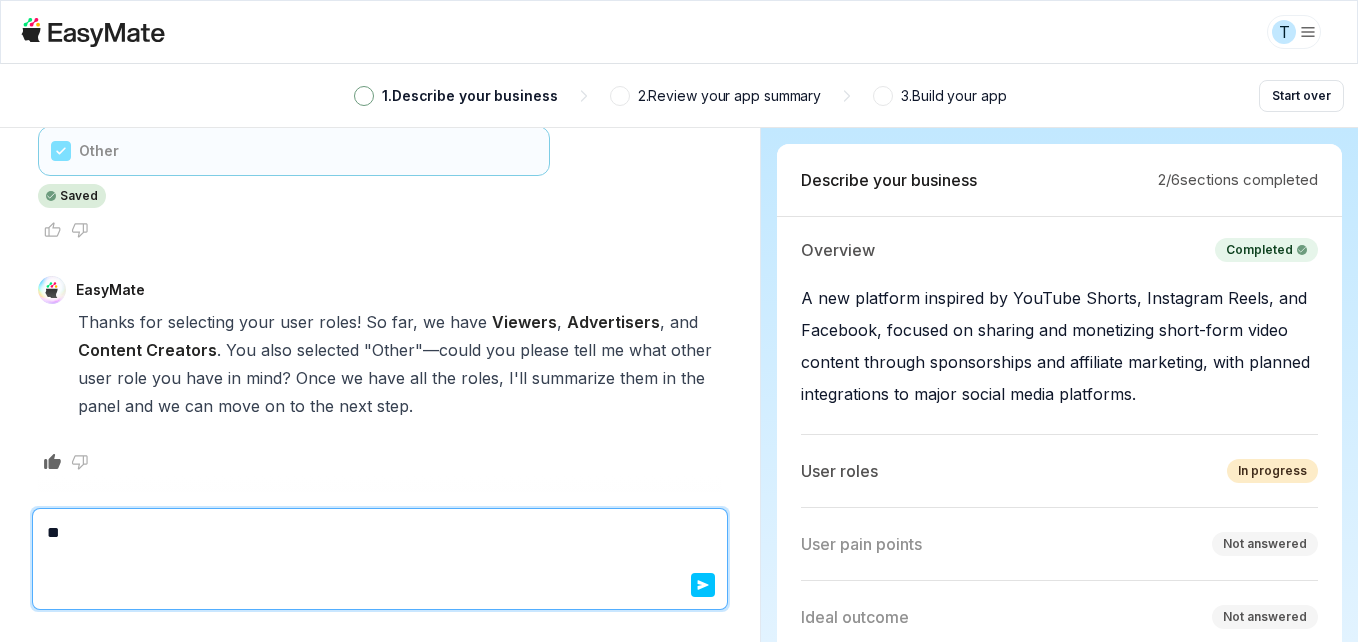 type on "*" 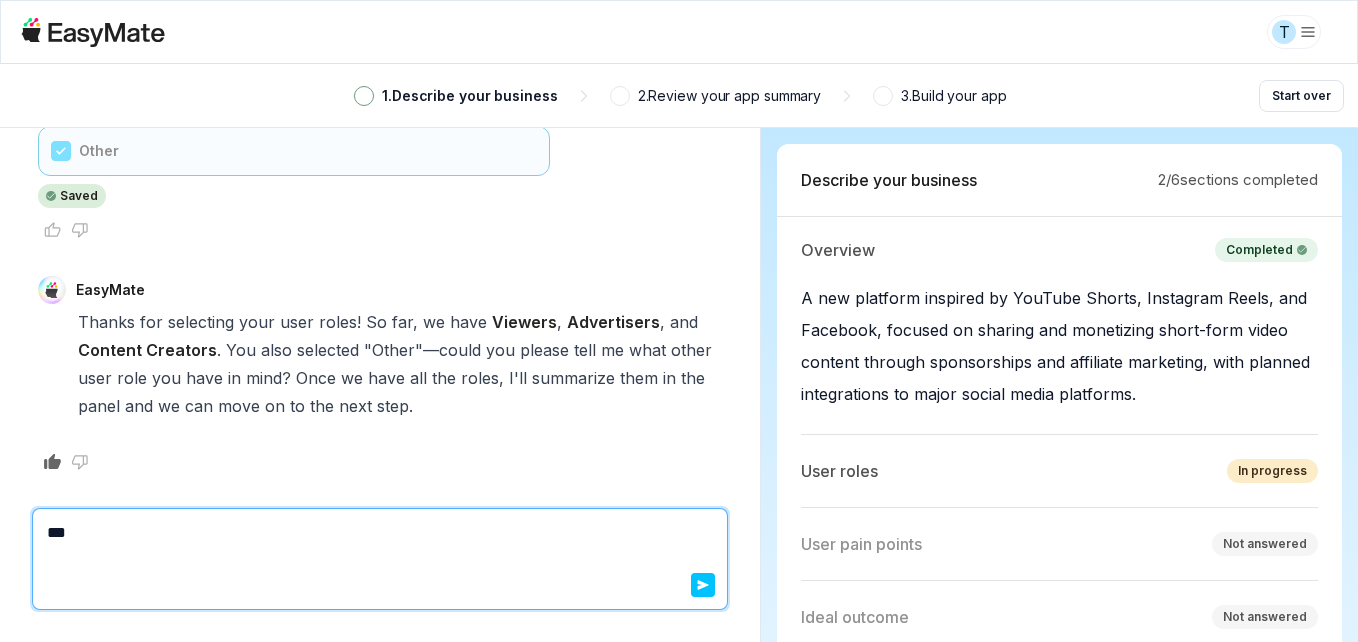 type on "*" 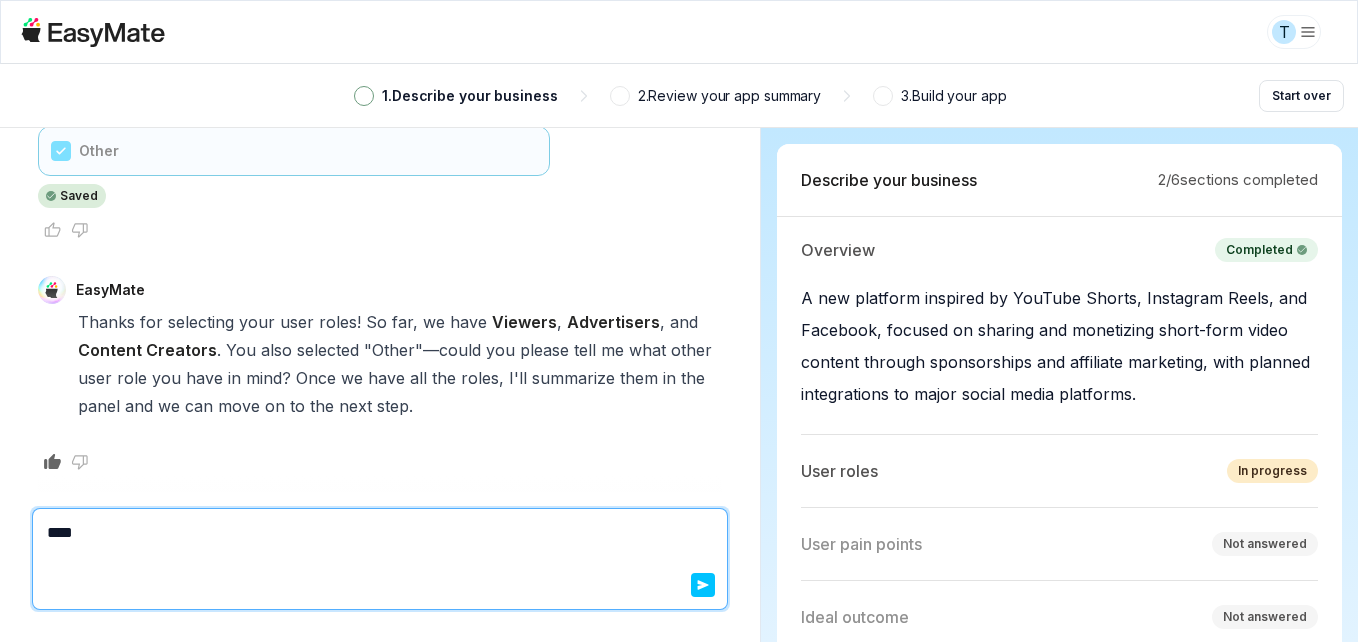 type on "*" 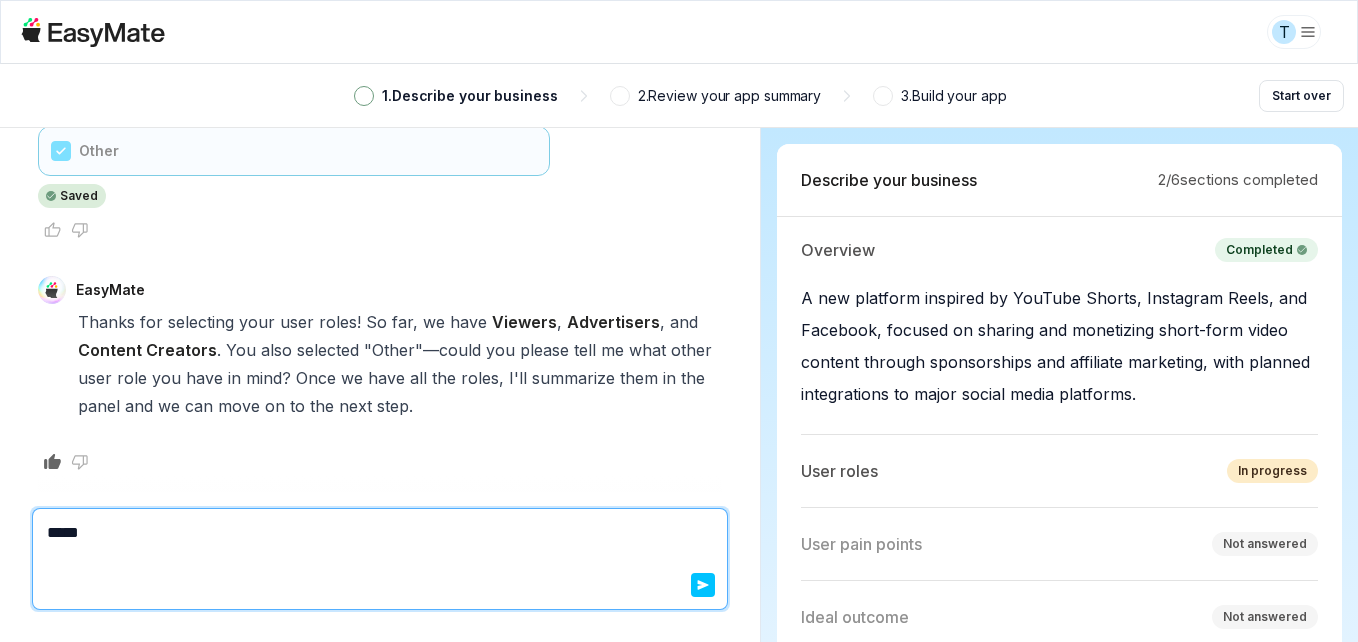 type on "*" 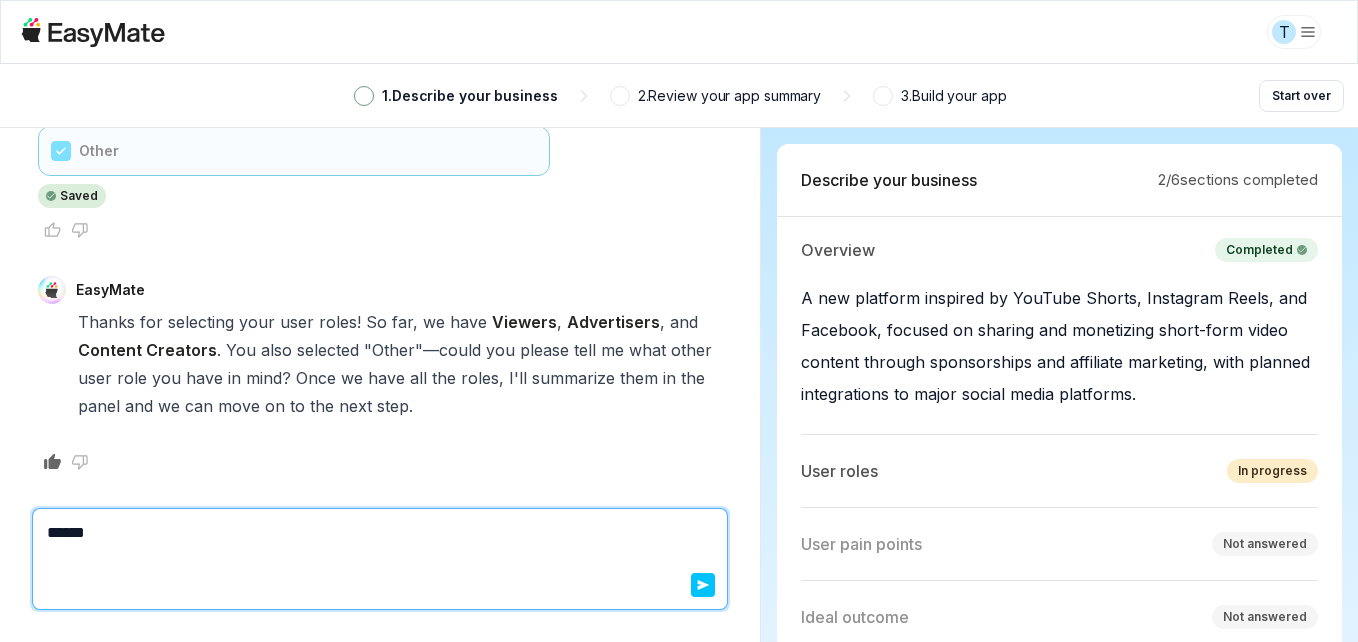 type on "*" 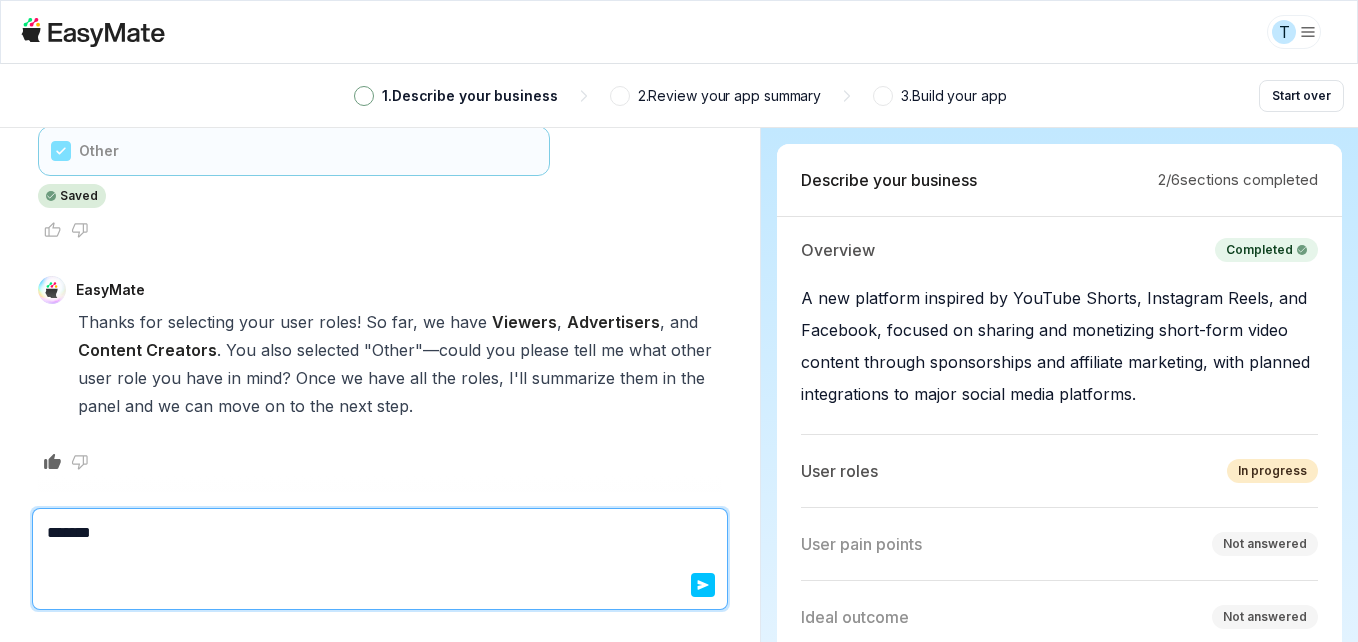 type 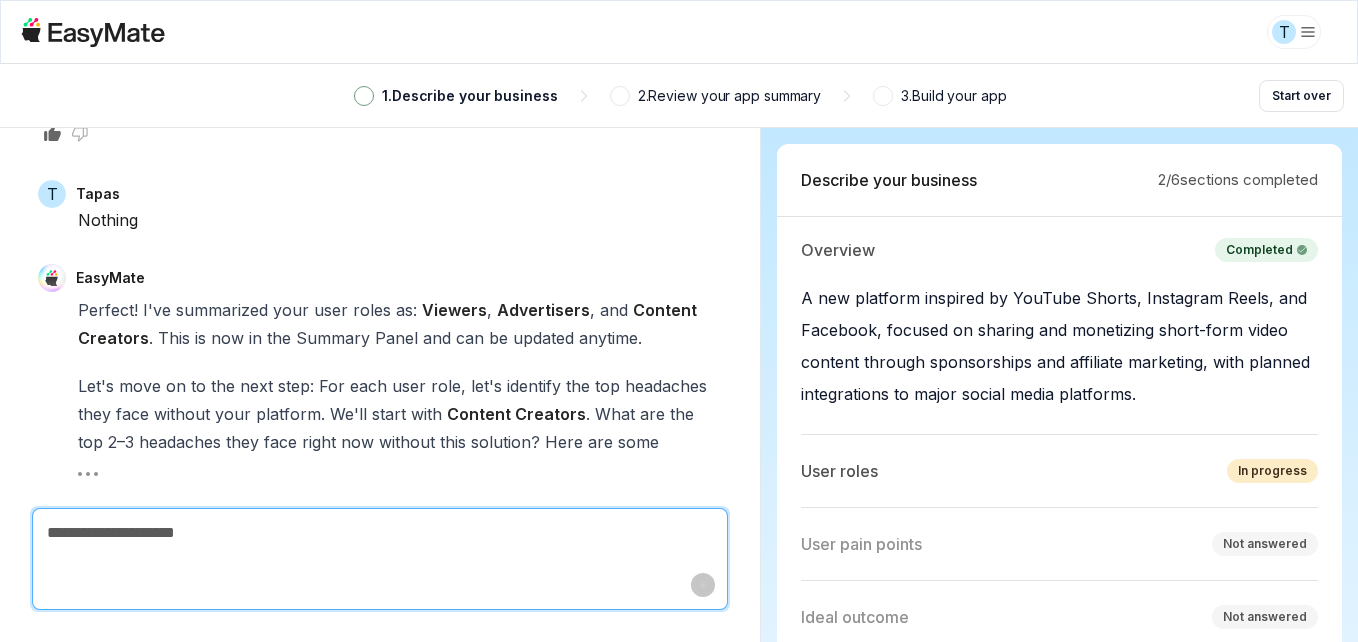 scroll, scrollTop: 4892, scrollLeft: 0, axis: vertical 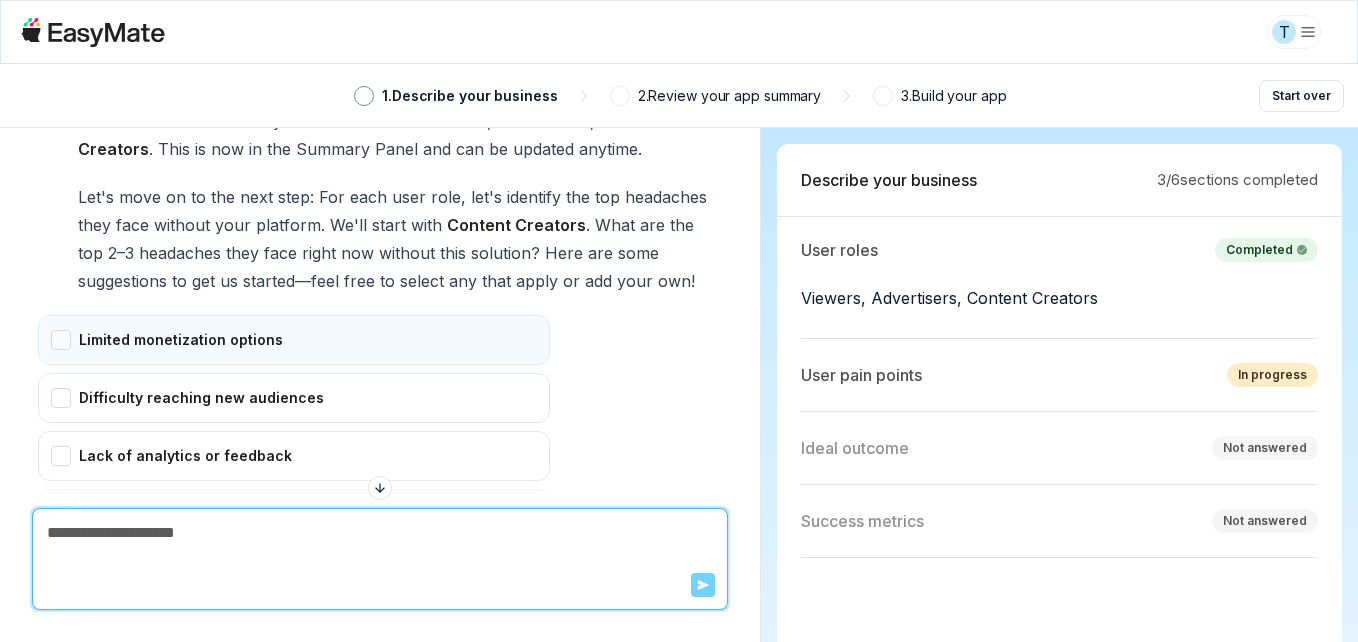 click on "Limited monetization options" at bounding box center (294, 340) 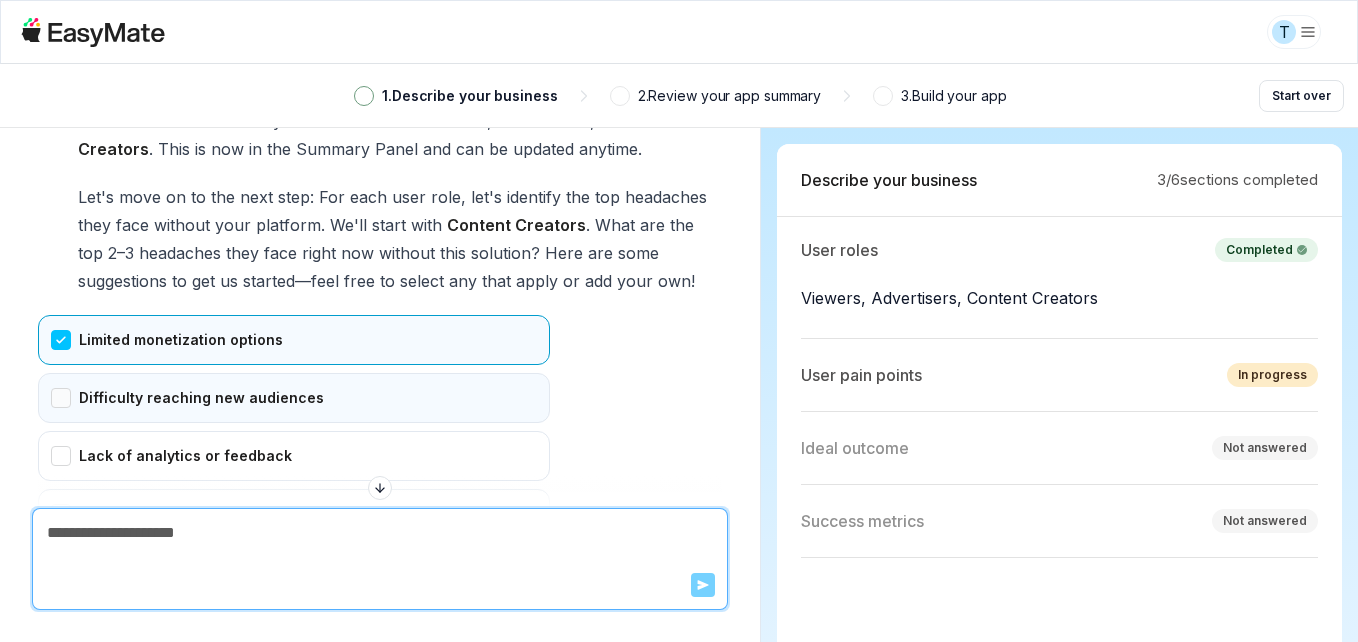 click on "Difficulty reaching new audiences" at bounding box center [294, 398] 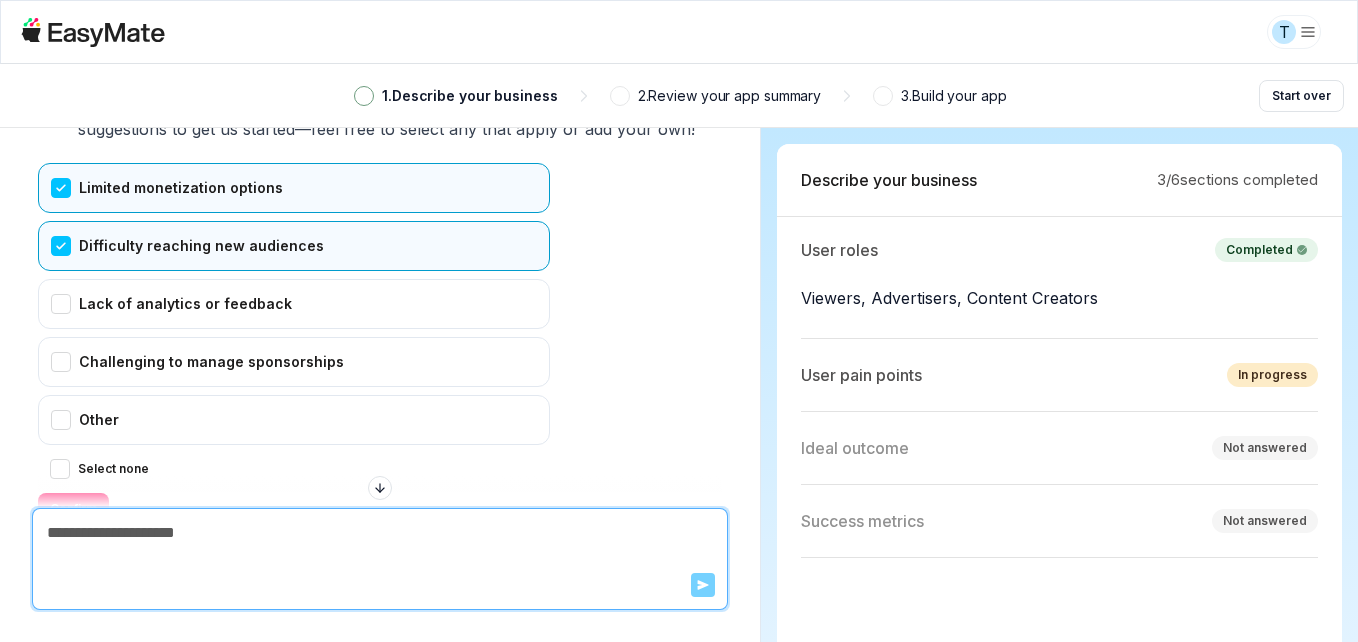 scroll, scrollTop: 5206, scrollLeft: 0, axis: vertical 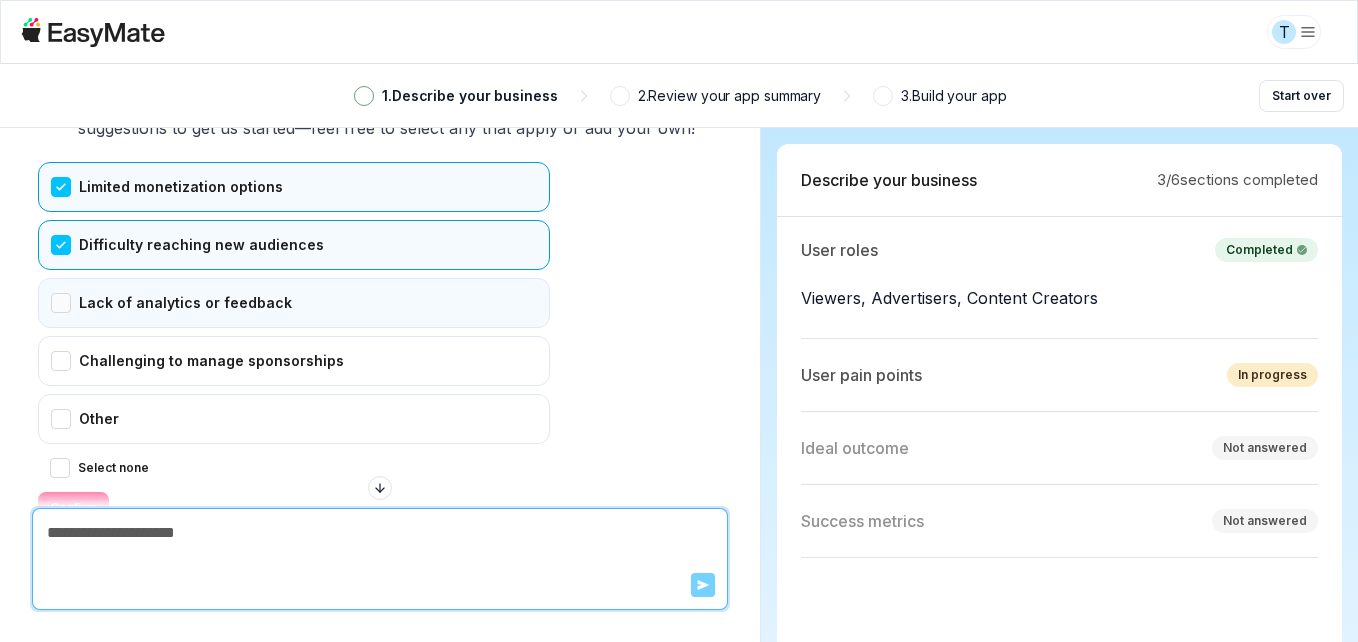click on "Lack of analytics or feedback" at bounding box center (294, 303) 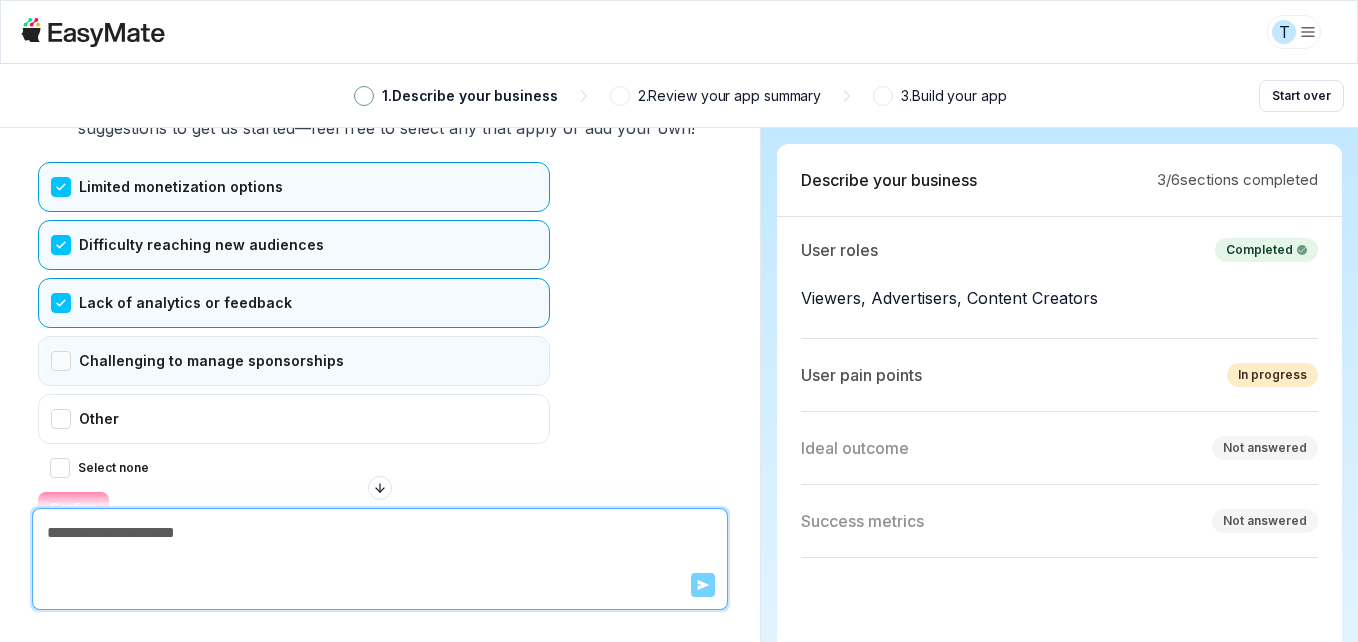 click on "Challenging to manage sponsorships" at bounding box center [294, 361] 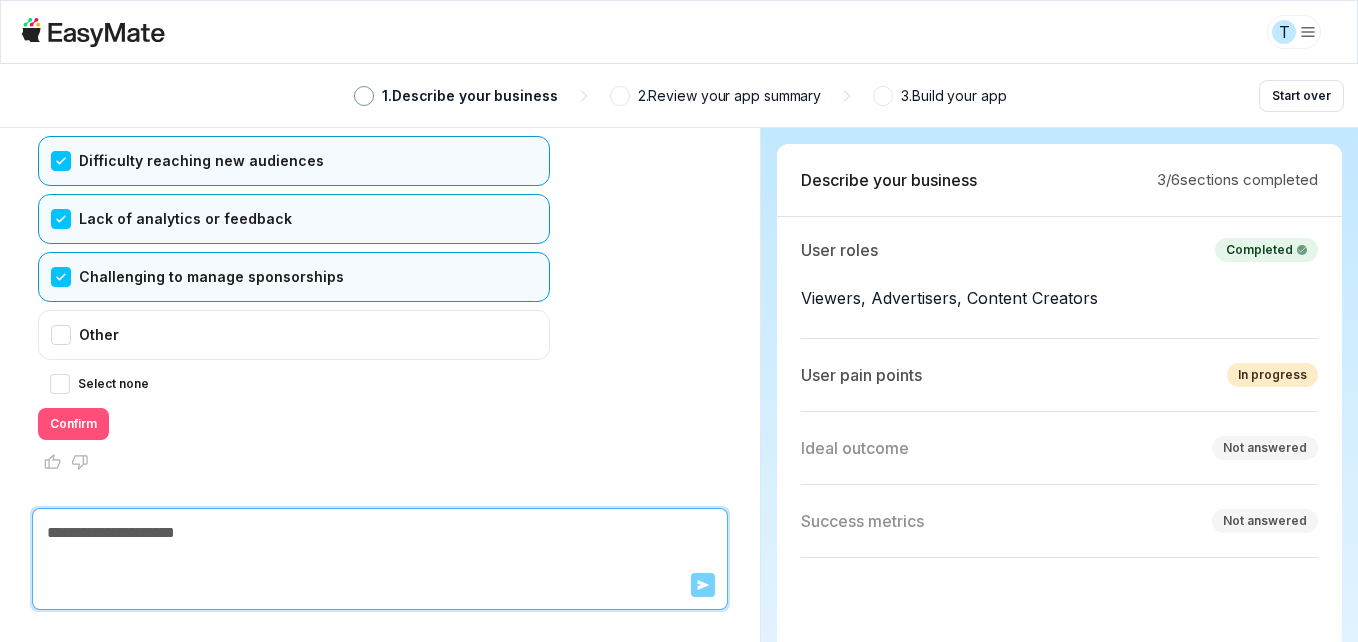 click on "Confirm" at bounding box center [73, 424] 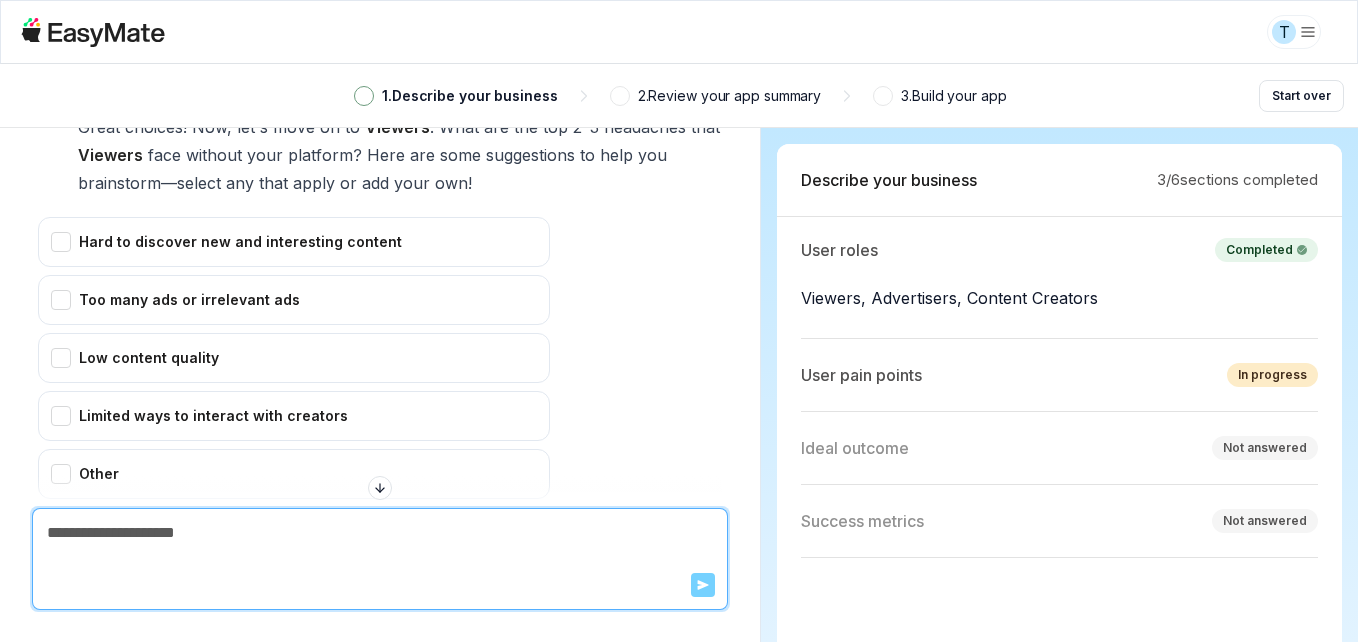 scroll, scrollTop: 5668, scrollLeft: 0, axis: vertical 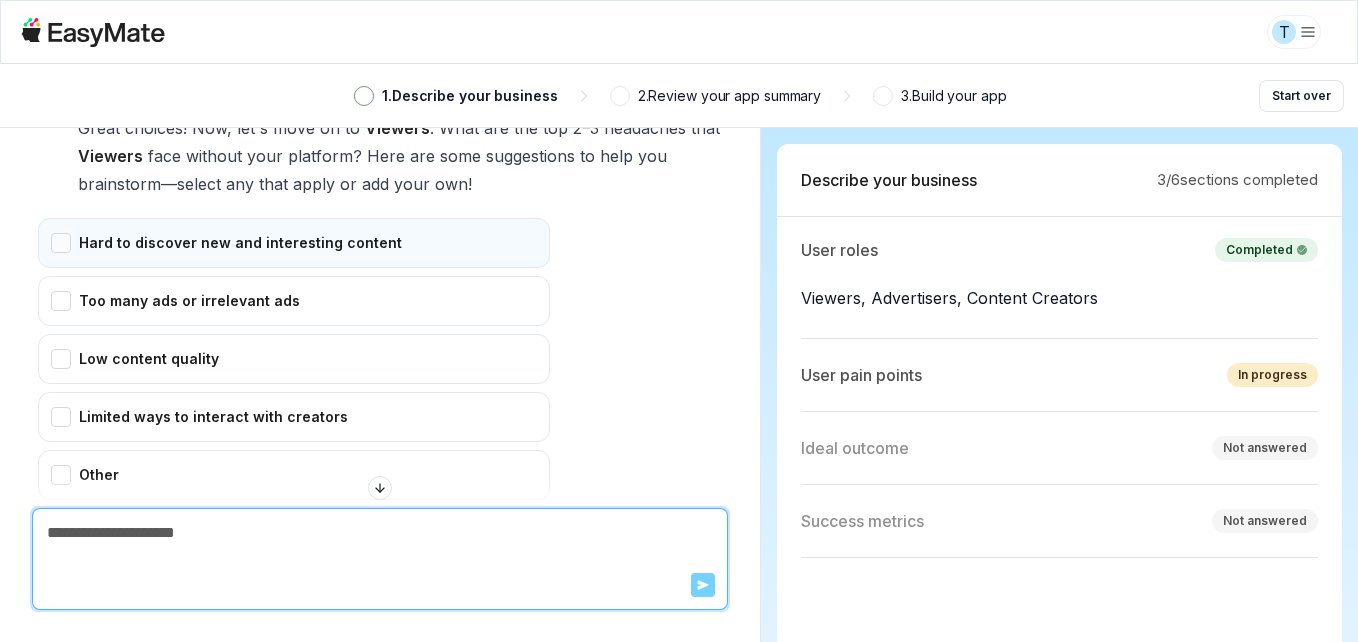 click on "Hard to discover new and interesting content" at bounding box center (294, 243) 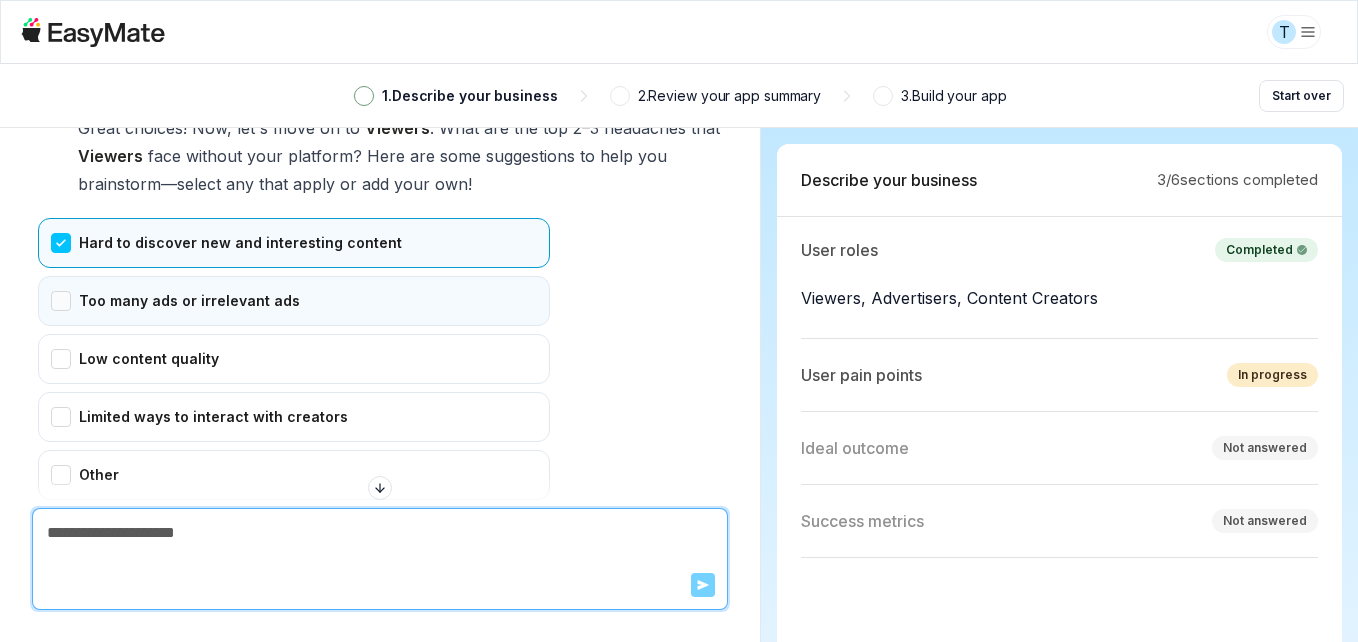 click on "Too many ads or irrelevant ads" at bounding box center [294, 301] 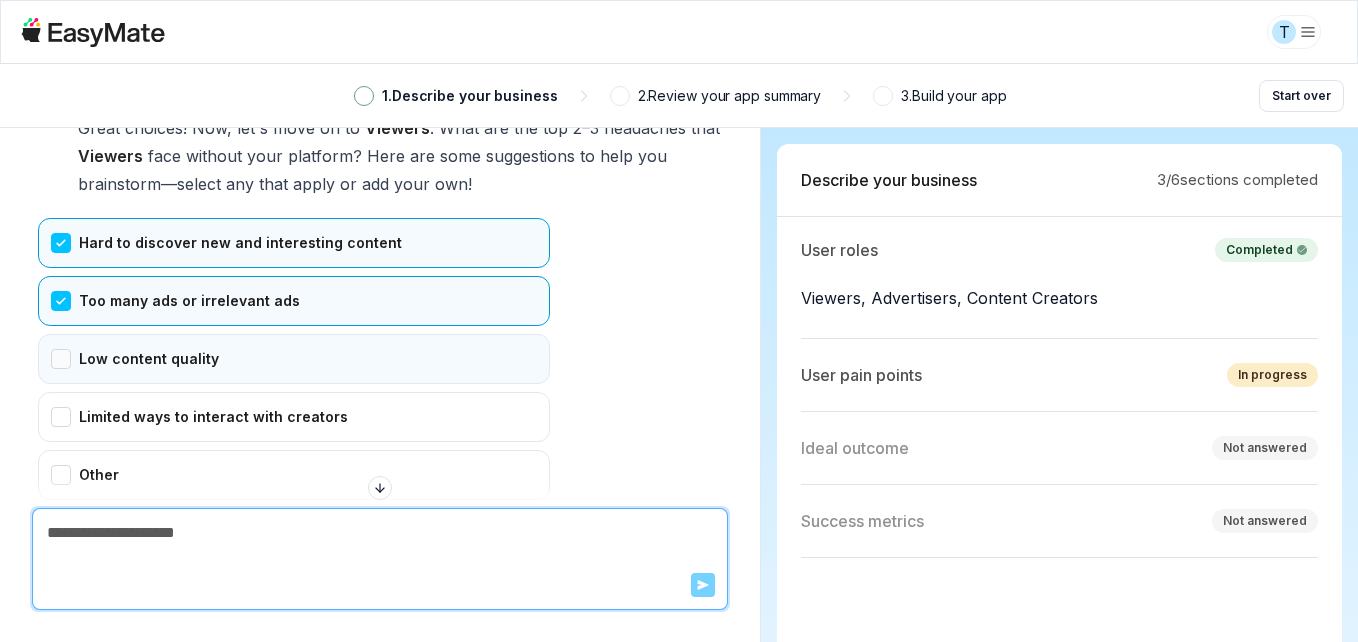 click on "Low content quality" at bounding box center [294, 359] 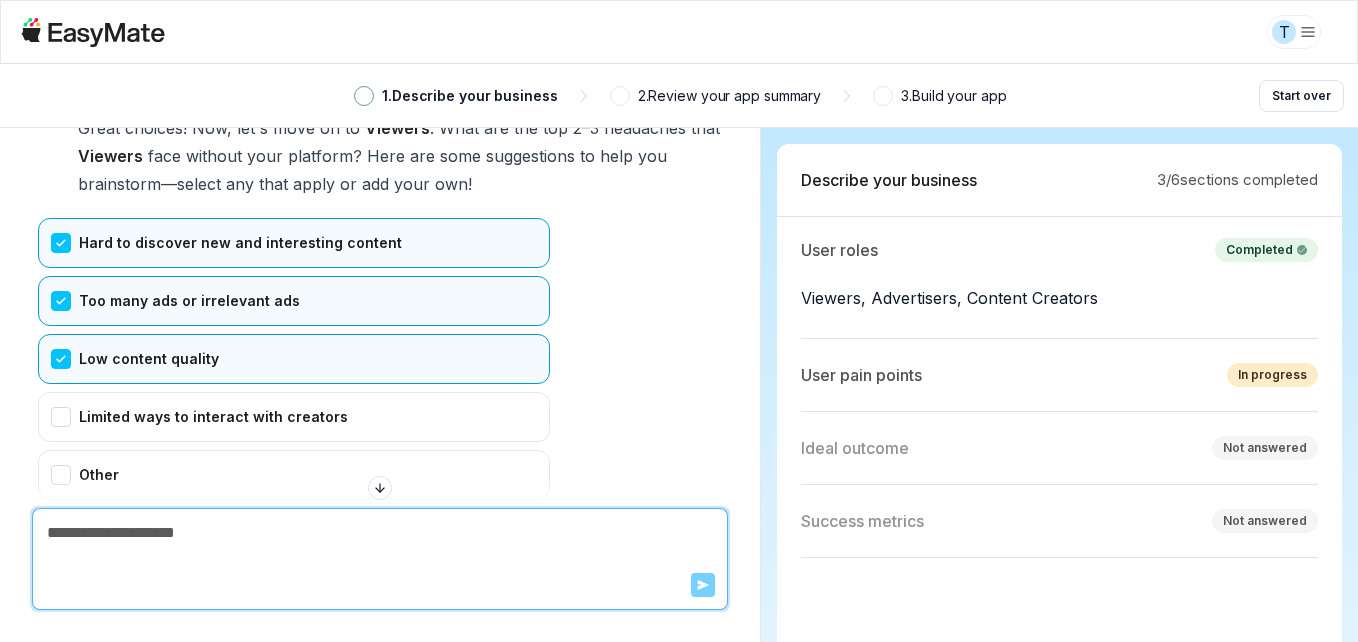 scroll, scrollTop: 5808, scrollLeft: 0, axis: vertical 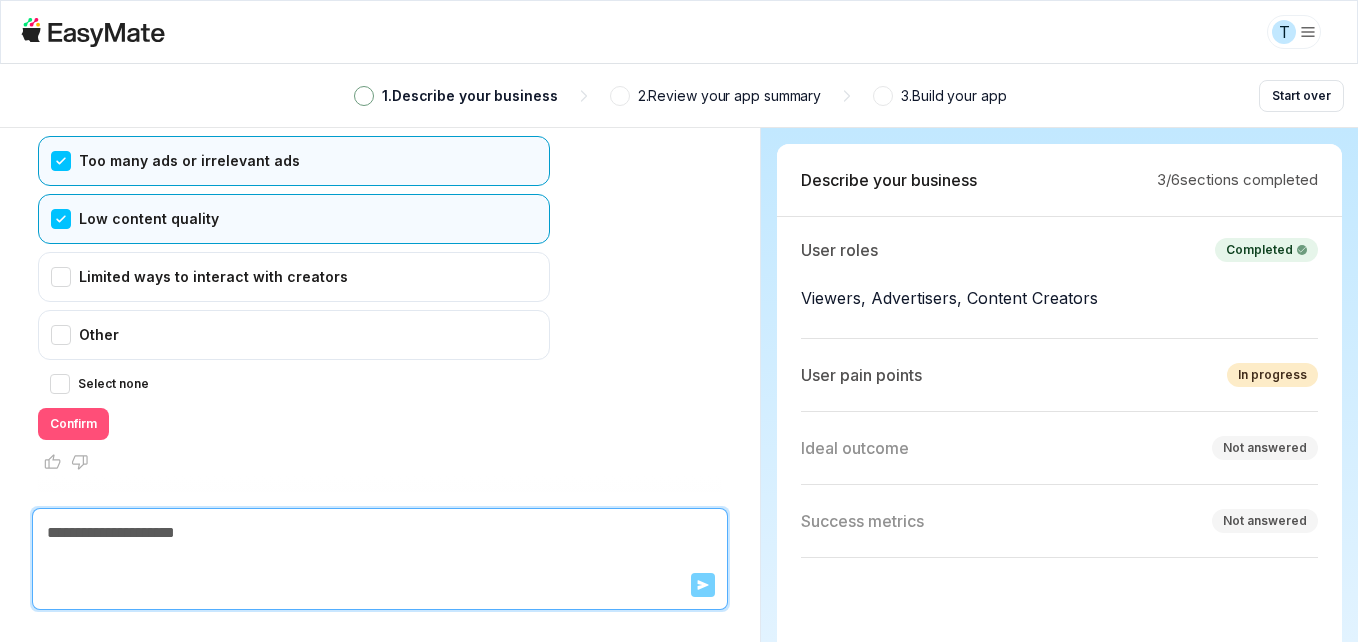 click on "Confirm" at bounding box center (73, 424) 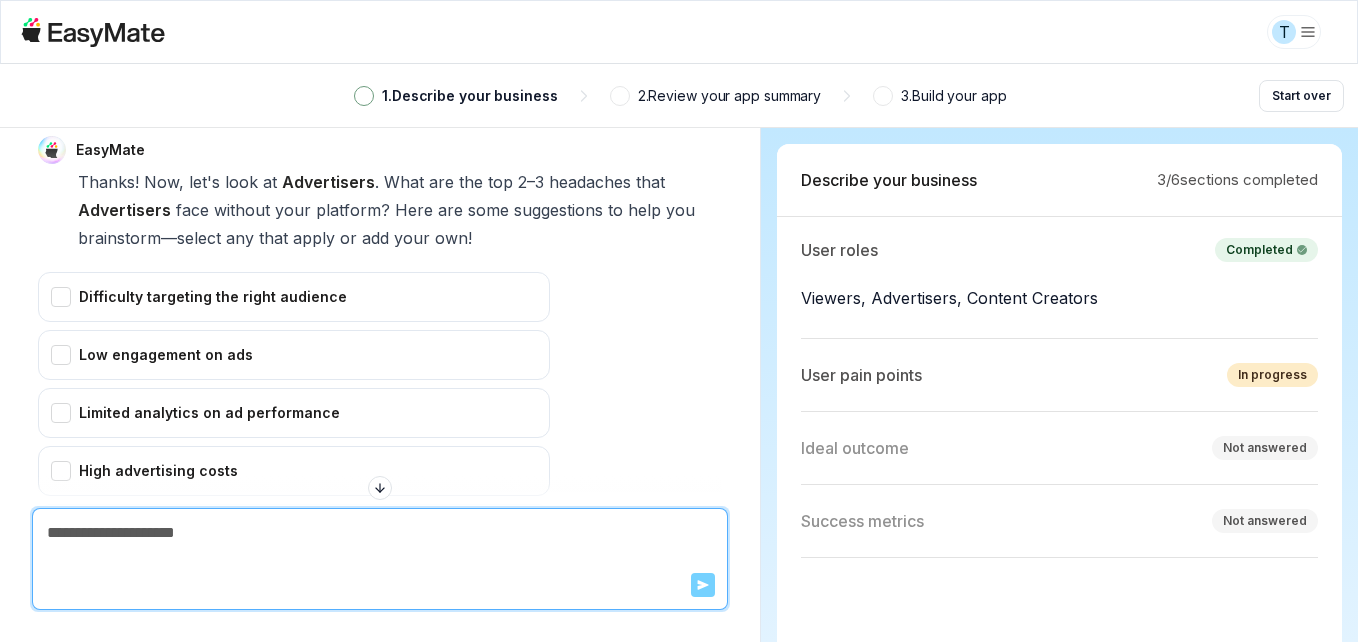 scroll, scrollTop: 6131, scrollLeft: 0, axis: vertical 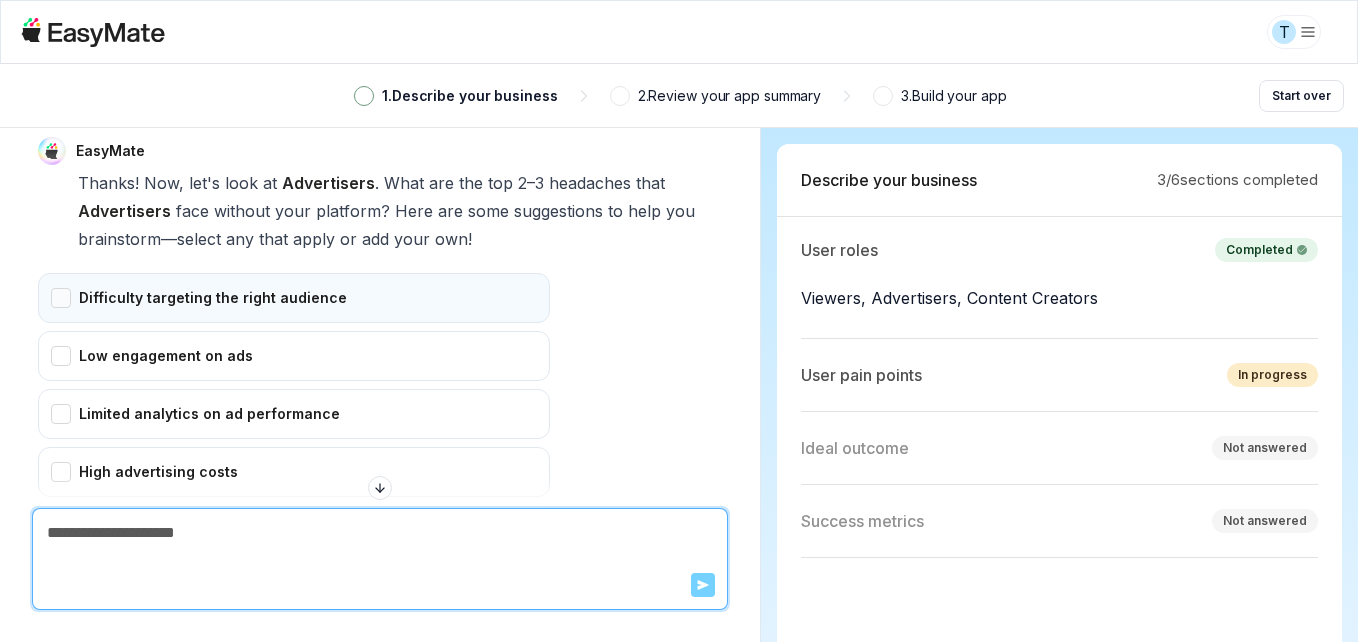 click on "Difficulty targeting the right audience" at bounding box center [294, 298] 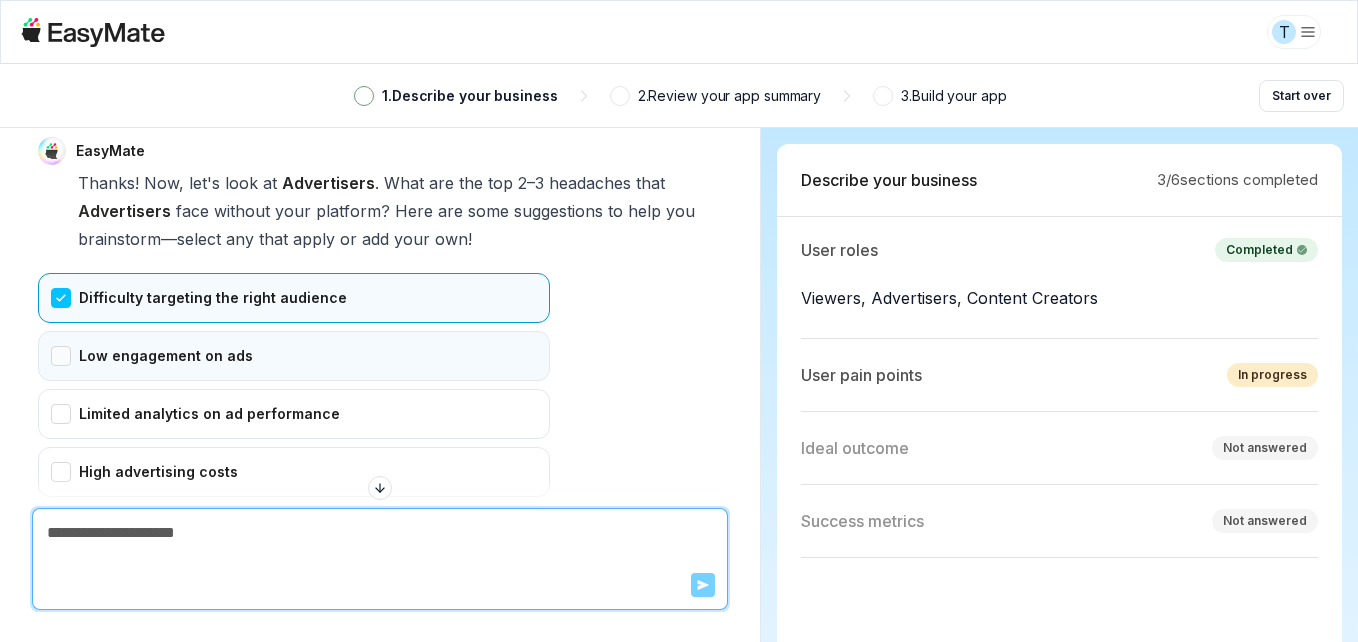 click on "Low engagement on ads" at bounding box center [294, 356] 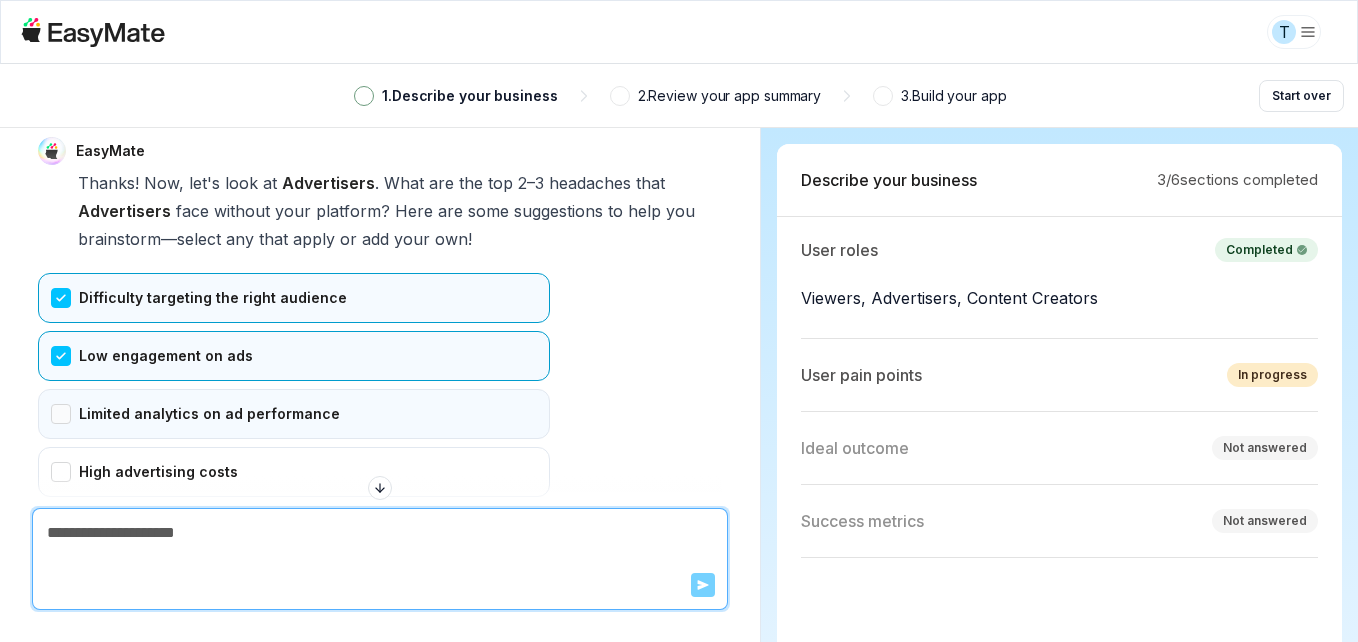 click on "Limited analytics on ad performance" at bounding box center (294, 414) 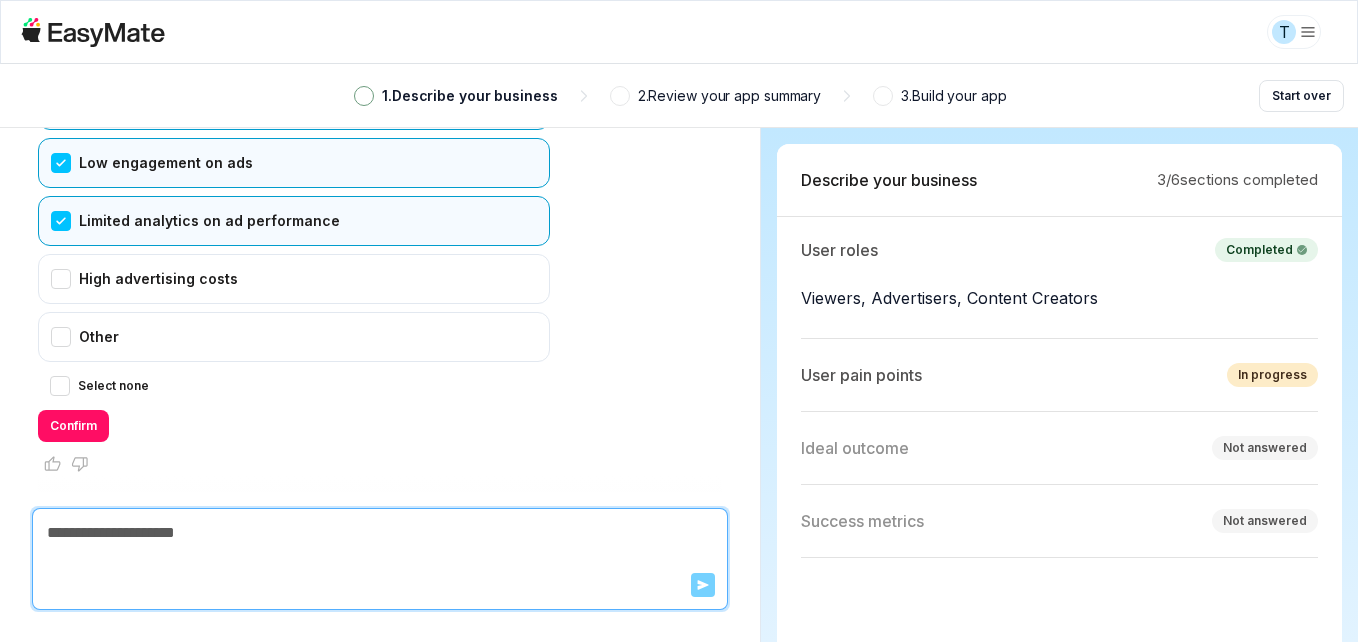 scroll, scrollTop: 6326, scrollLeft: 0, axis: vertical 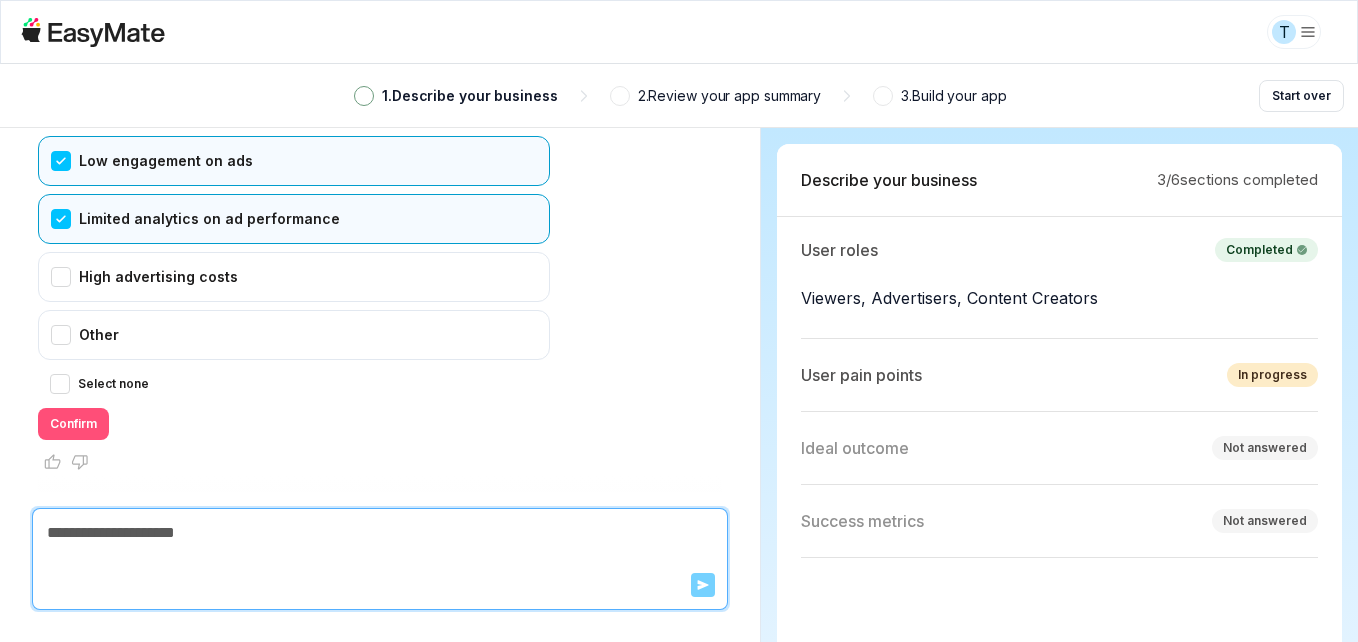 click on "Confirm" at bounding box center [73, 424] 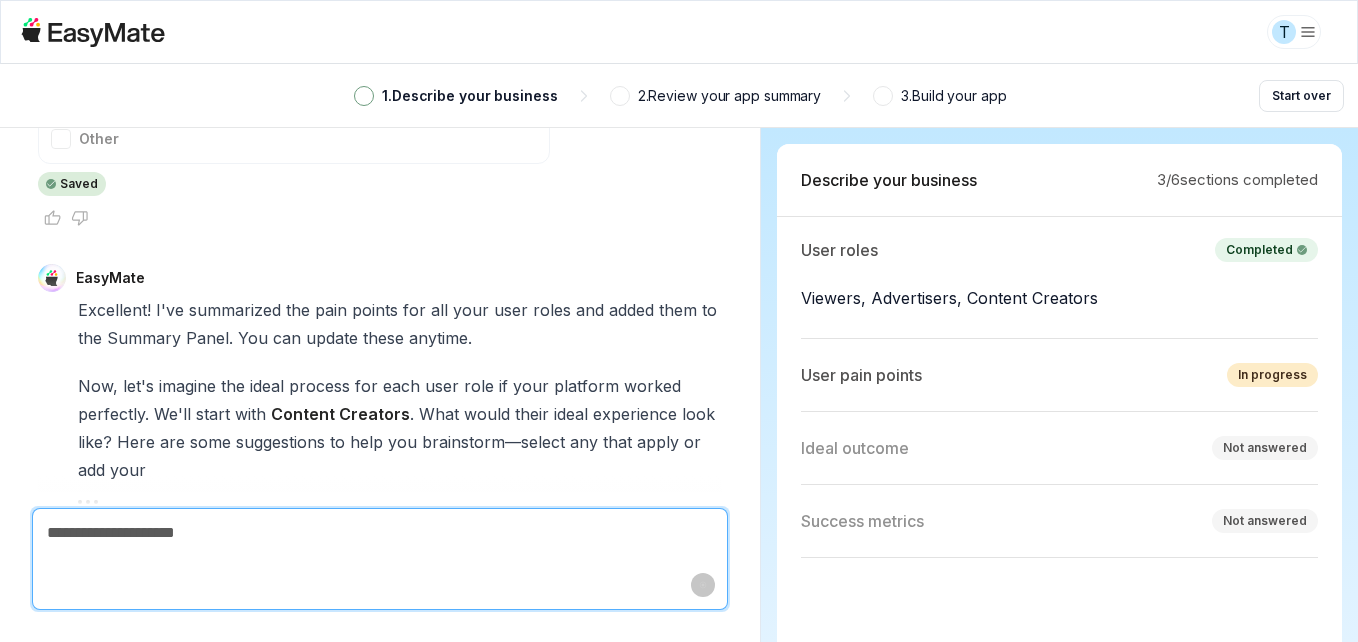 scroll, scrollTop: 6550, scrollLeft: 0, axis: vertical 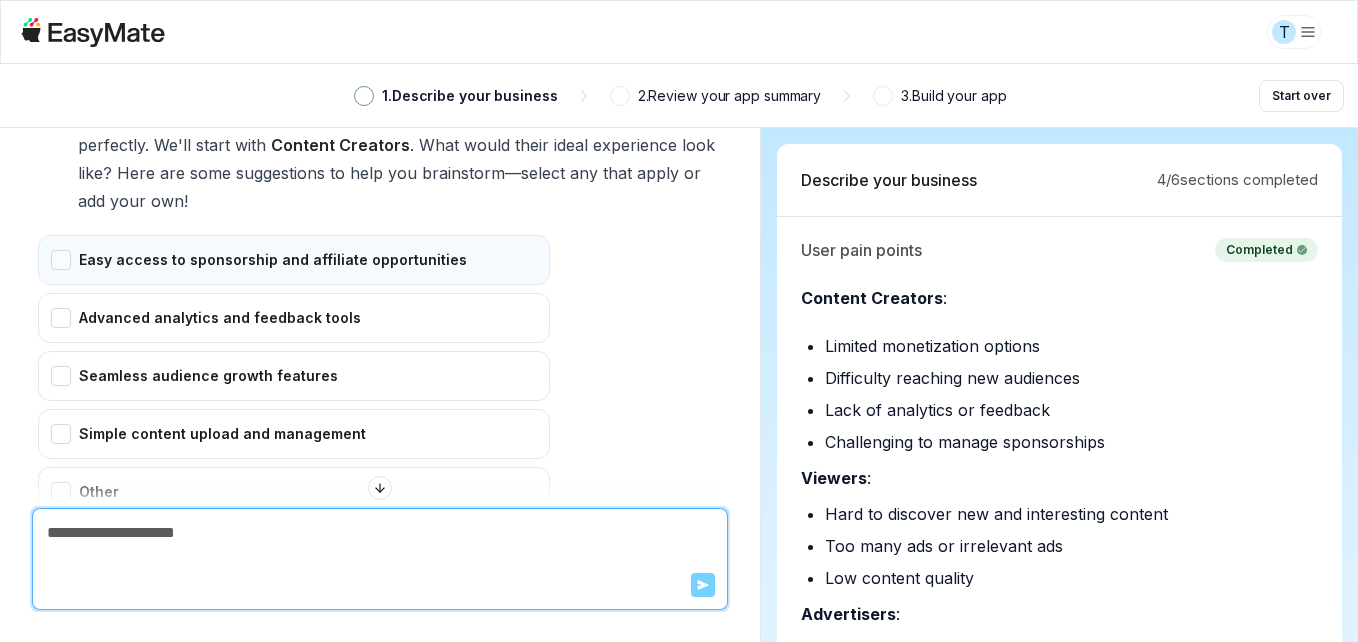click on "Easy access to sponsorship and affiliate opportunities" at bounding box center (294, 260) 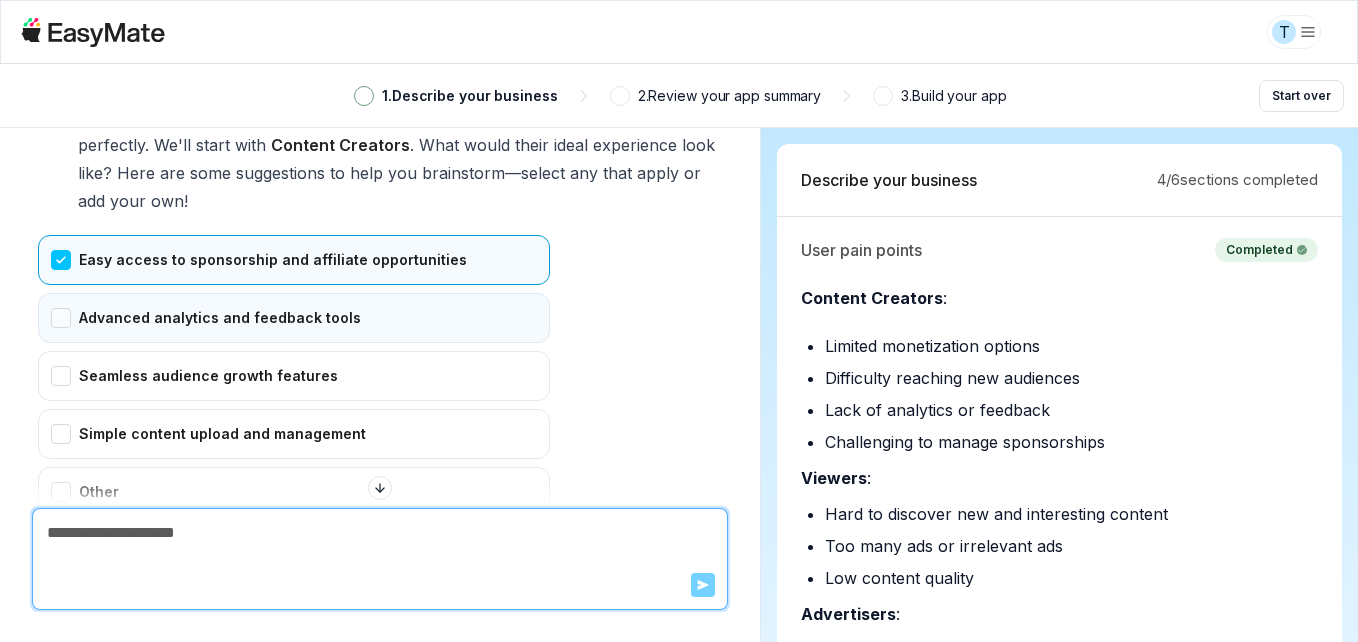 click on "Advanced analytics and feedback tools" at bounding box center (294, 318) 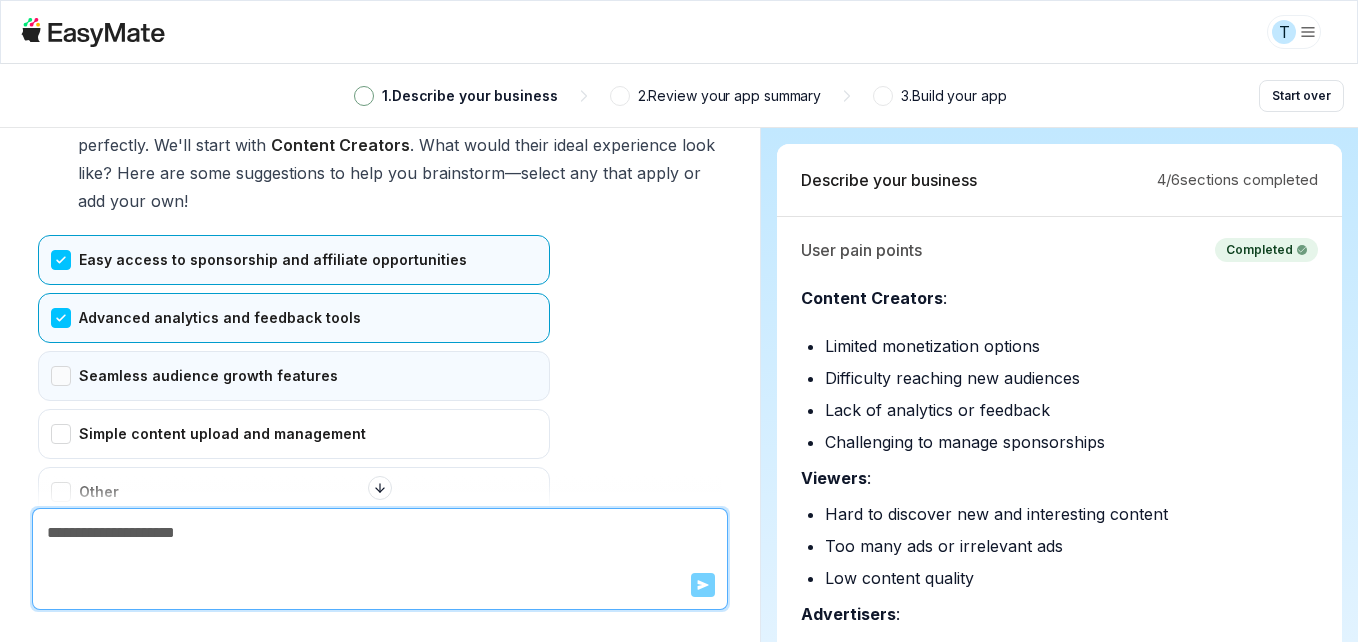 click on "Seamless audience growth features" at bounding box center [294, 376] 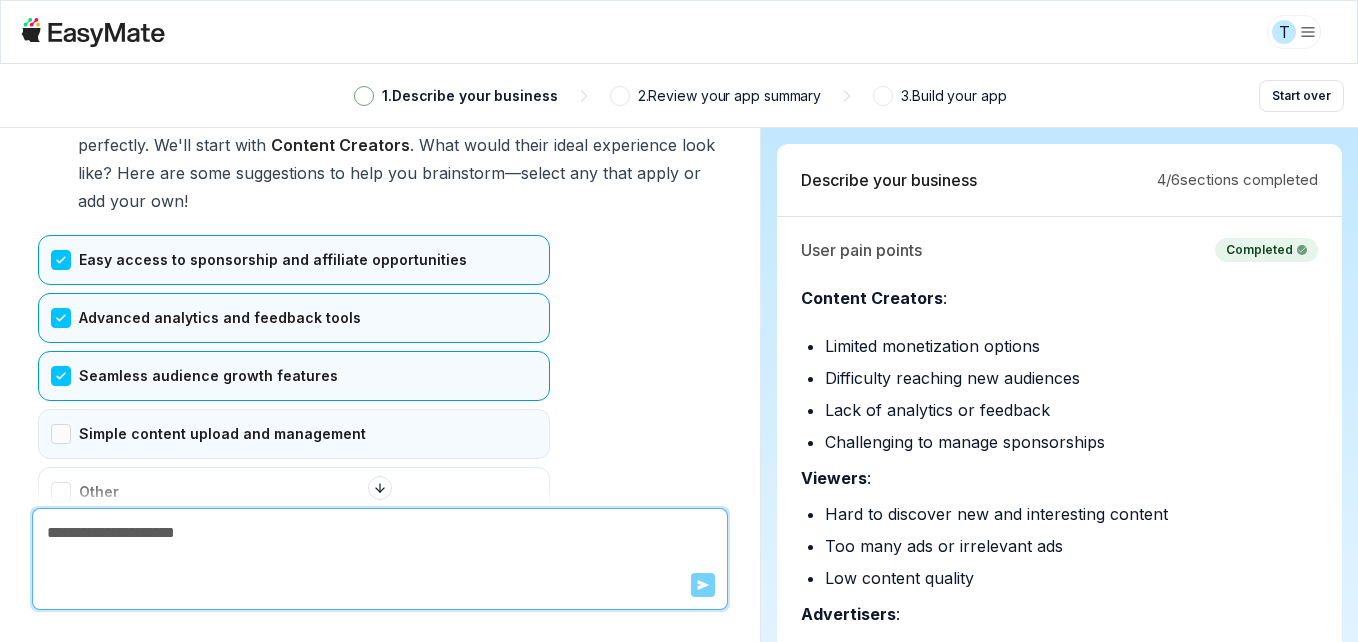 click on "Simple content upload and management" at bounding box center (294, 434) 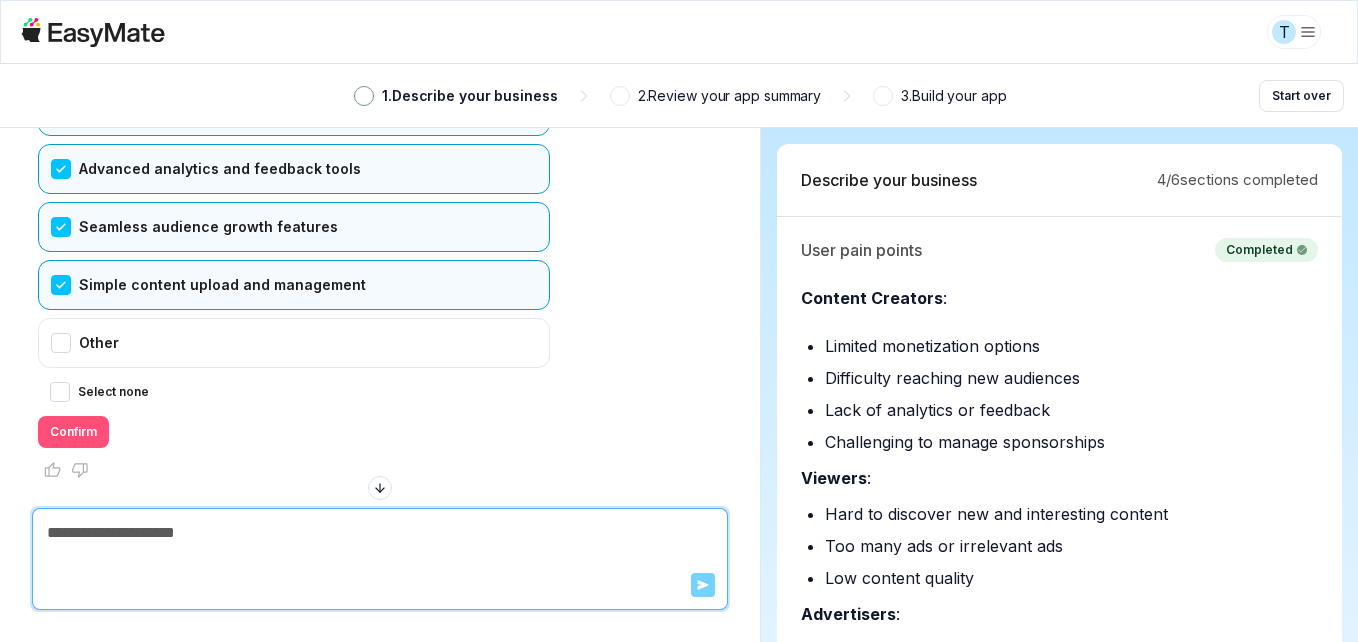 click on "Confirm" at bounding box center (73, 432) 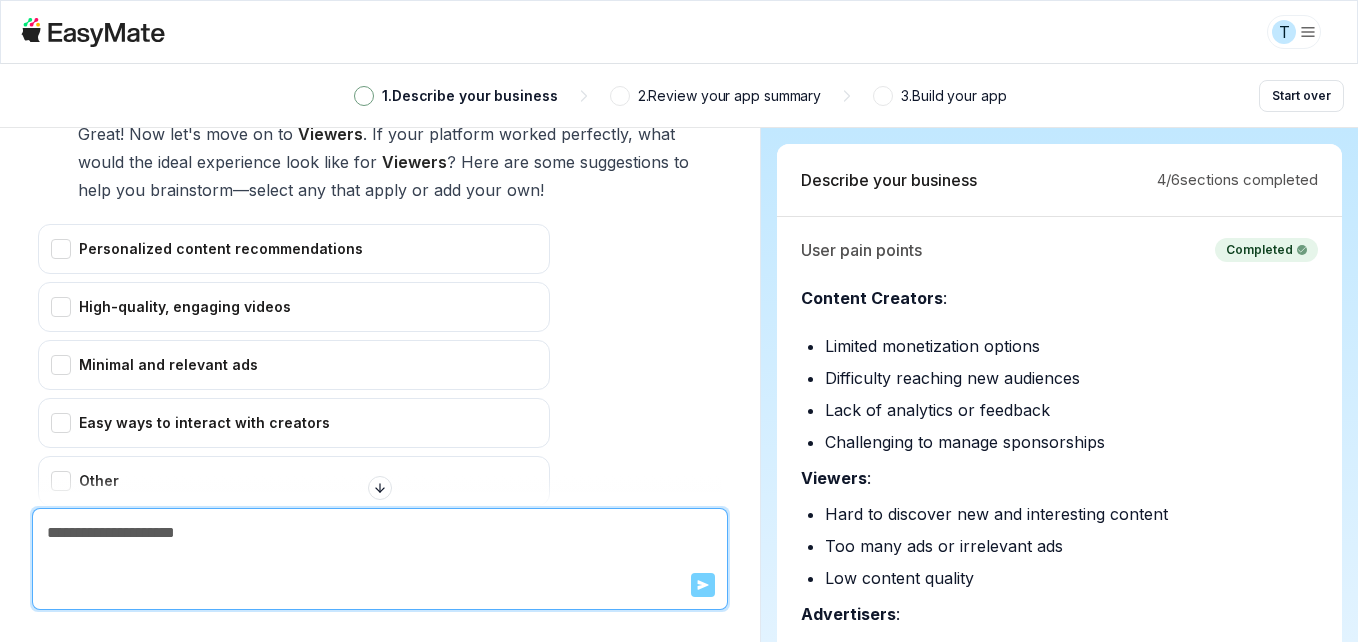 scroll, scrollTop: 7309, scrollLeft: 0, axis: vertical 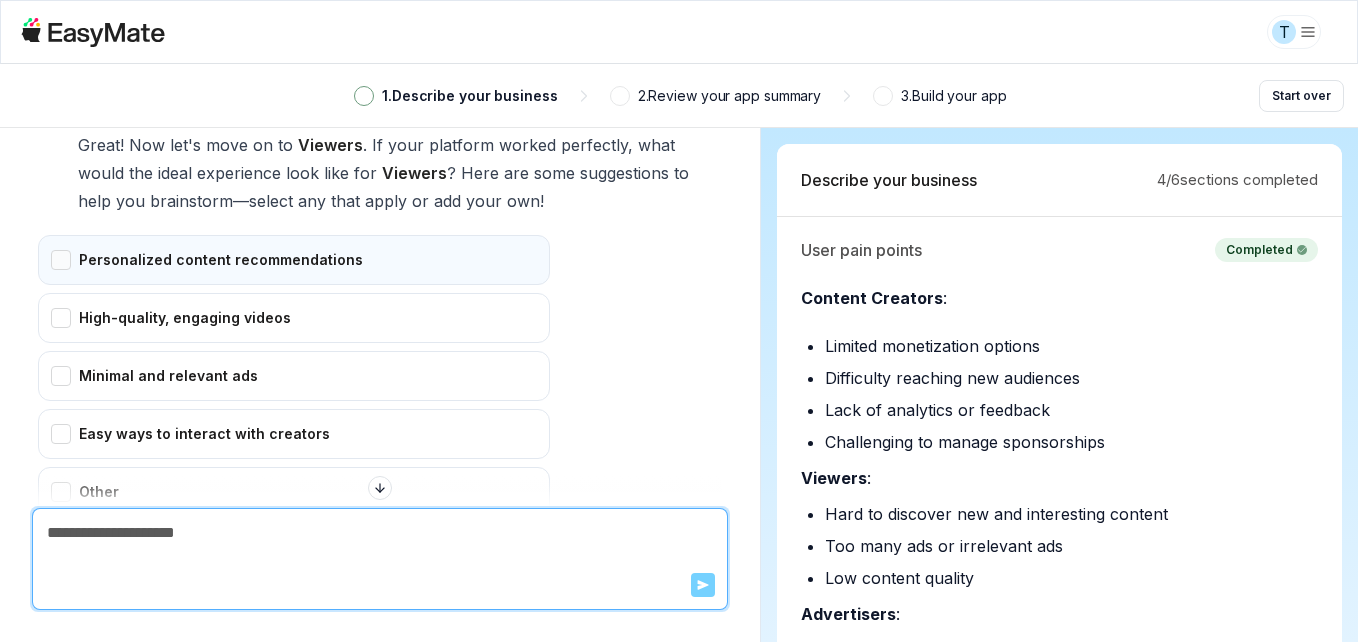 click on "Personalized content recommendations" at bounding box center [294, 260] 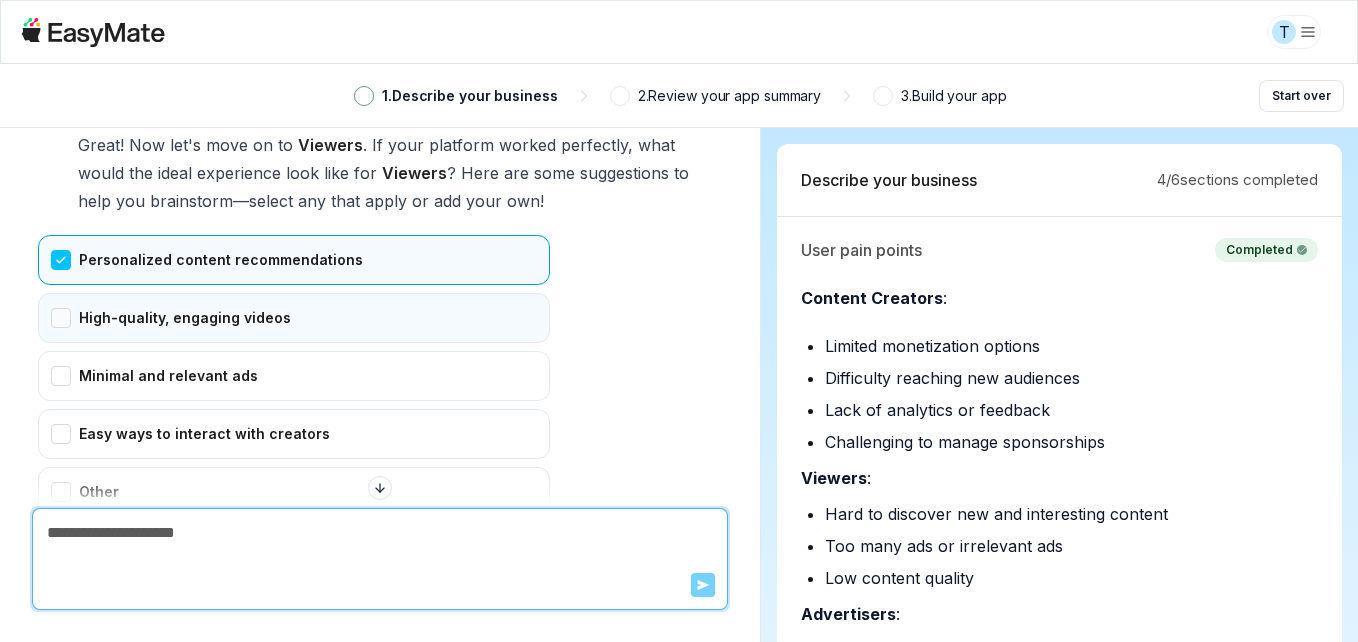 click on "High-quality, engaging videos" at bounding box center [294, 318] 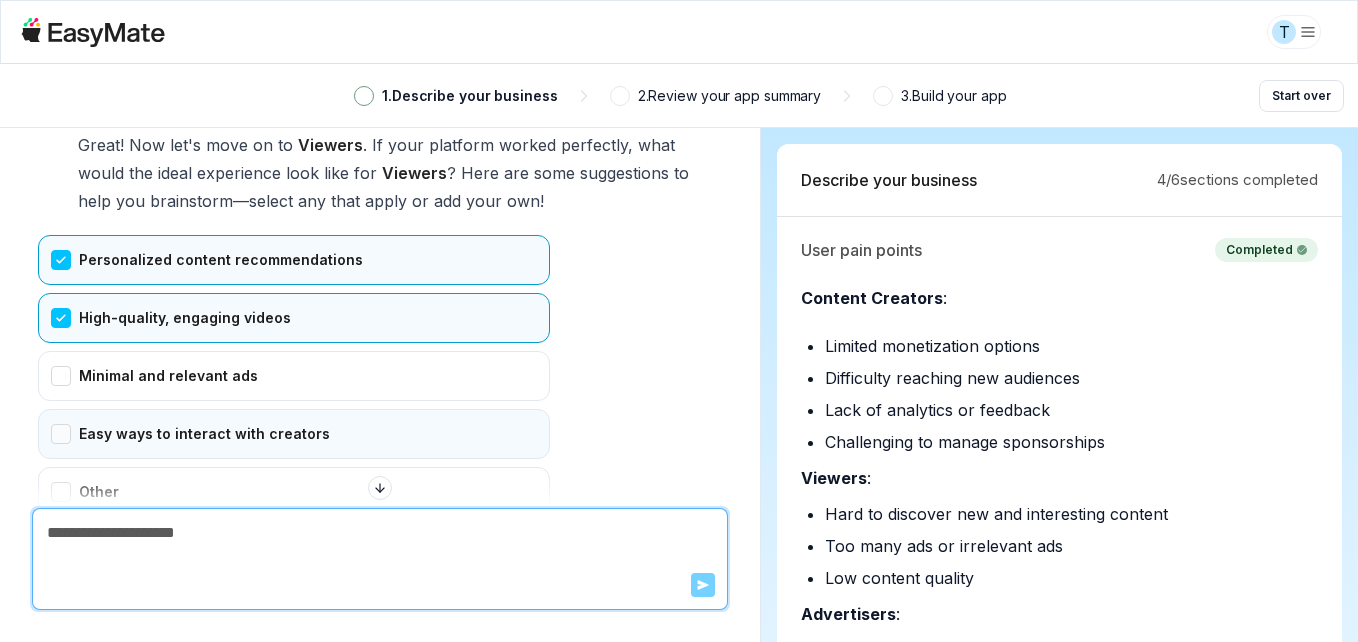 click on "Easy ways to interact with creators" at bounding box center (294, 434) 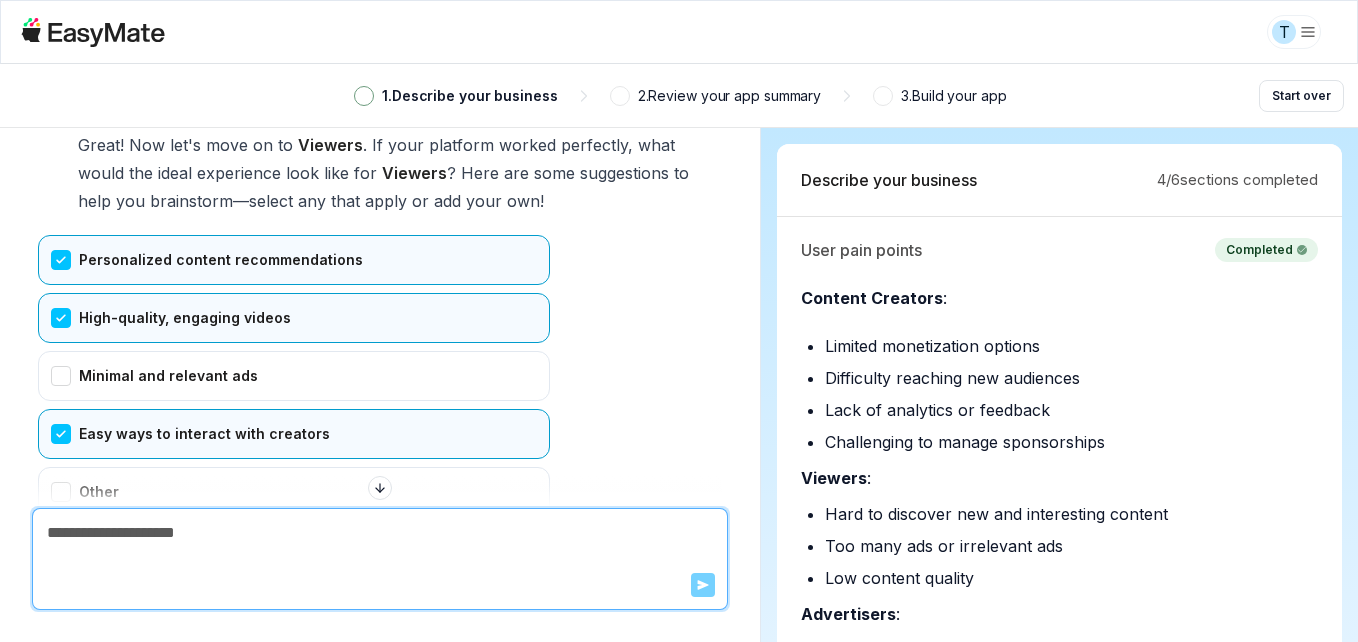 click on "Easy ways to interact with creators" at bounding box center [294, 434] 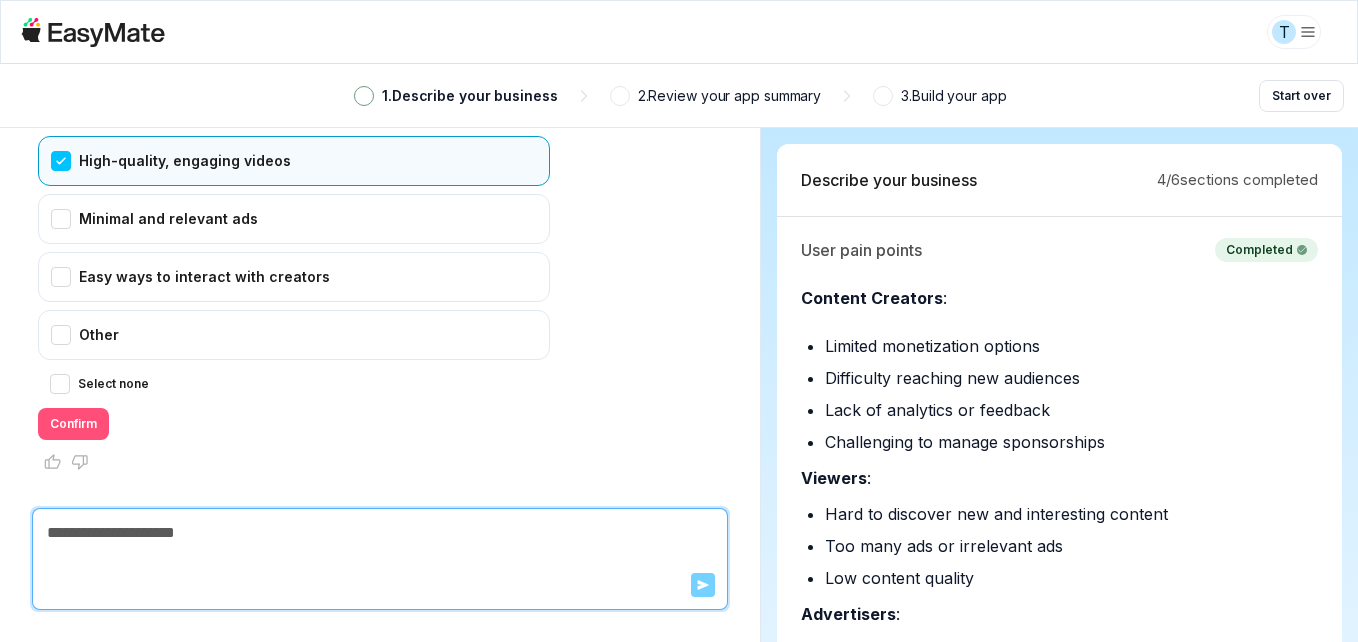 click on "Confirm" at bounding box center [73, 424] 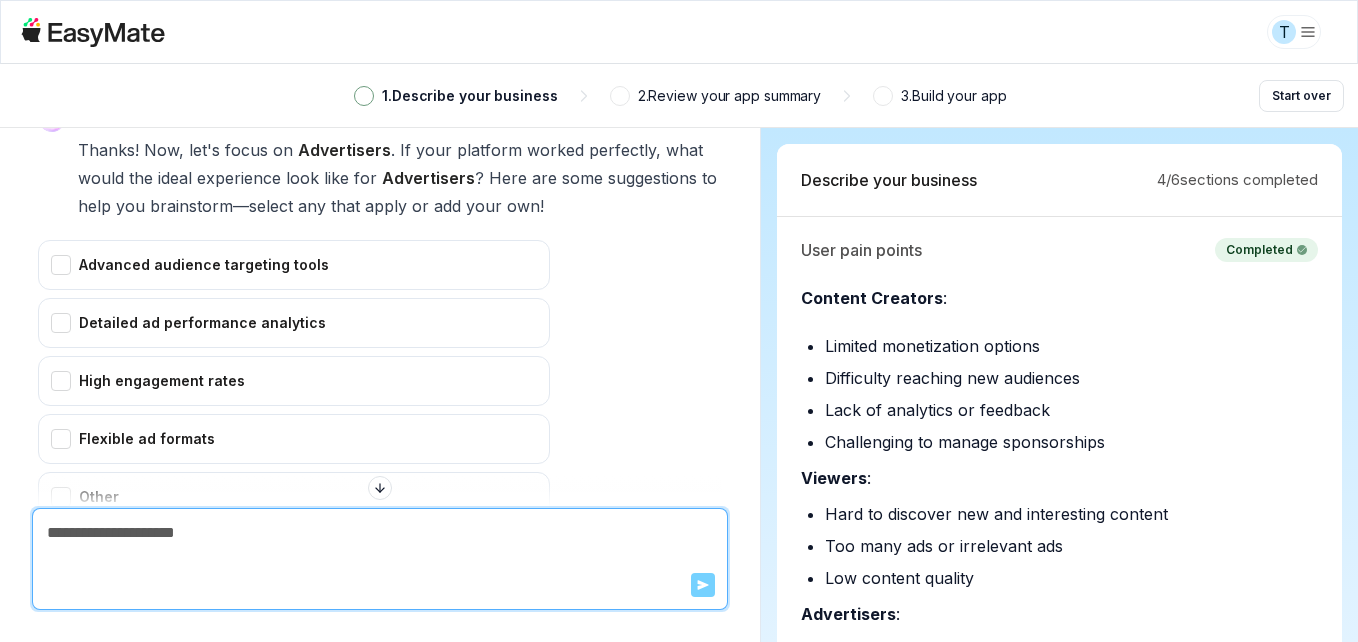 scroll, scrollTop: 7821, scrollLeft: 0, axis: vertical 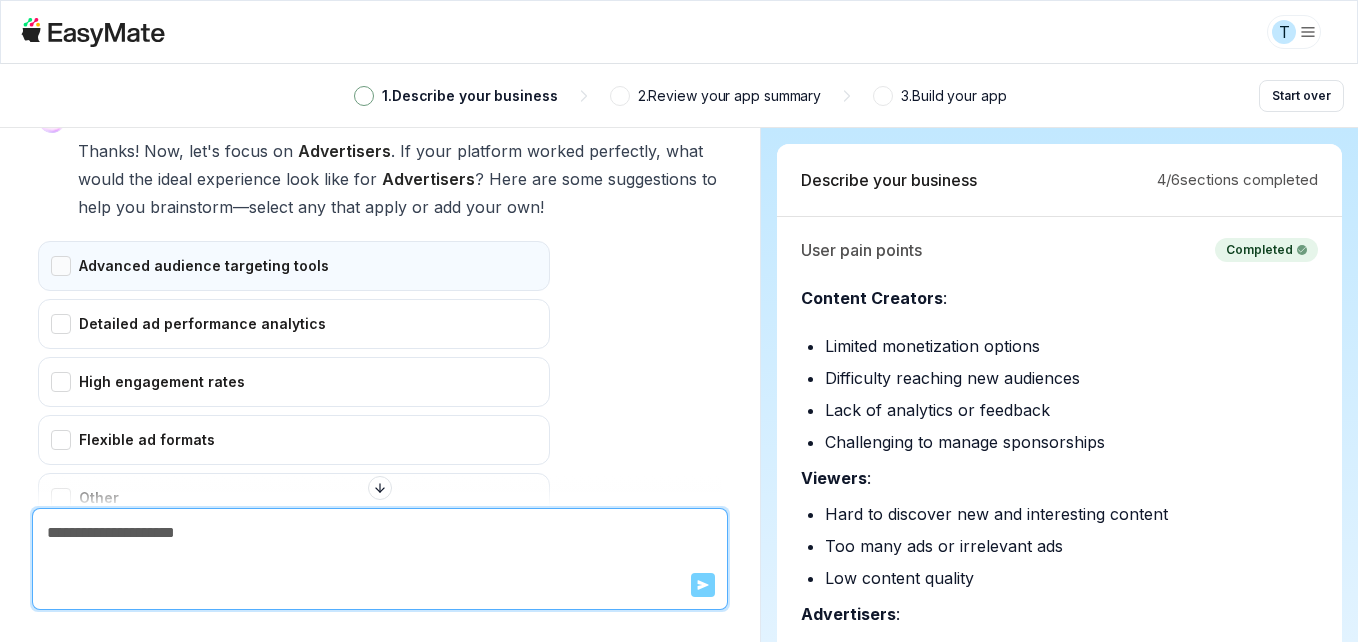click on "Advanced audience targeting tools" at bounding box center (294, 266) 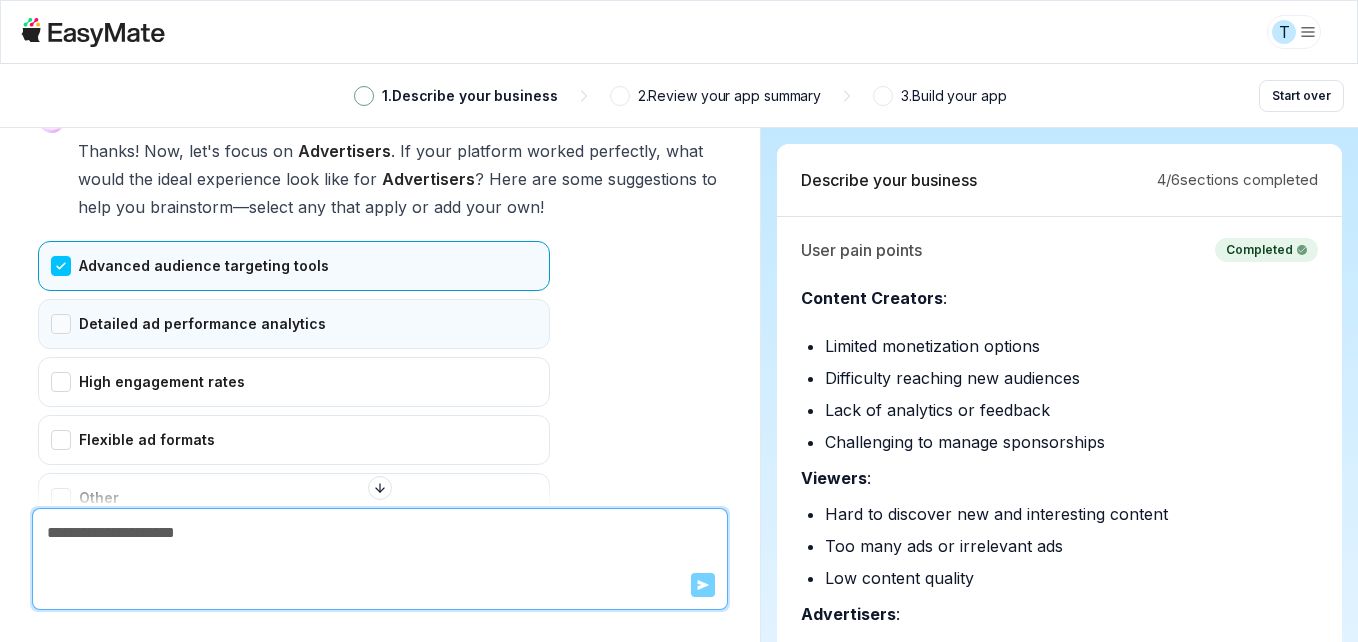click on "Detailed ad performance analytics" at bounding box center (294, 324) 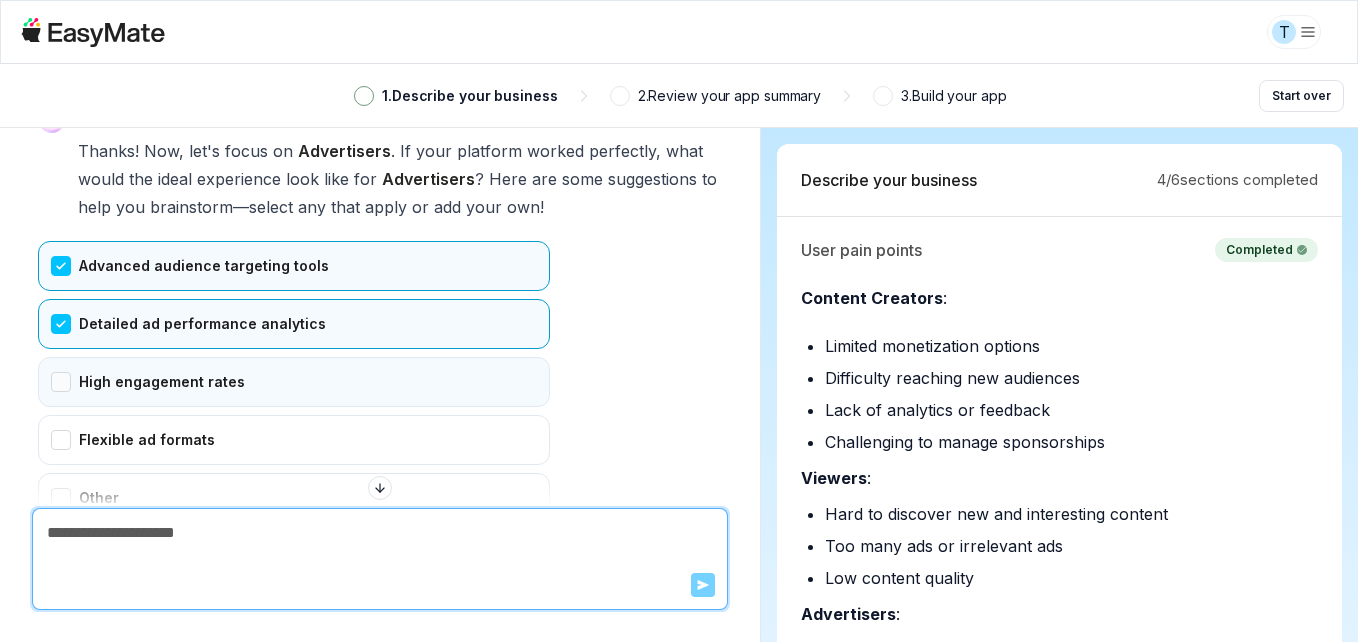 click on "High engagement rates" at bounding box center (294, 382) 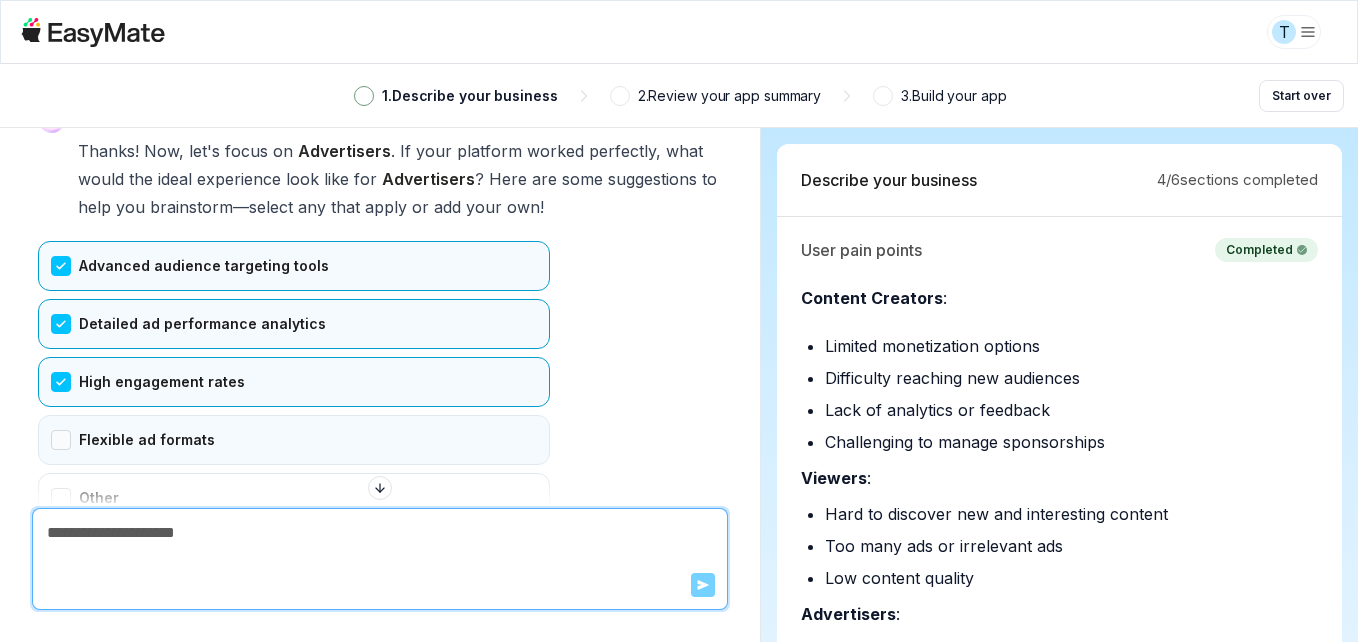 click on "Flexible ad formats" at bounding box center (294, 440) 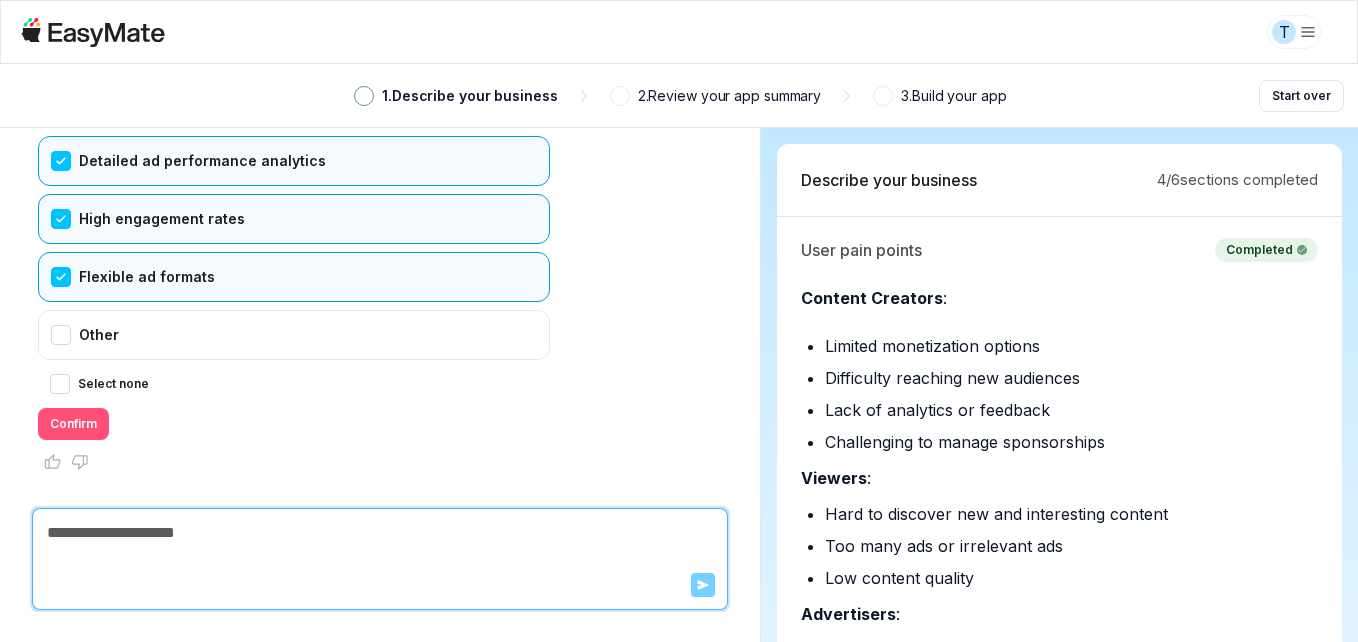 click on "Confirm" at bounding box center (73, 424) 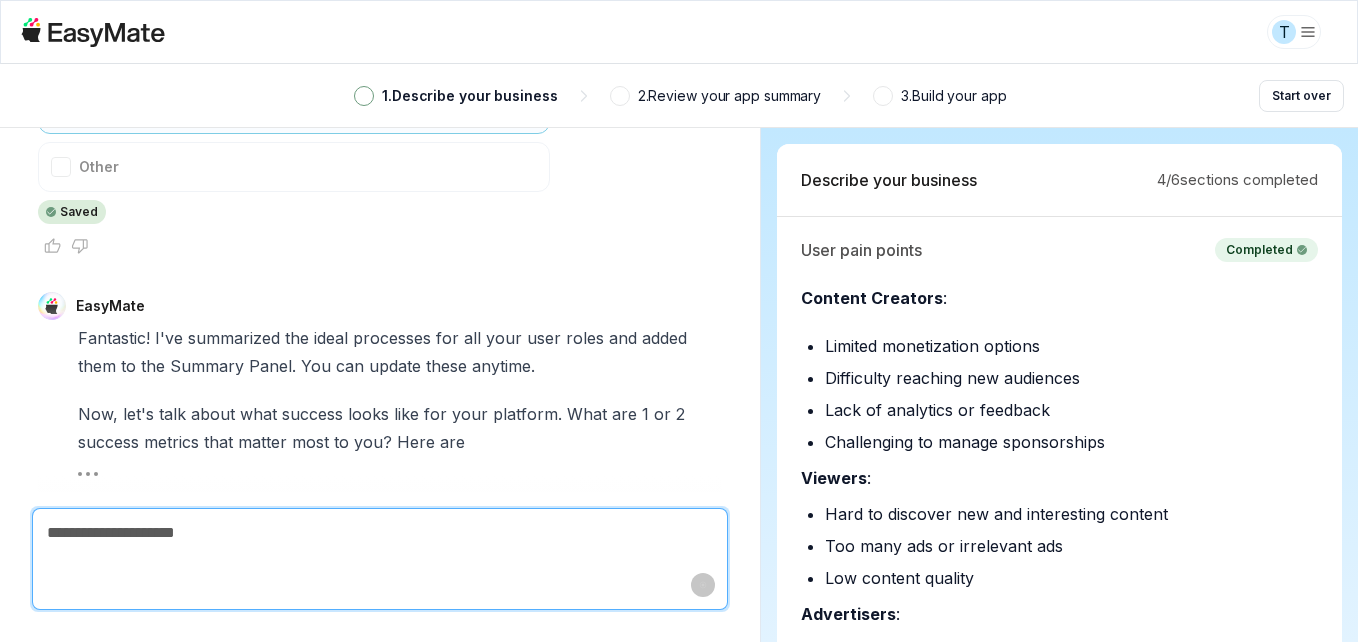 scroll, scrollTop: 8180, scrollLeft: 0, axis: vertical 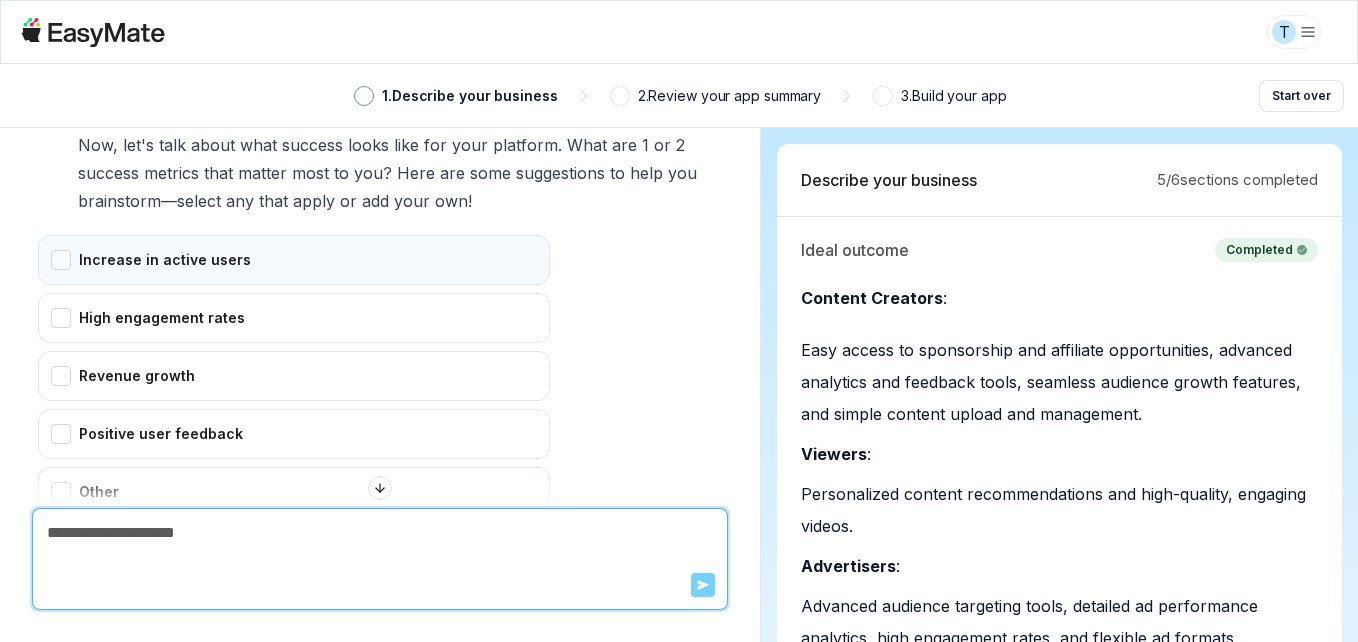 click on "Increase in active users" at bounding box center [294, 260] 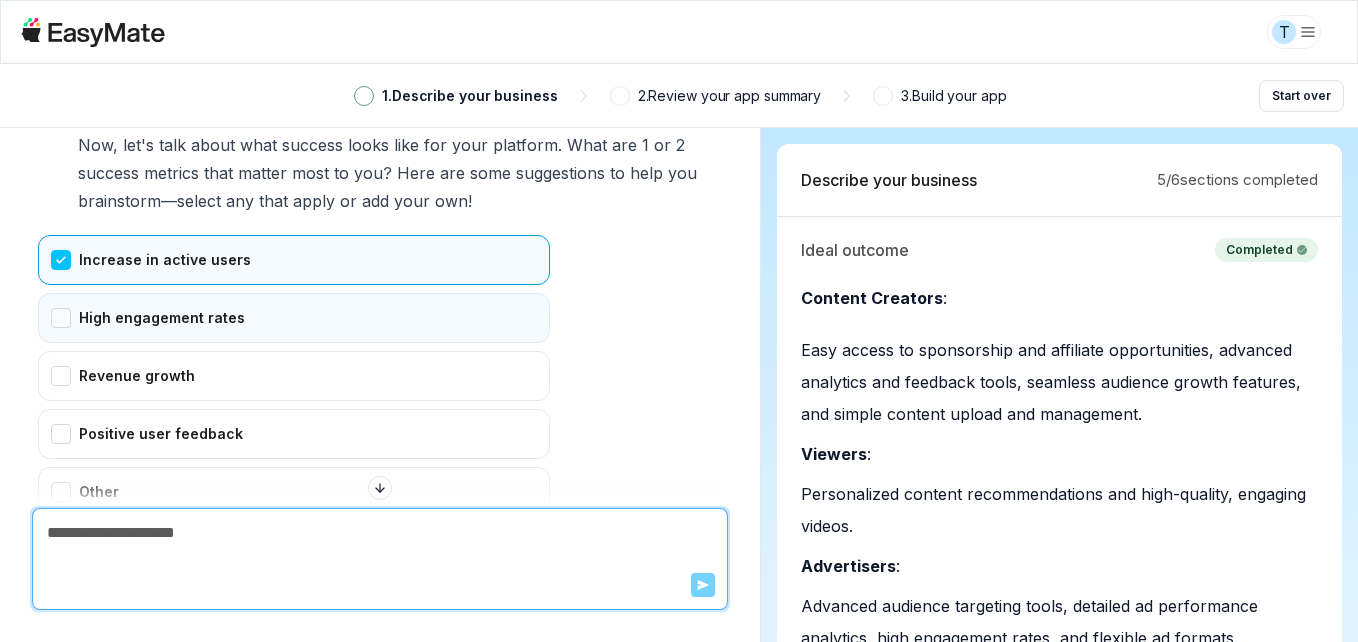 click on "High engagement rates" at bounding box center (294, 318) 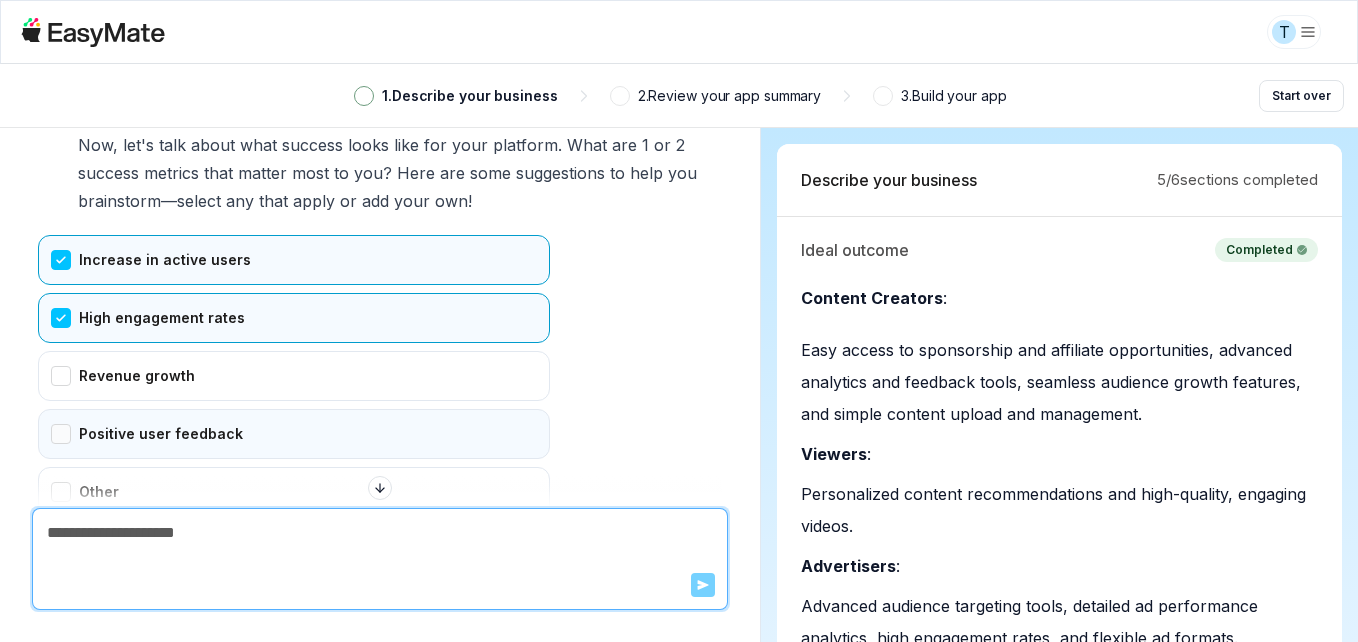 click on "Positive user feedback" at bounding box center (294, 434) 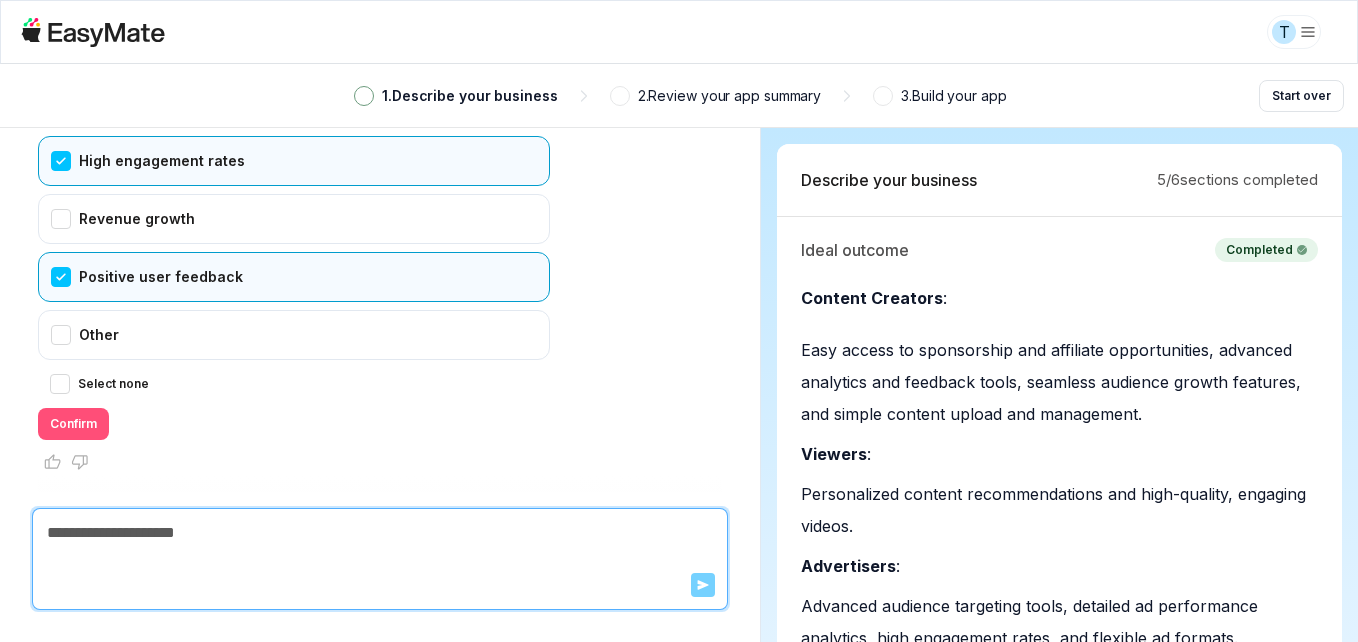 click on "Confirm" at bounding box center [73, 424] 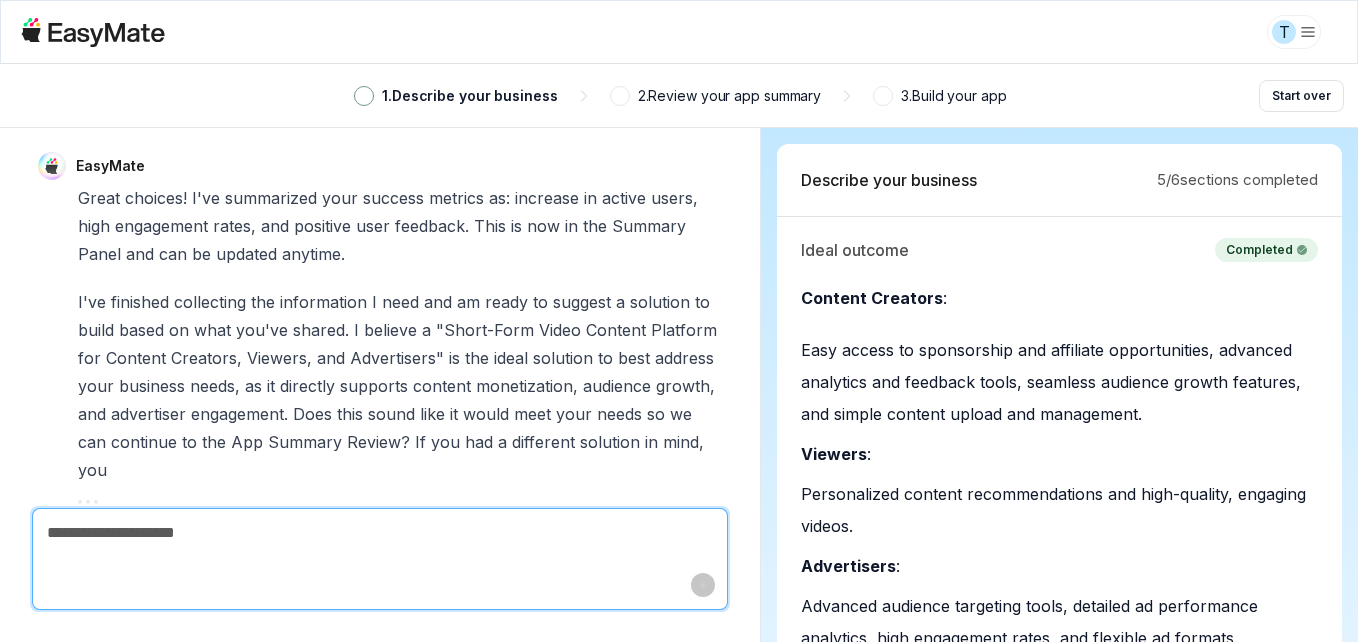 scroll, scrollTop: 8914, scrollLeft: 0, axis: vertical 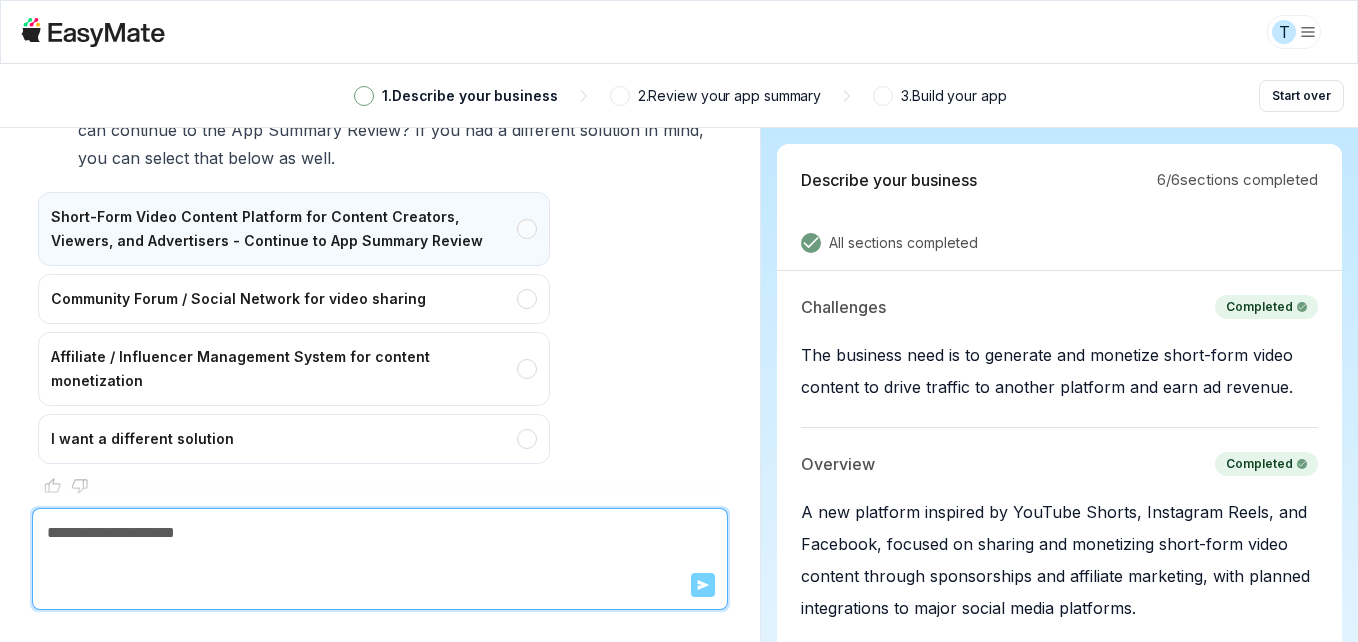 click on "Short-Form Video Content Platform for Content Creators, Viewers, and Advertisers - Continue to App Summary Review" at bounding box center (294, 229) 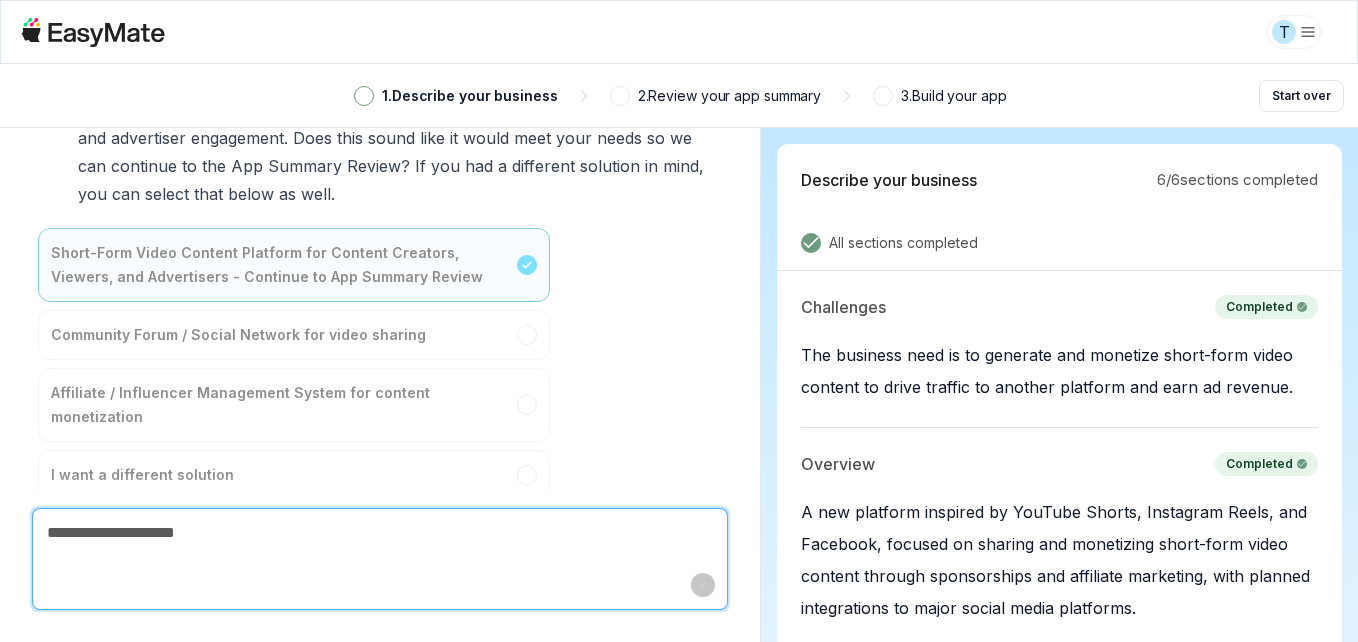 type on "*" 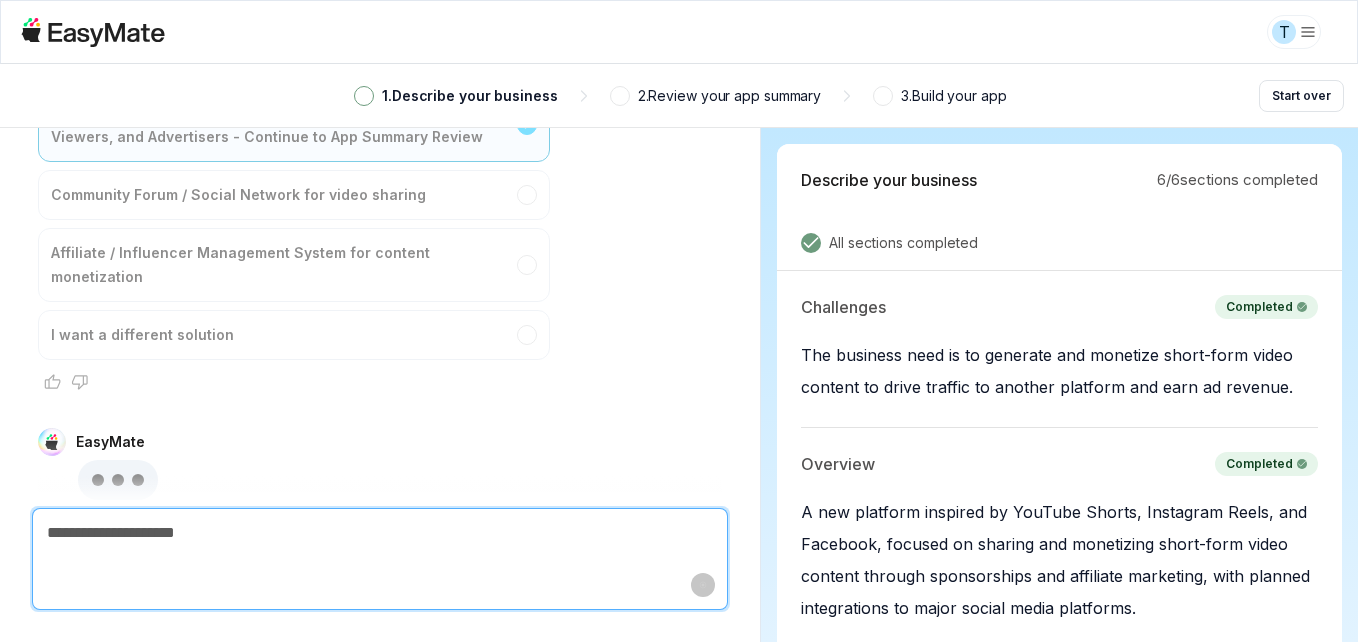 scroll, scrollTop: 9310, scrollLeft: 0, axis: vertical 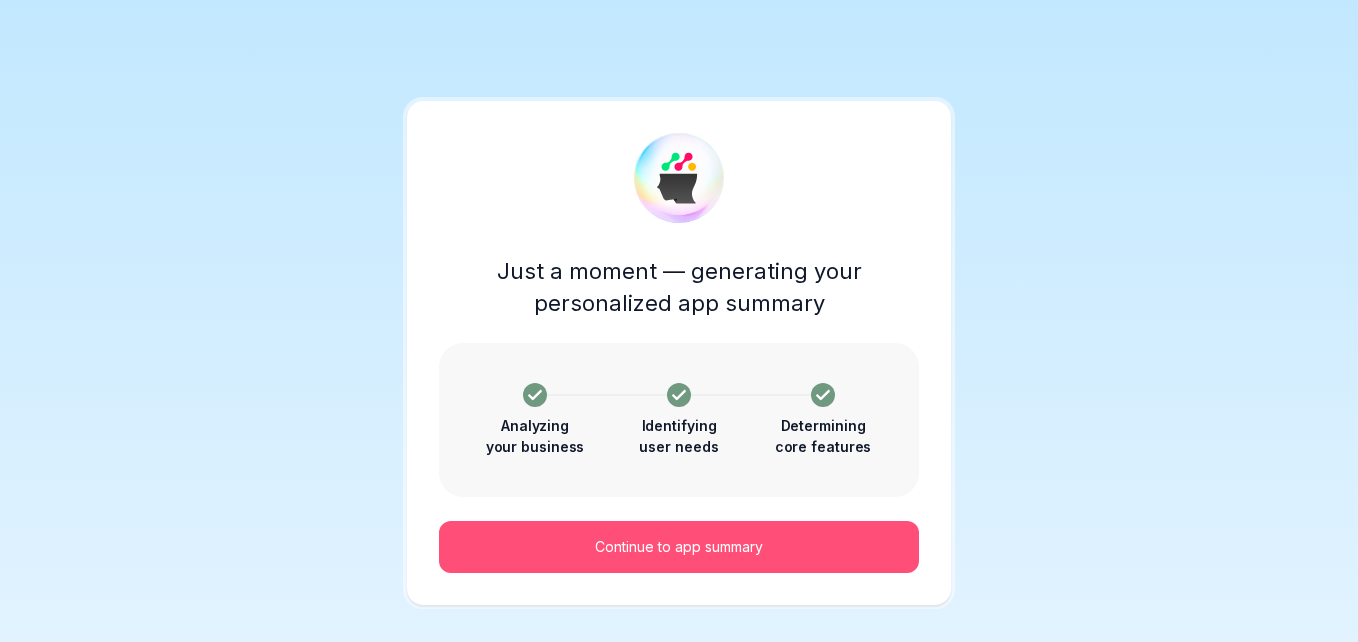 click on "Continue to app summary" at bounding box center (679, 547) 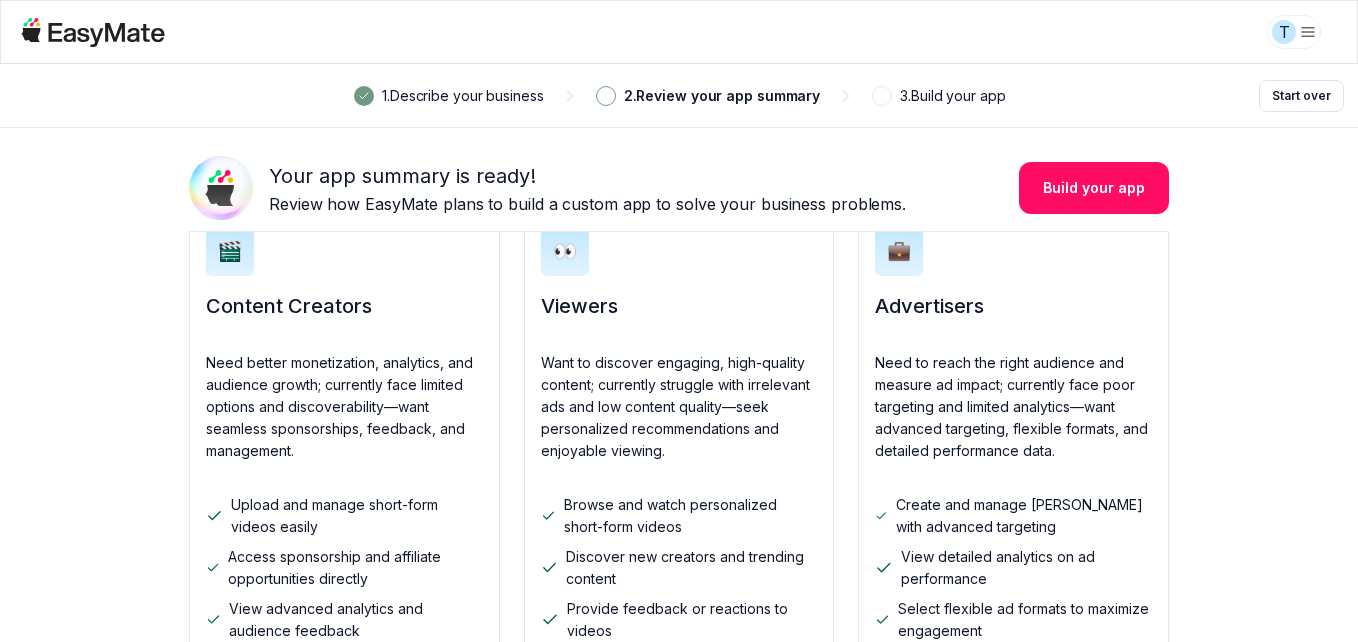 scroll, scrollTop: 739, scrollLeft: 0, axis: vertical 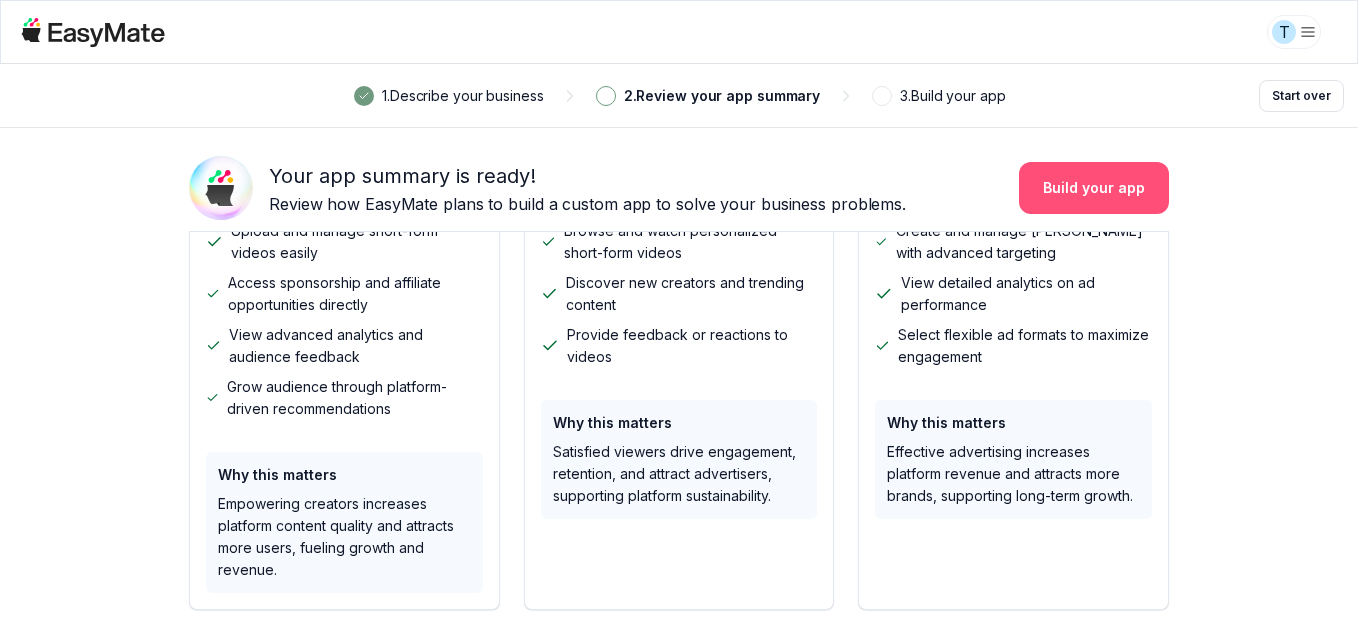 click on "Build your app" at bounding box center (1094, 188) 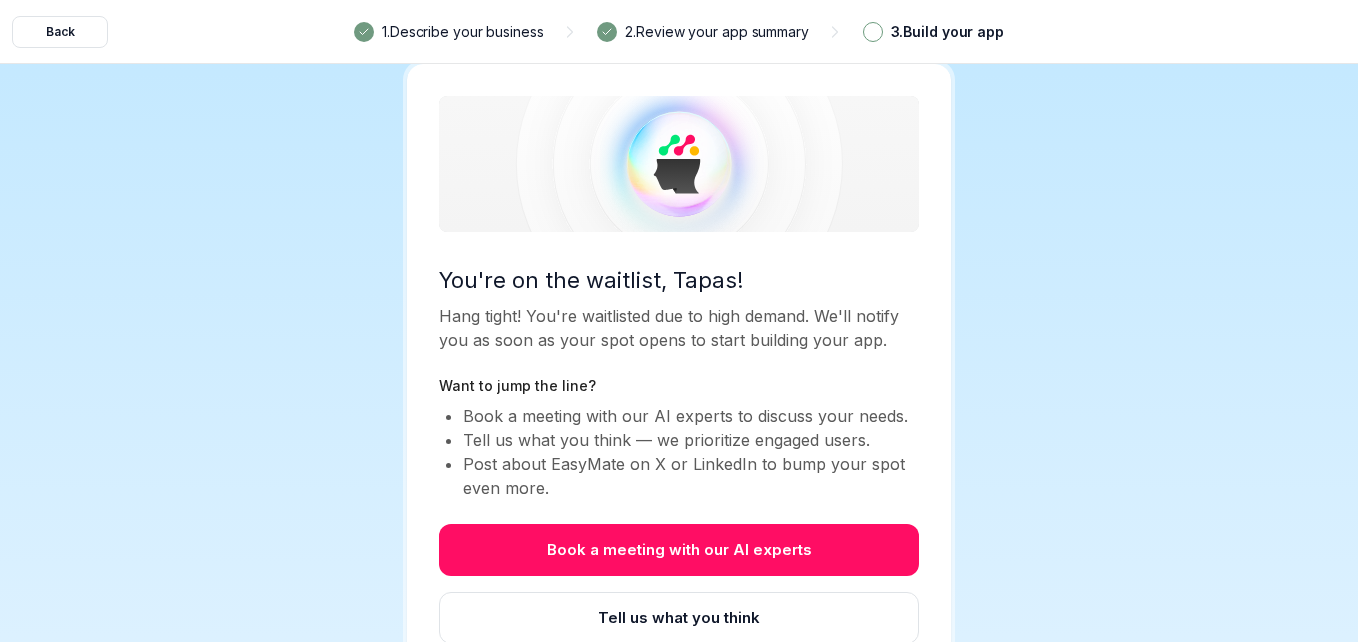 scroll, scrollTop: 140, scrollLeft: 0, axis: vertical 